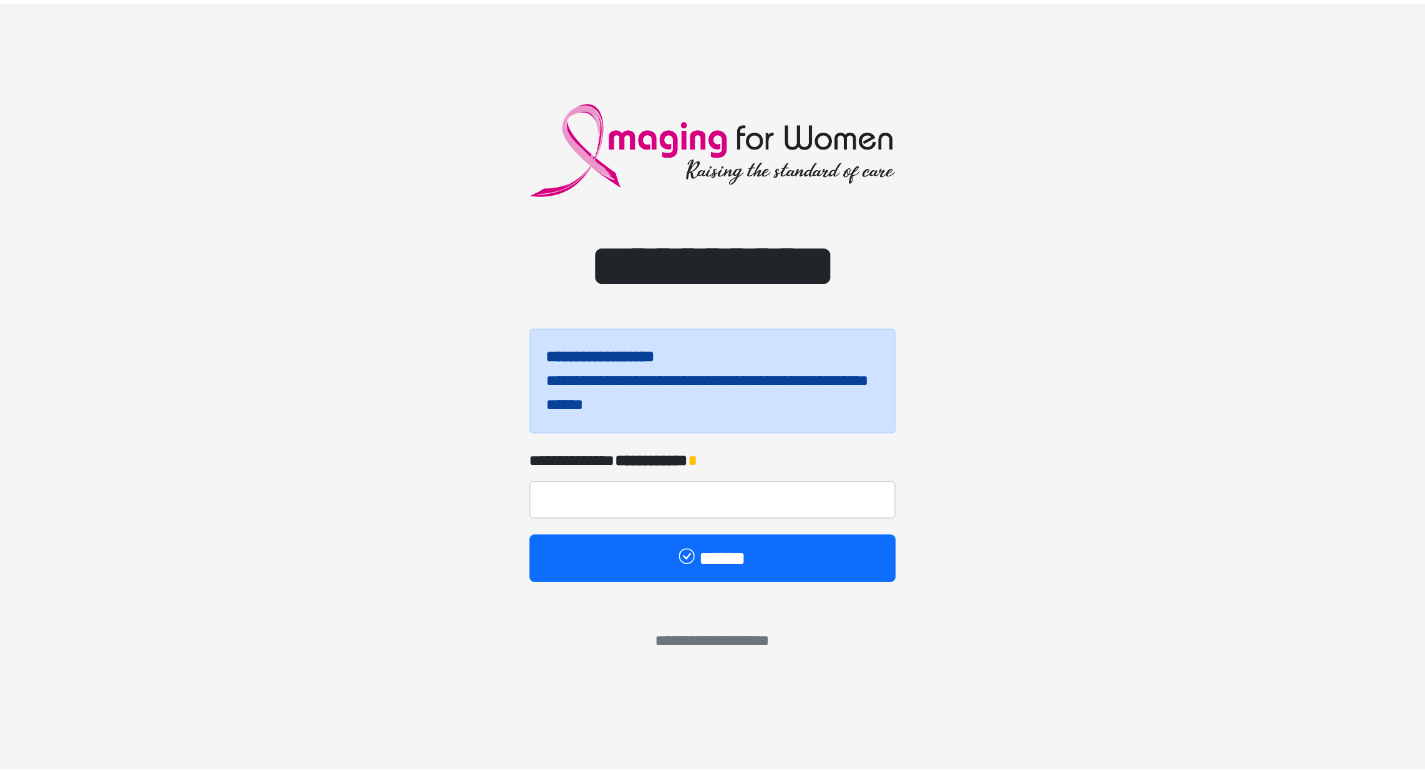 scroll, scrollTop: 0, scrollLeft: 0, axis: both 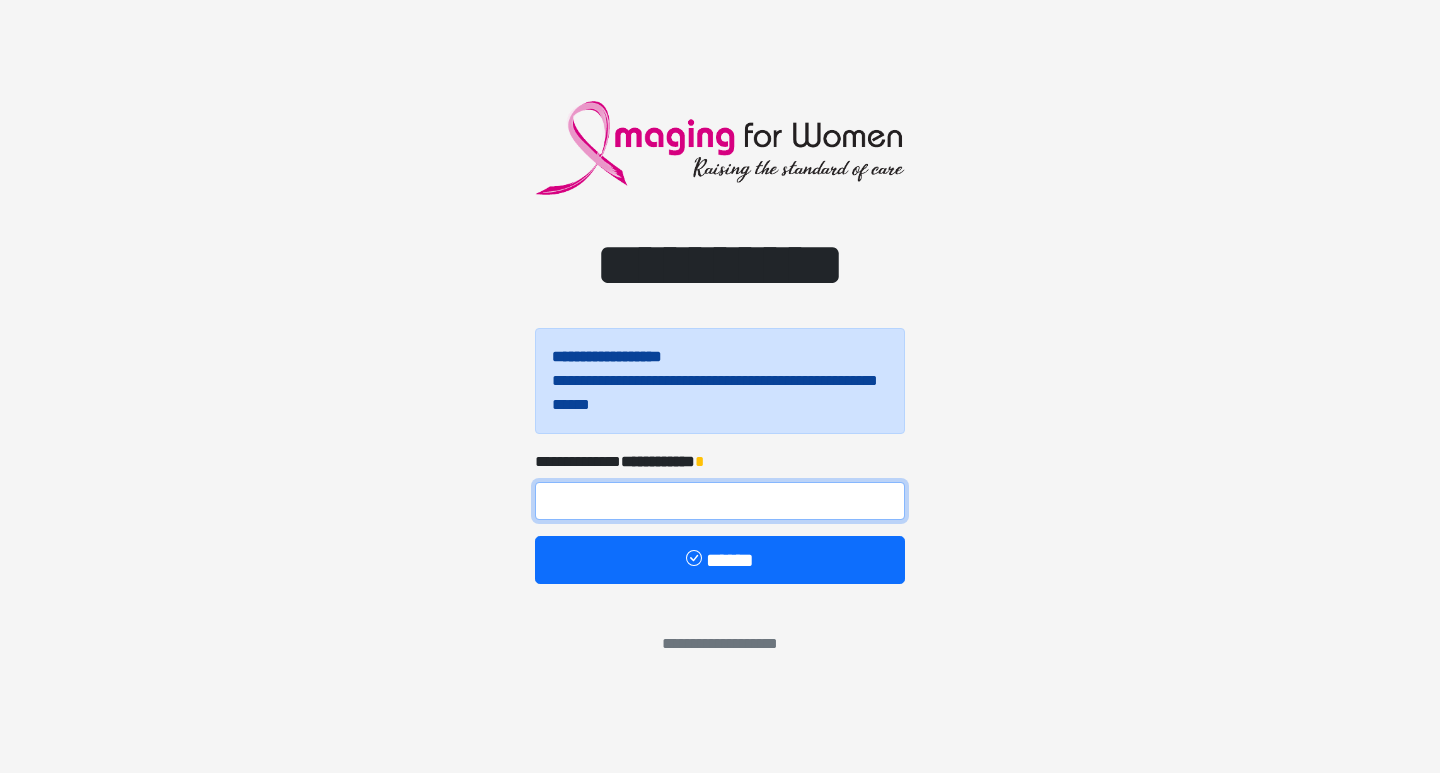 click at bounding box center (720, 501) 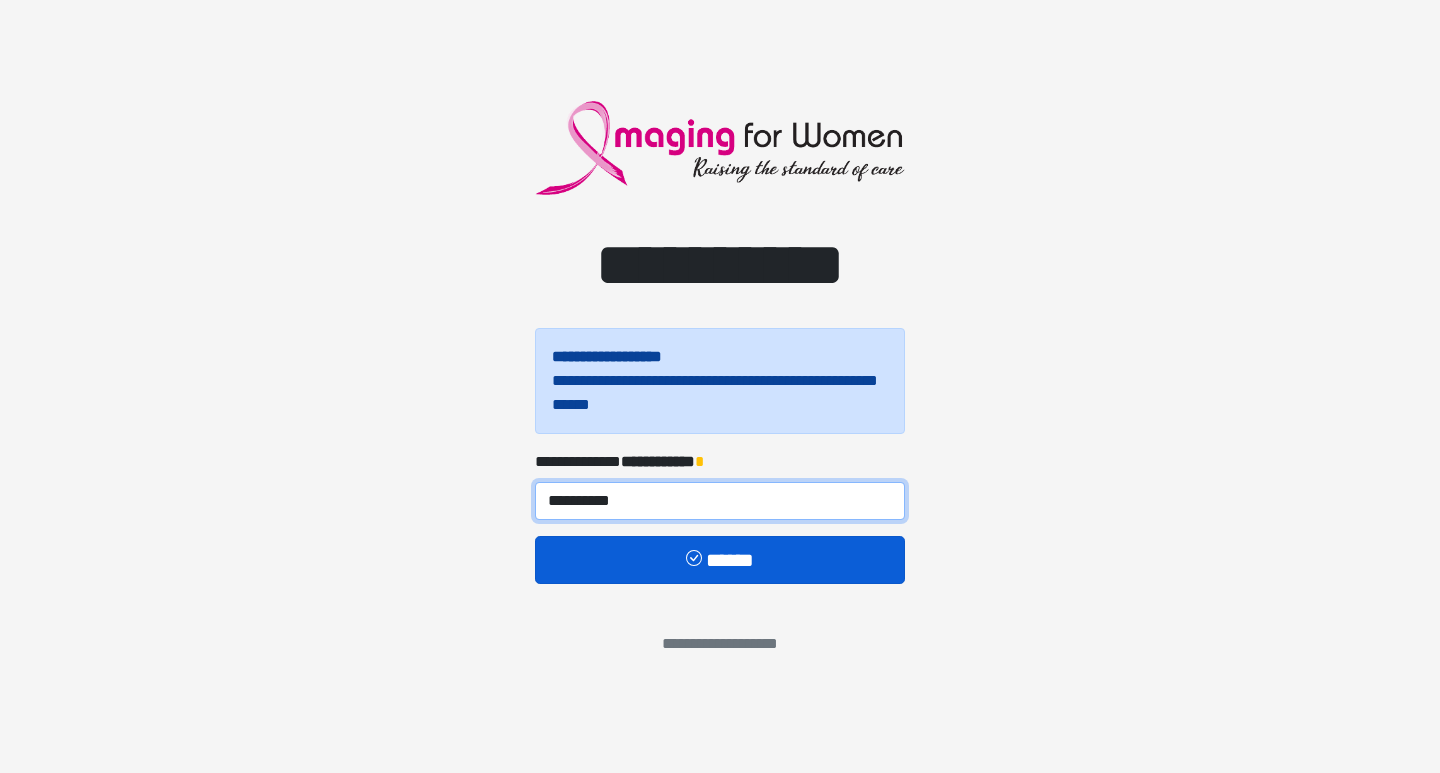 type on "**********" 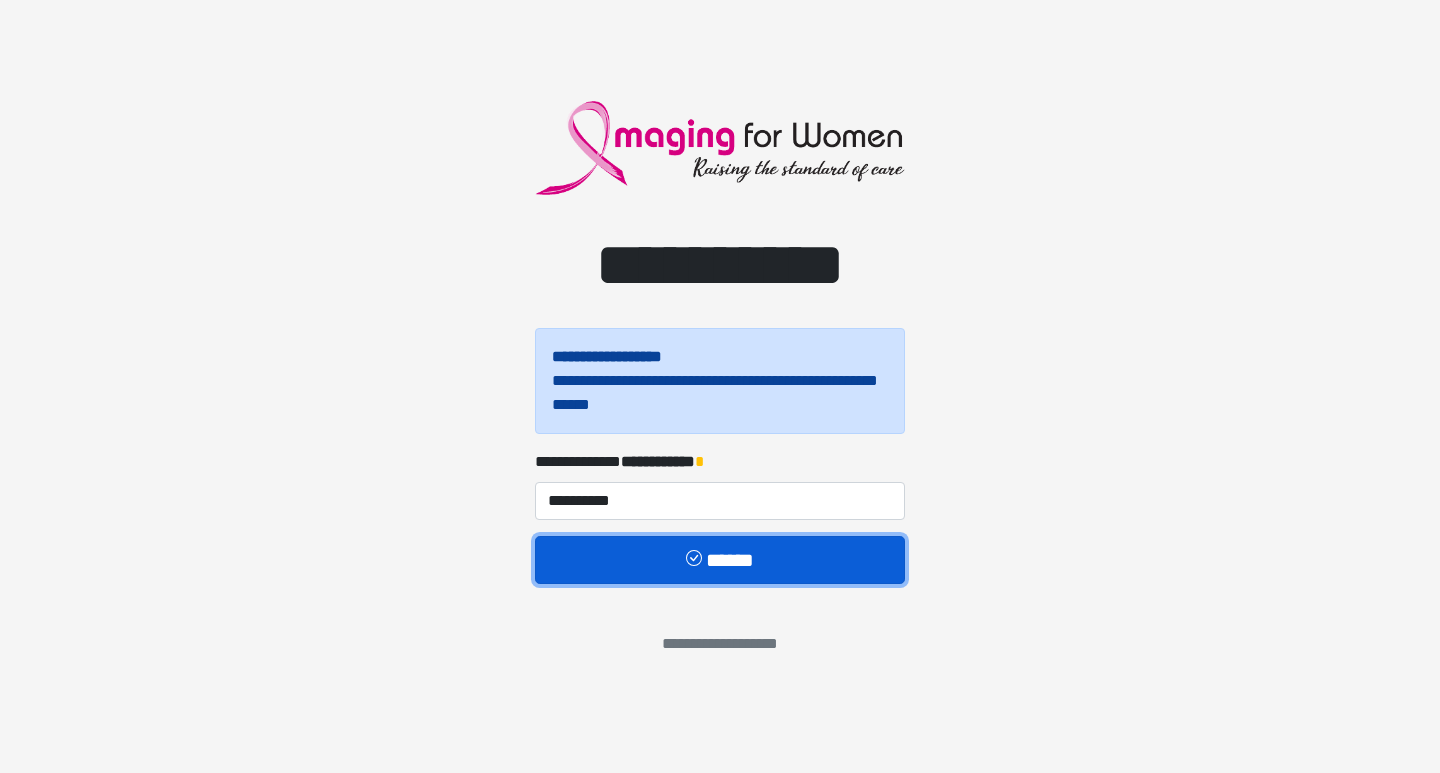 click on "******" at bounding box center (720, 560) 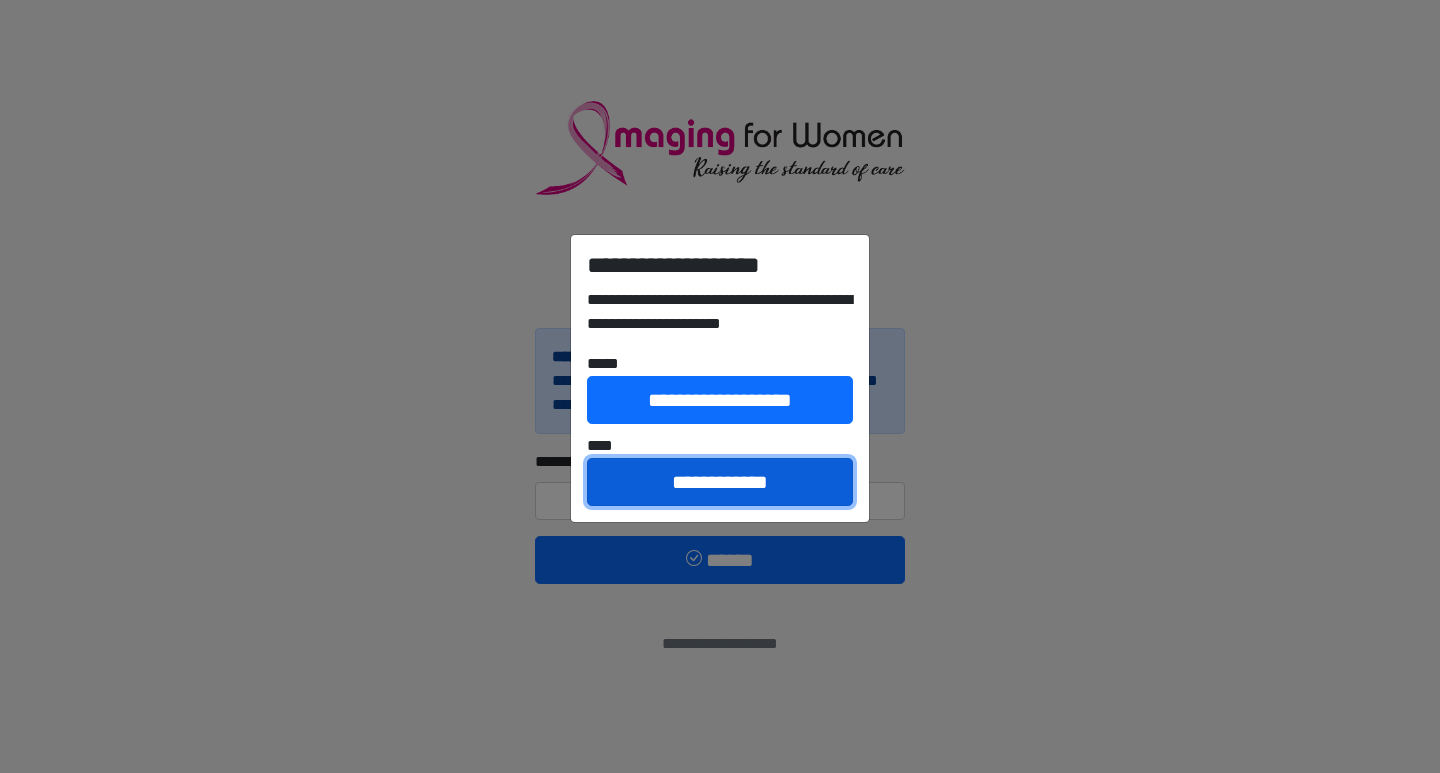 click on "**********" at bounding box center [720, 482] 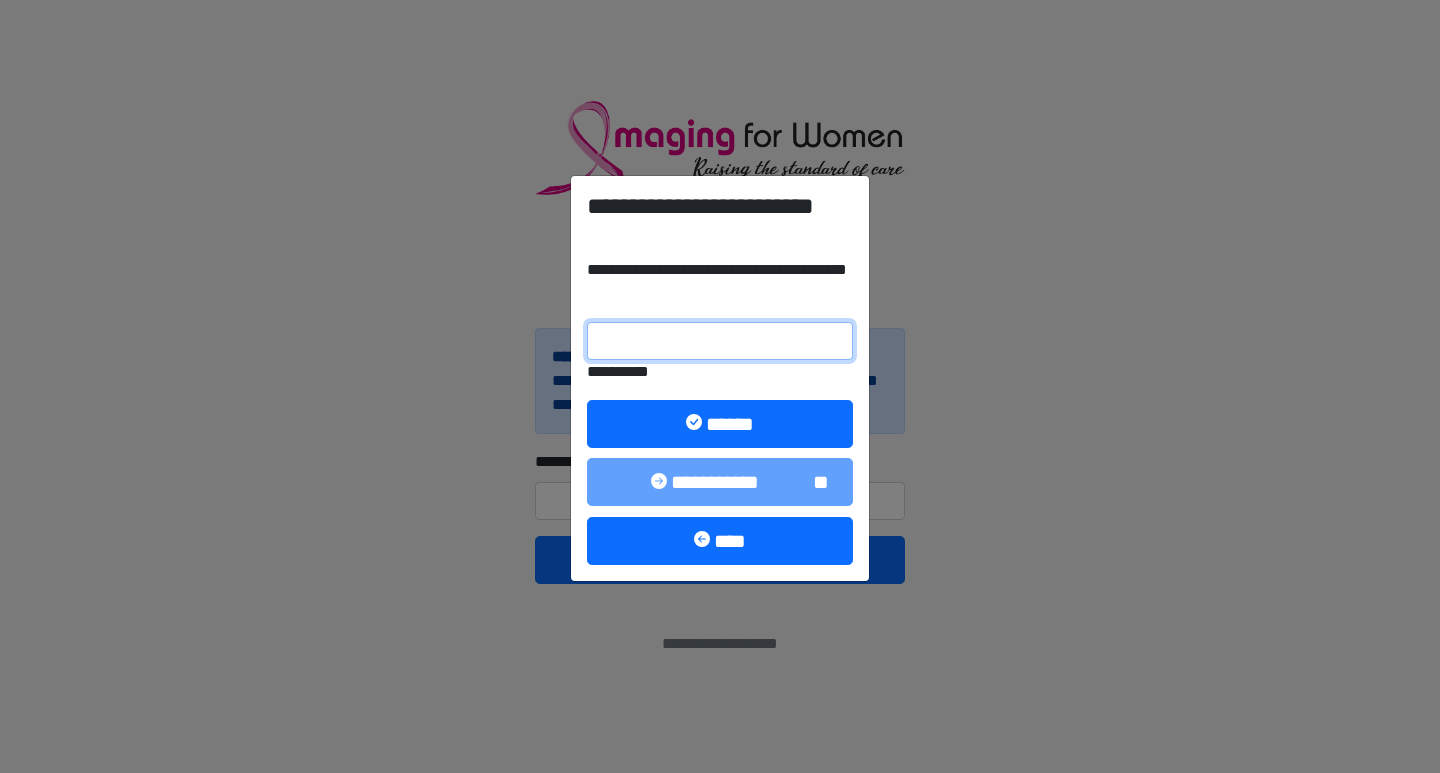 click on "**********" at bounding box center (720, 341) 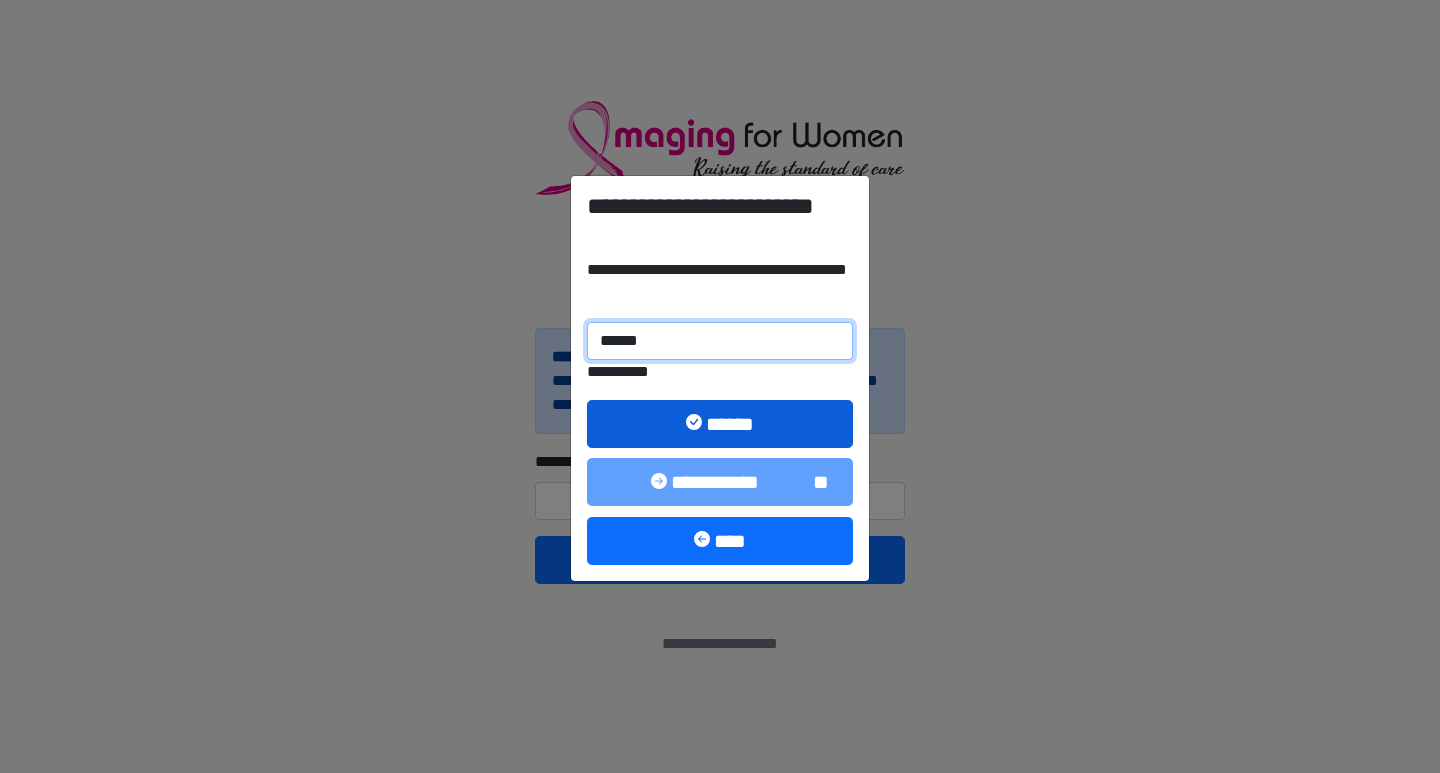 type on "******" 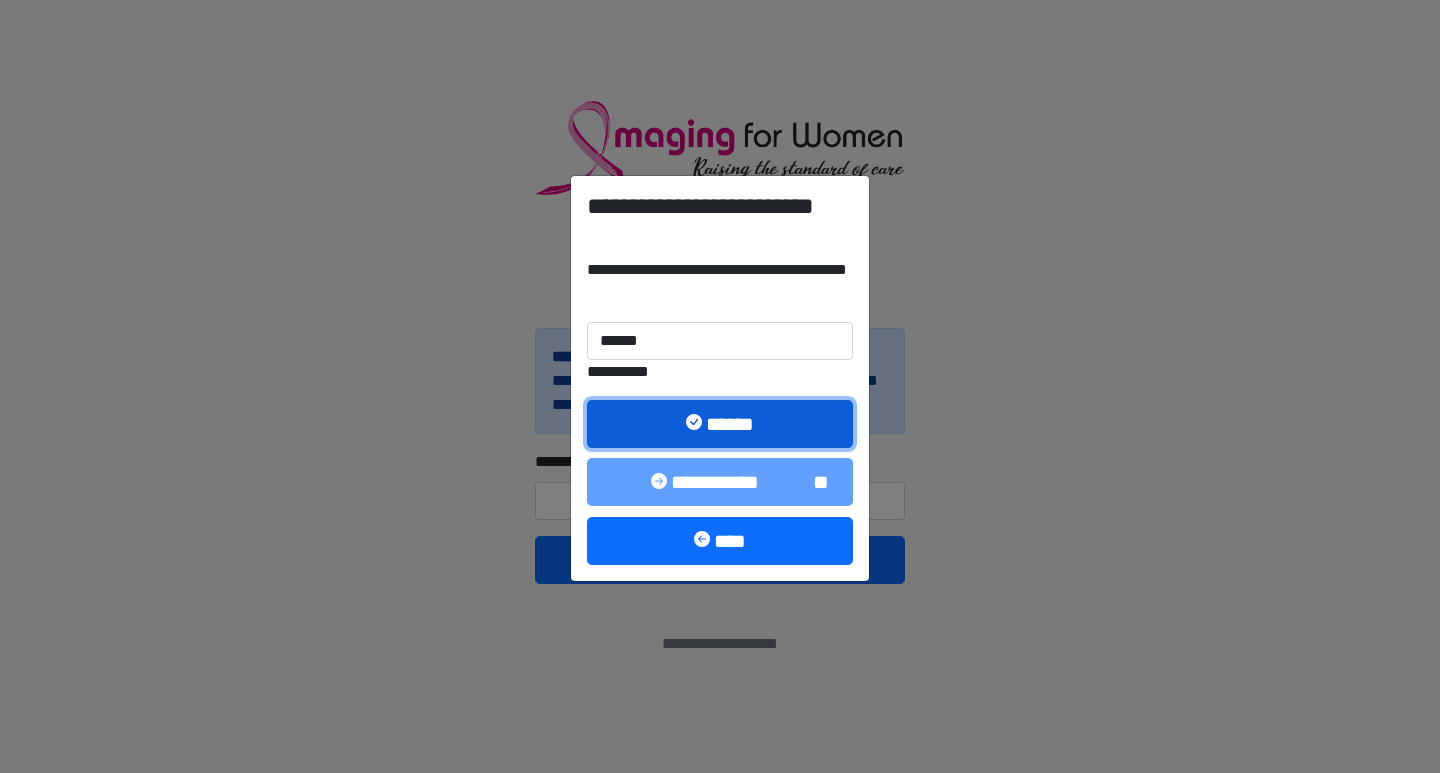 click on "******" at bounding box center [720, 424] 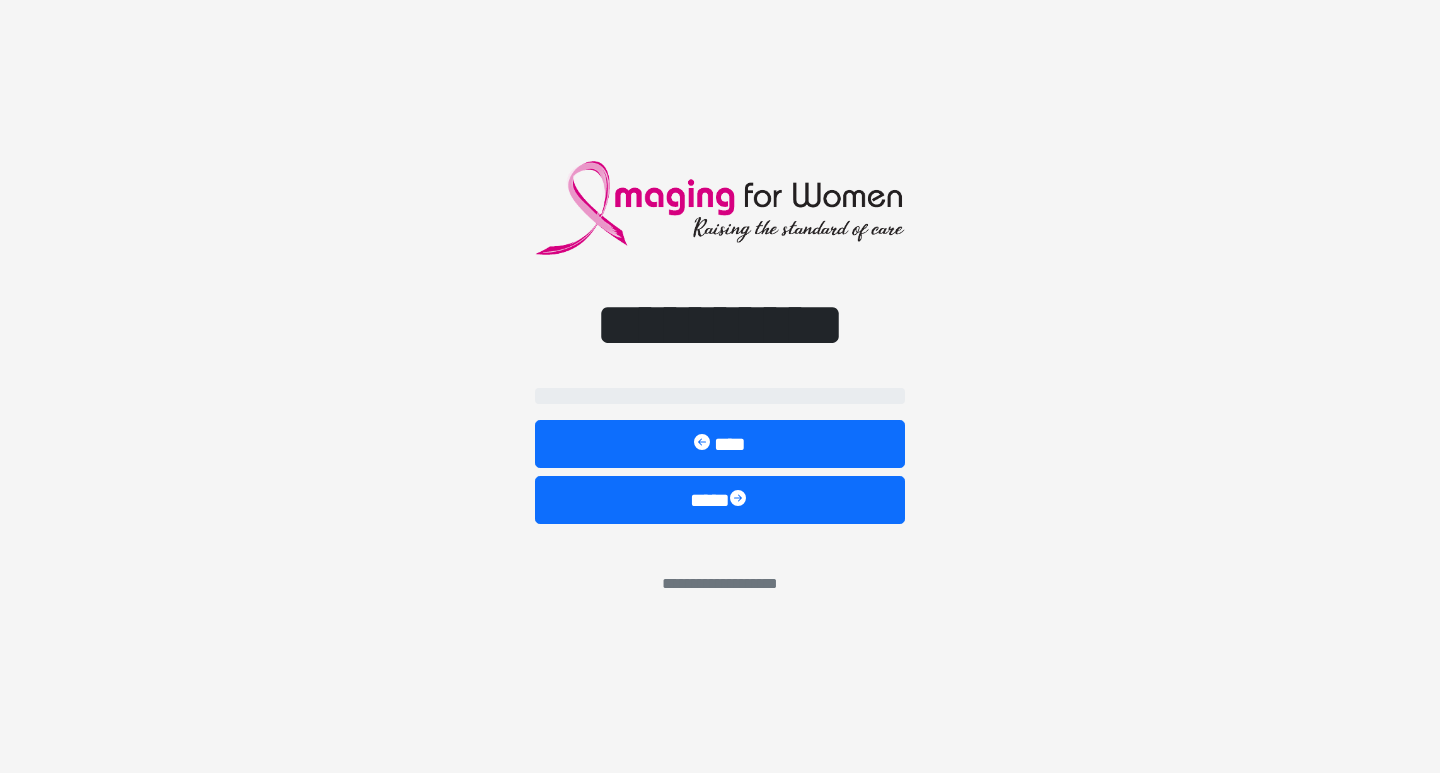 select on "**" 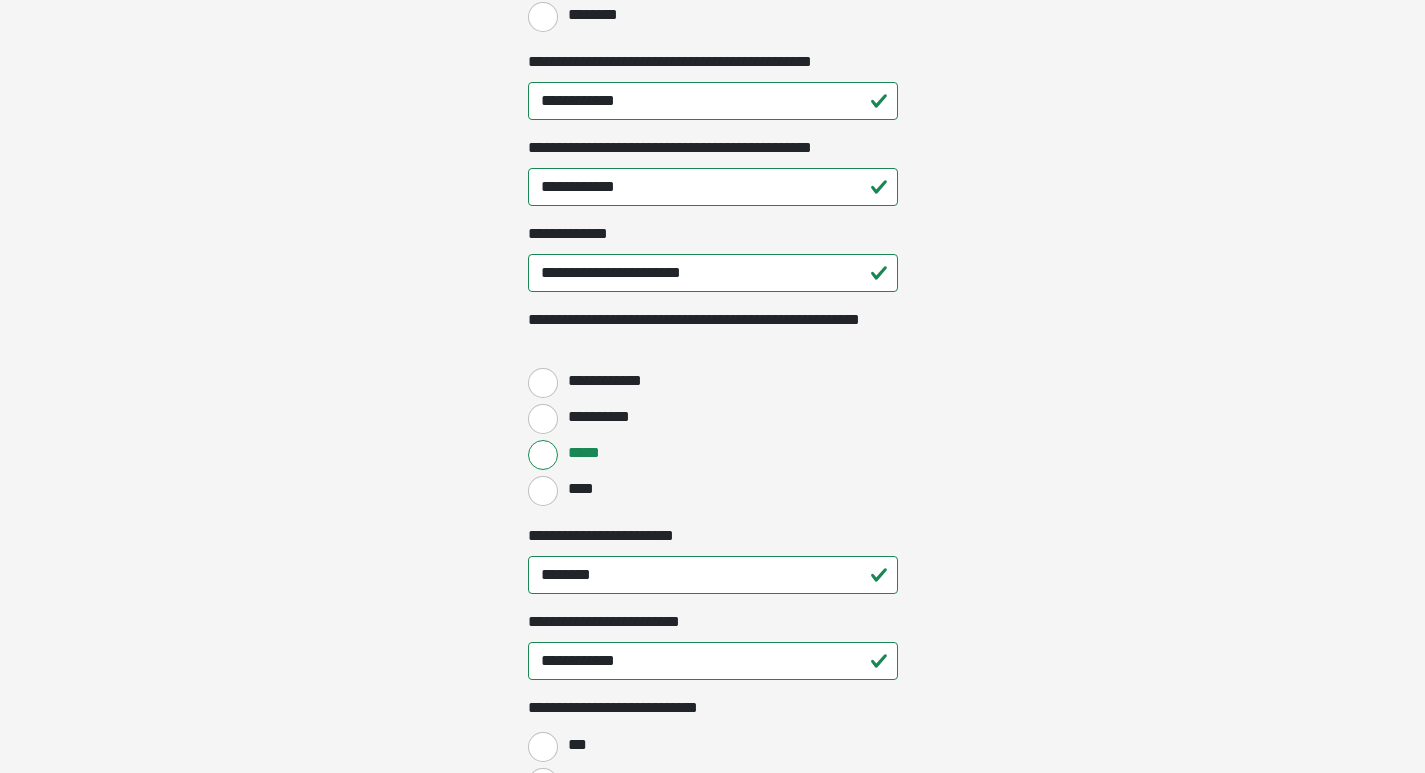 scroll, scrollTop: 2600, scrollLeft: 0, axis: vertical 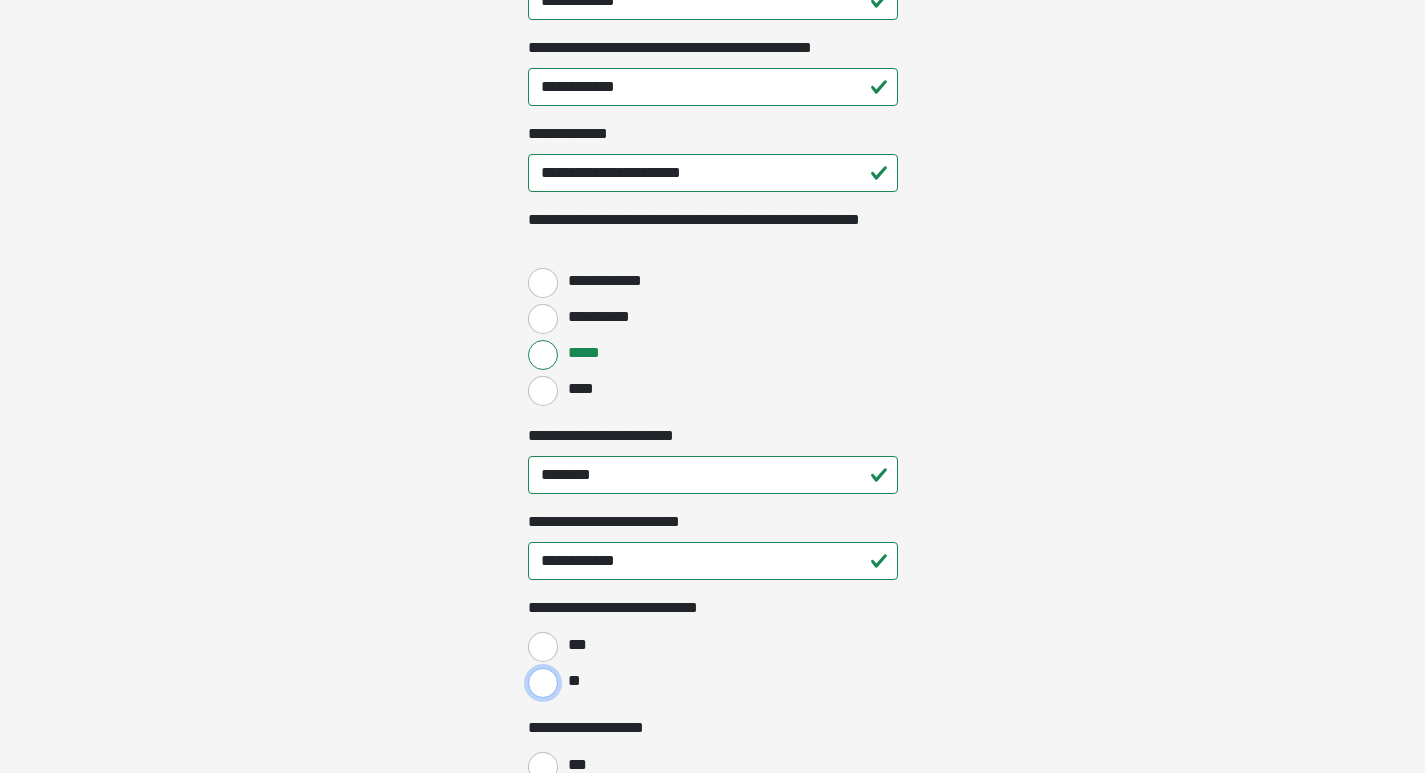 click on "**" at bounding box center [543, 683] 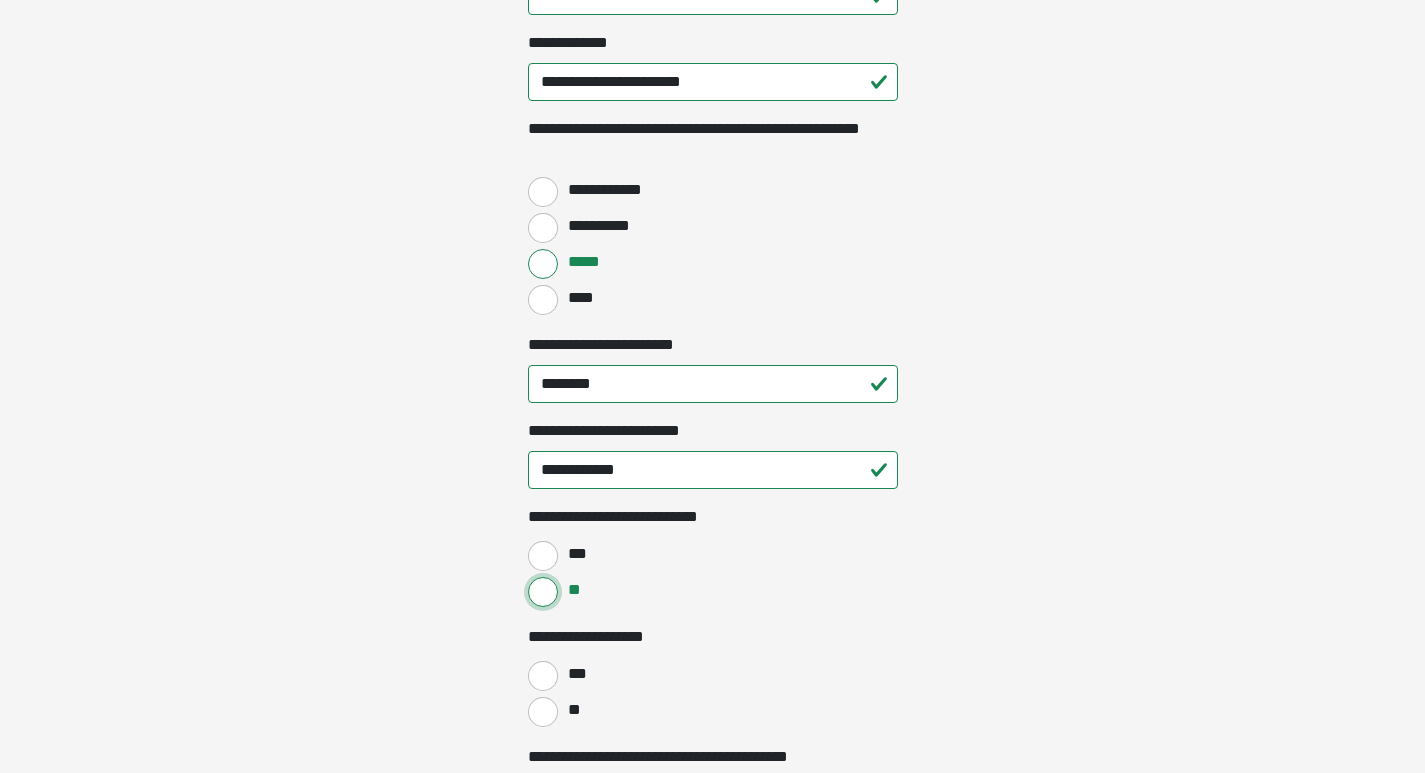 scroll, scrollTop: 2800, scrollLeft: 0, axis: vertical 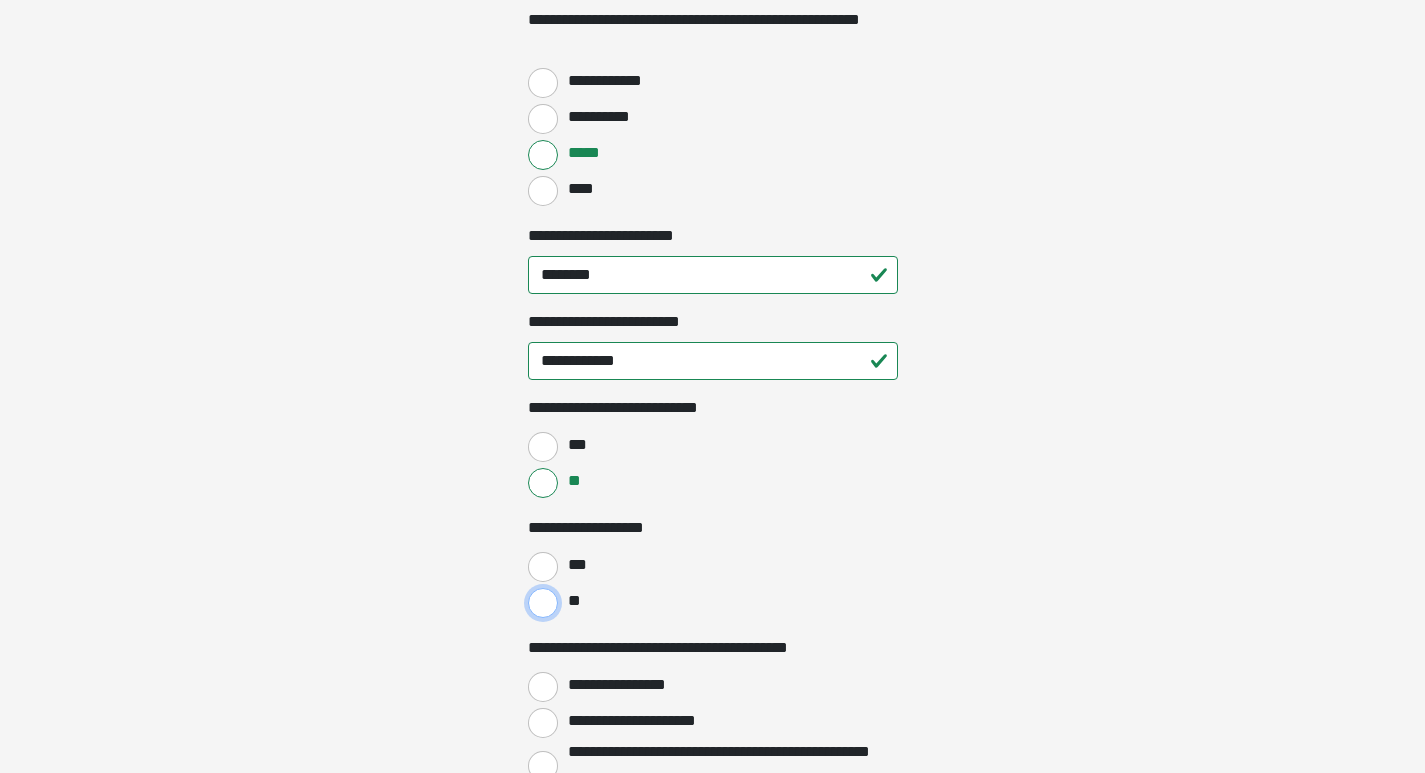 click on "**" at bounding box center [543, 603] 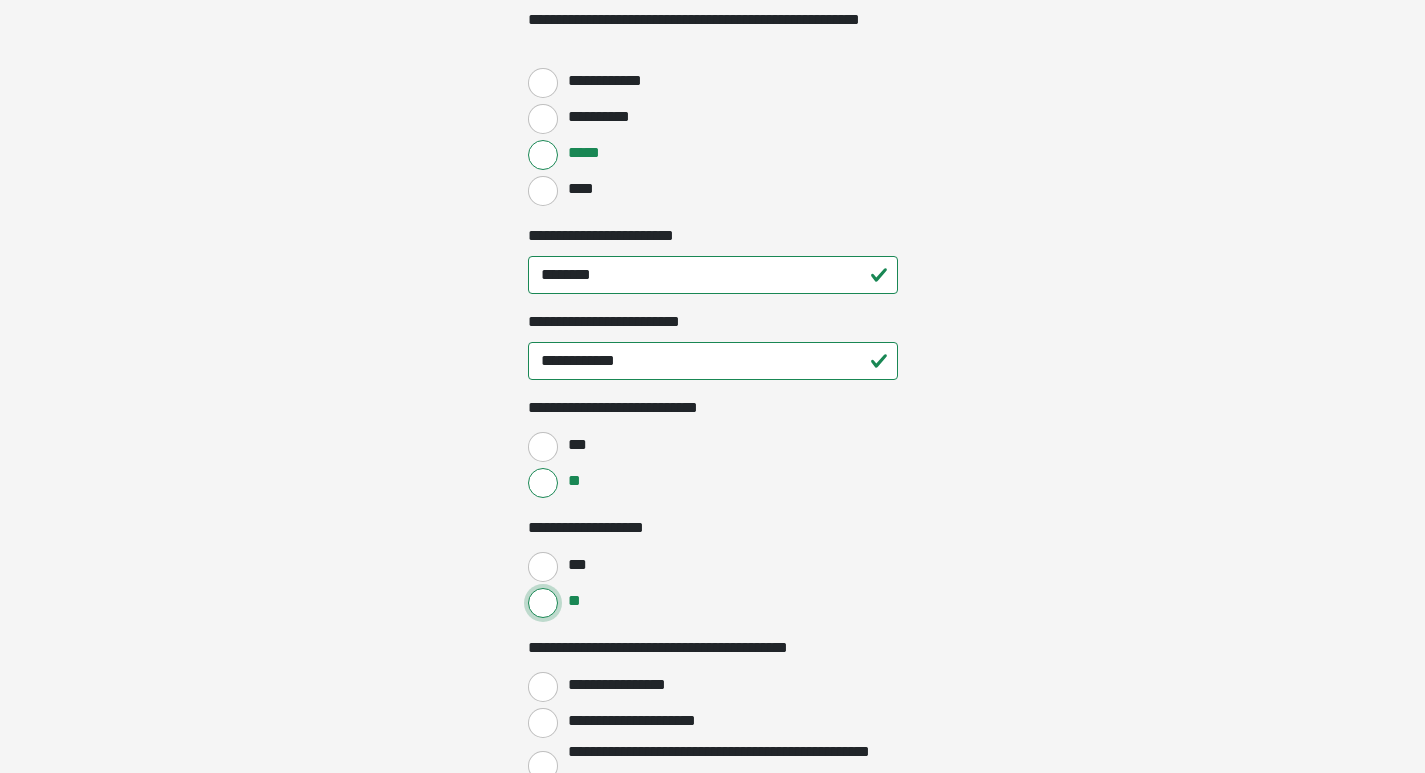 scroll, scrollTop: 2900, scrollLeft: 0, axis: vertical 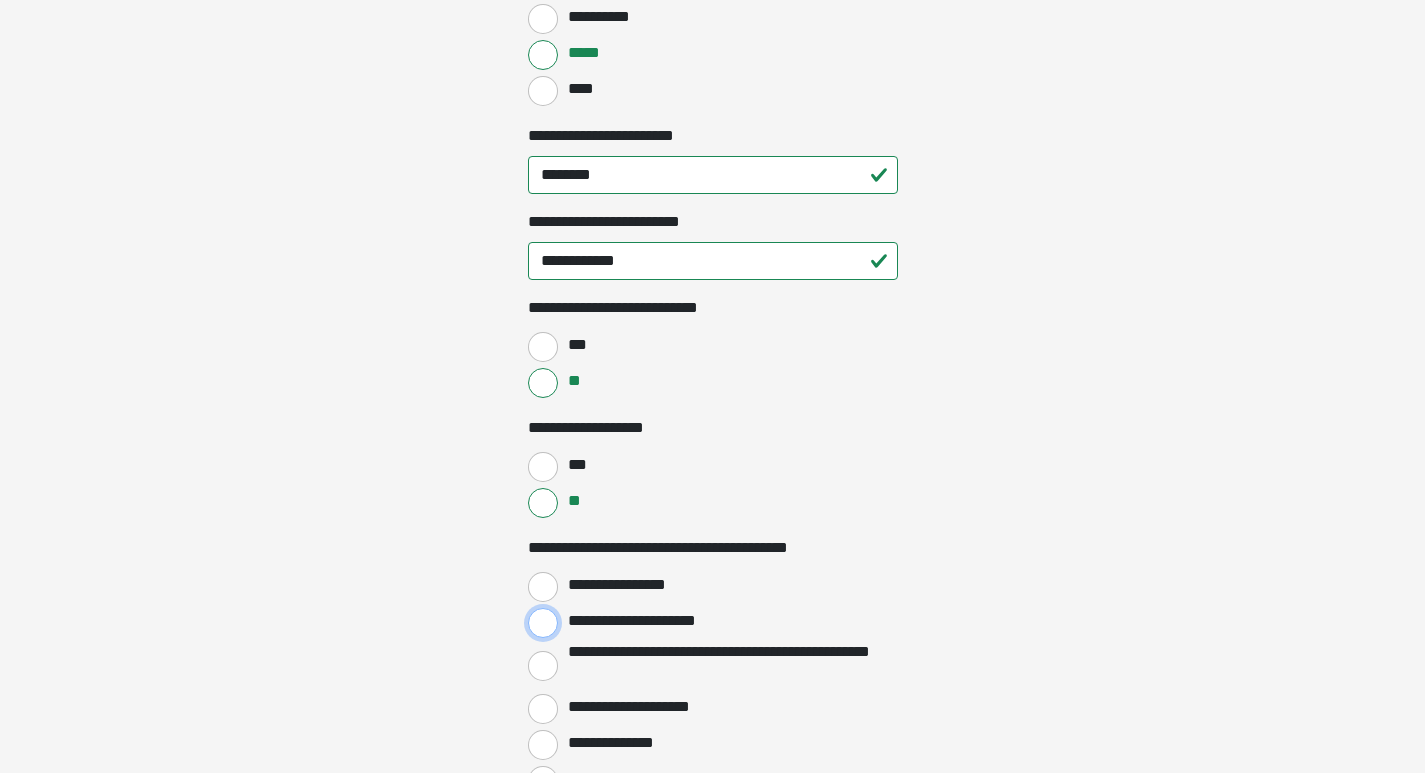 click on "**********" at bounding box center [543, 623] 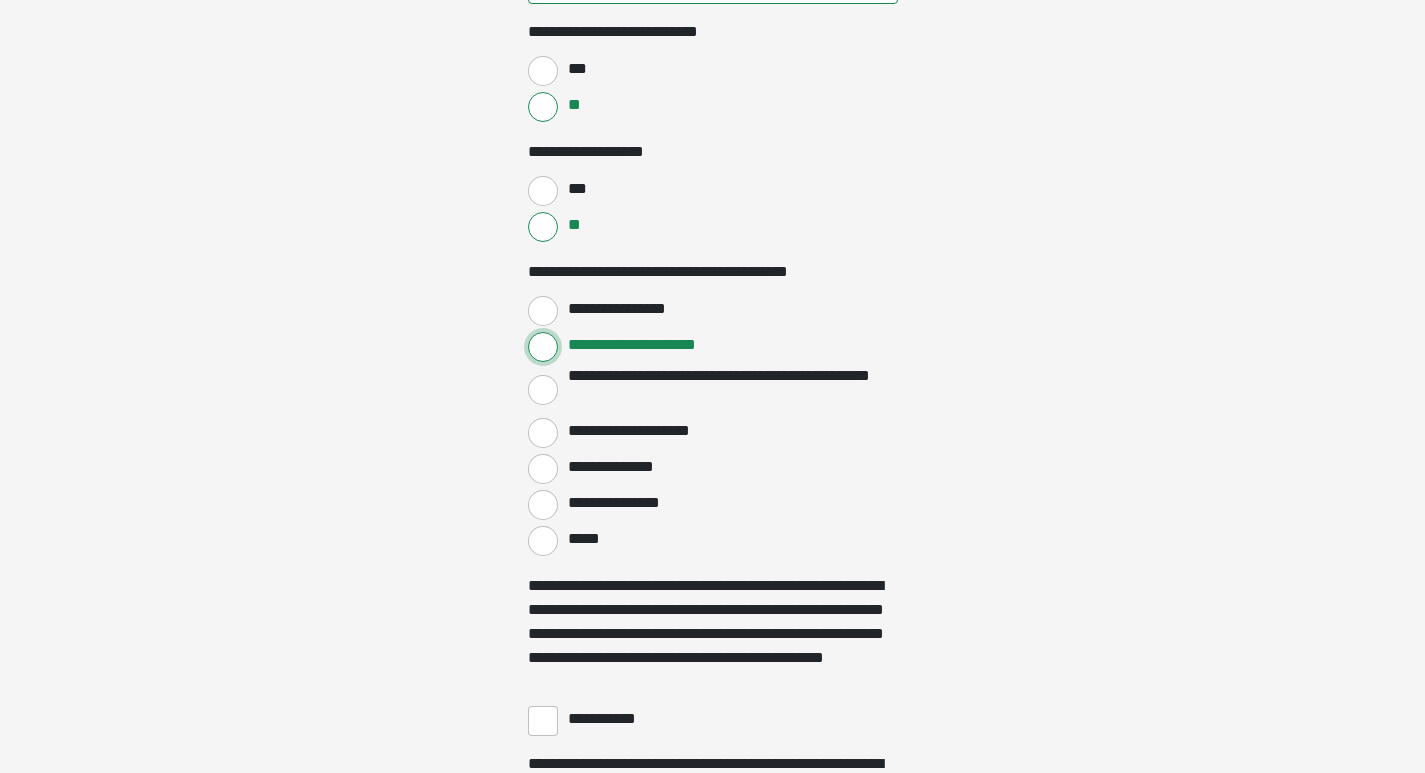 scroll, scrollTop: 3200, scrollLeft: 0, axis: vertical 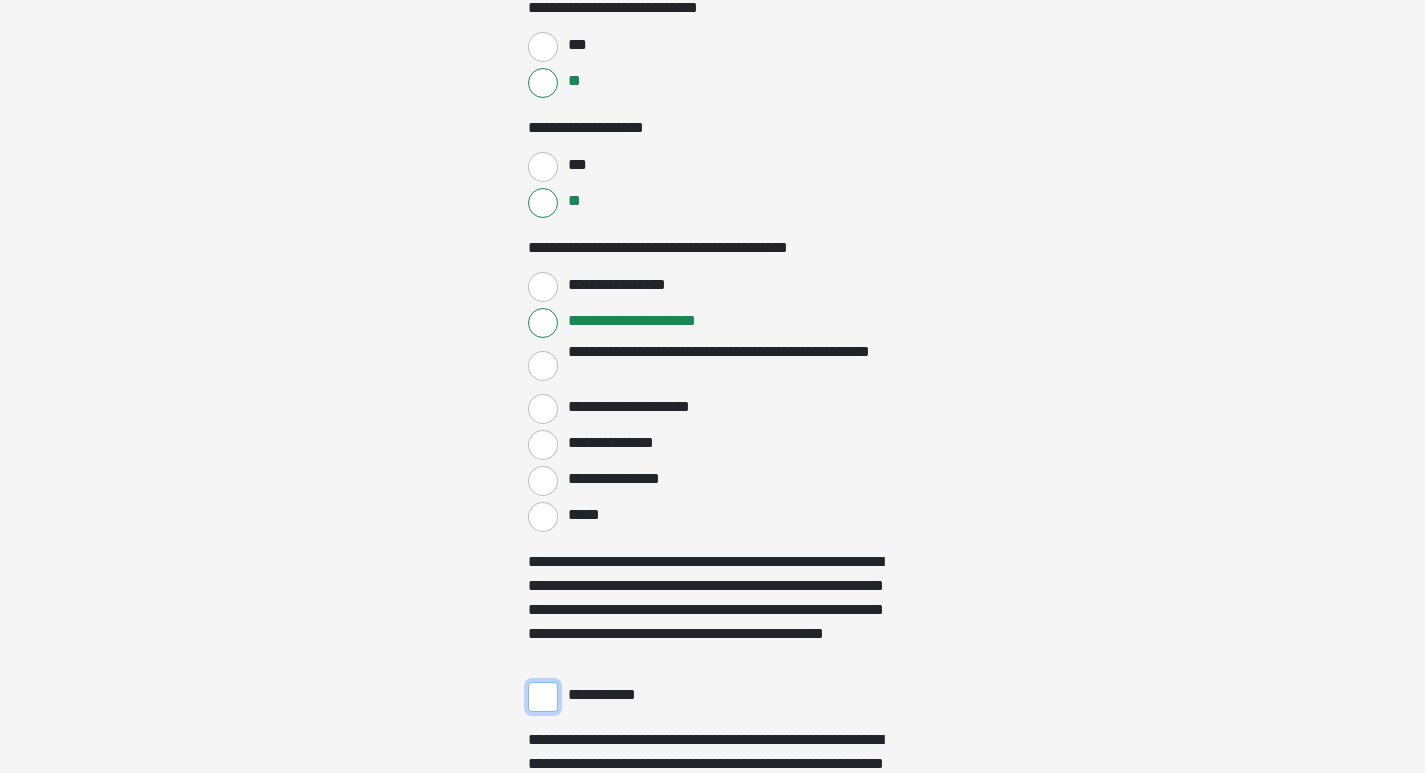 click on "**********" at bounding box center [543, 697] 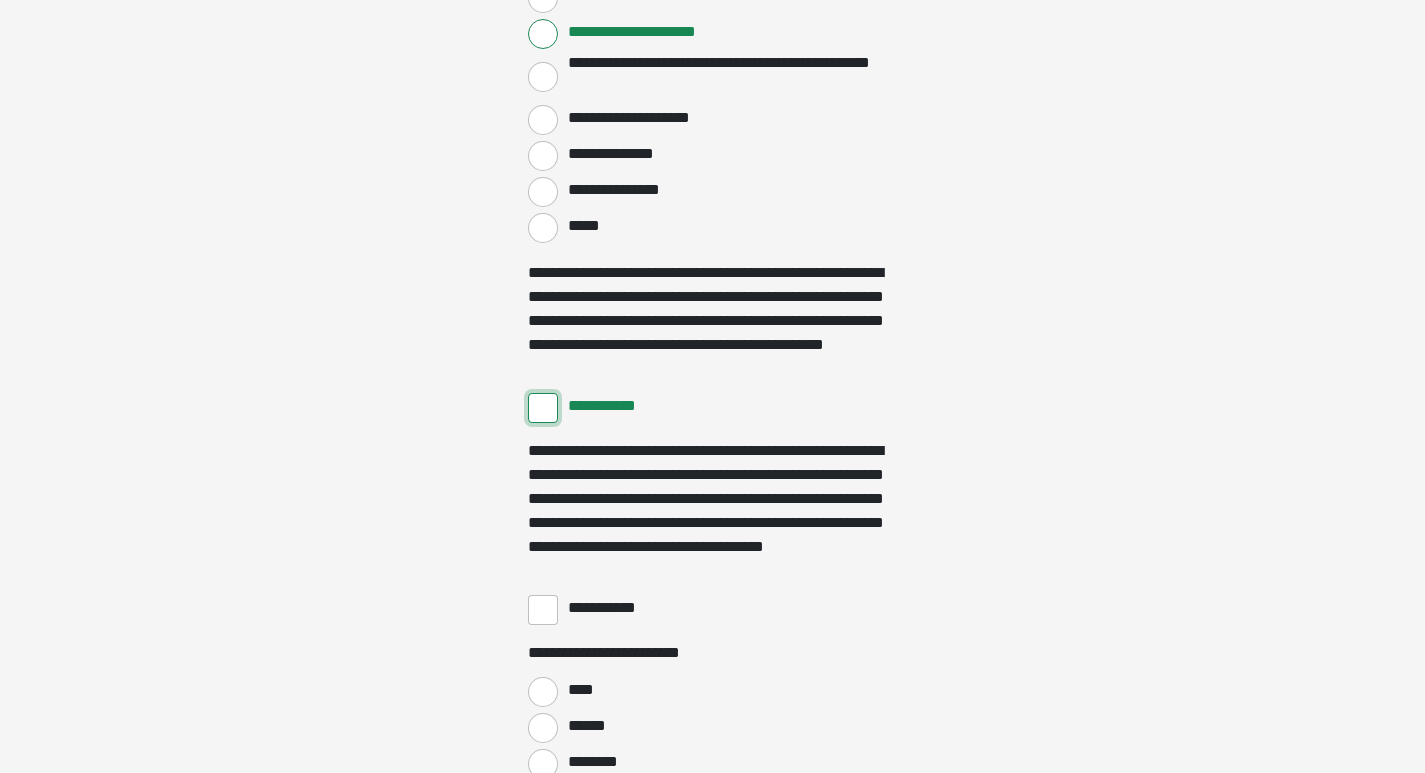 scroll, scrollTop: 3500, scrollLeft: 0, axis: vertical 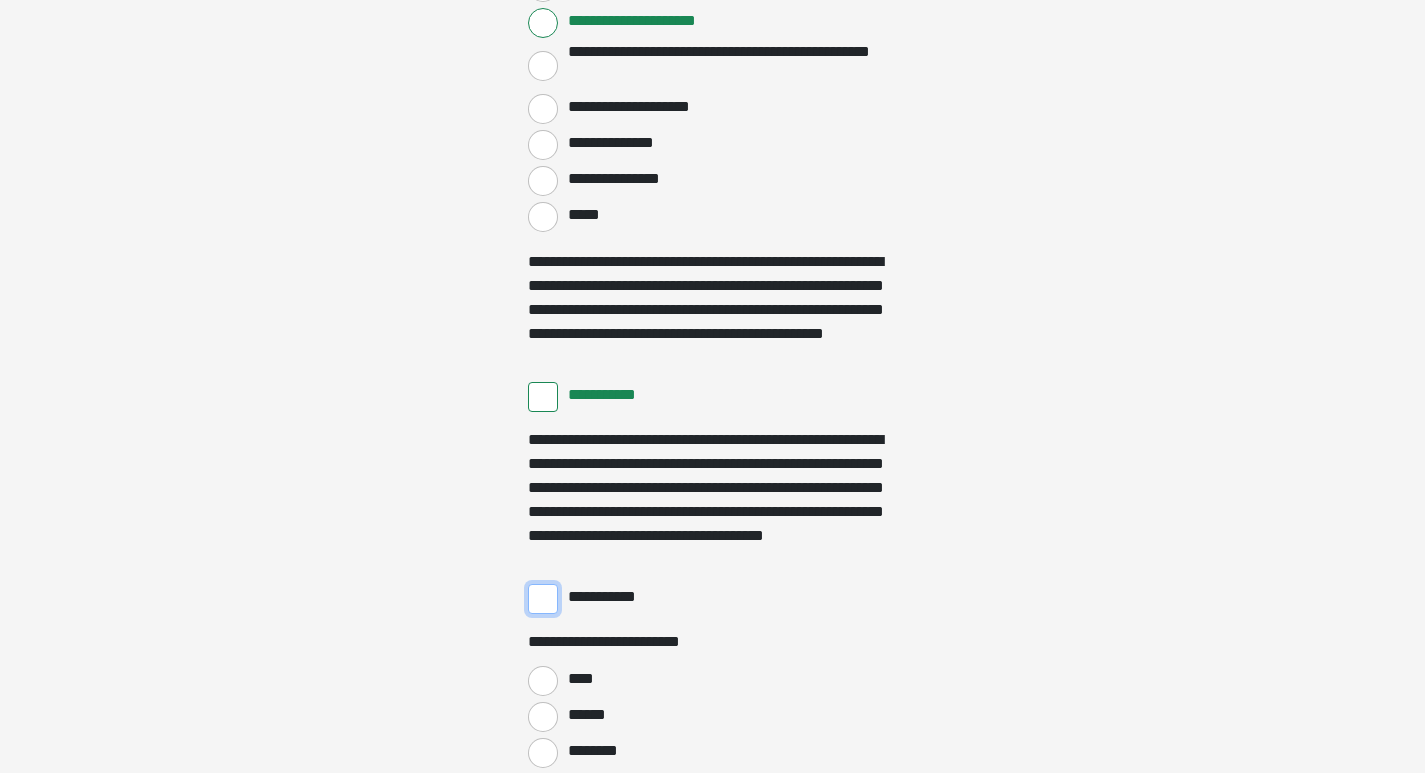 click on "**********" at bounding box center (543, 599) 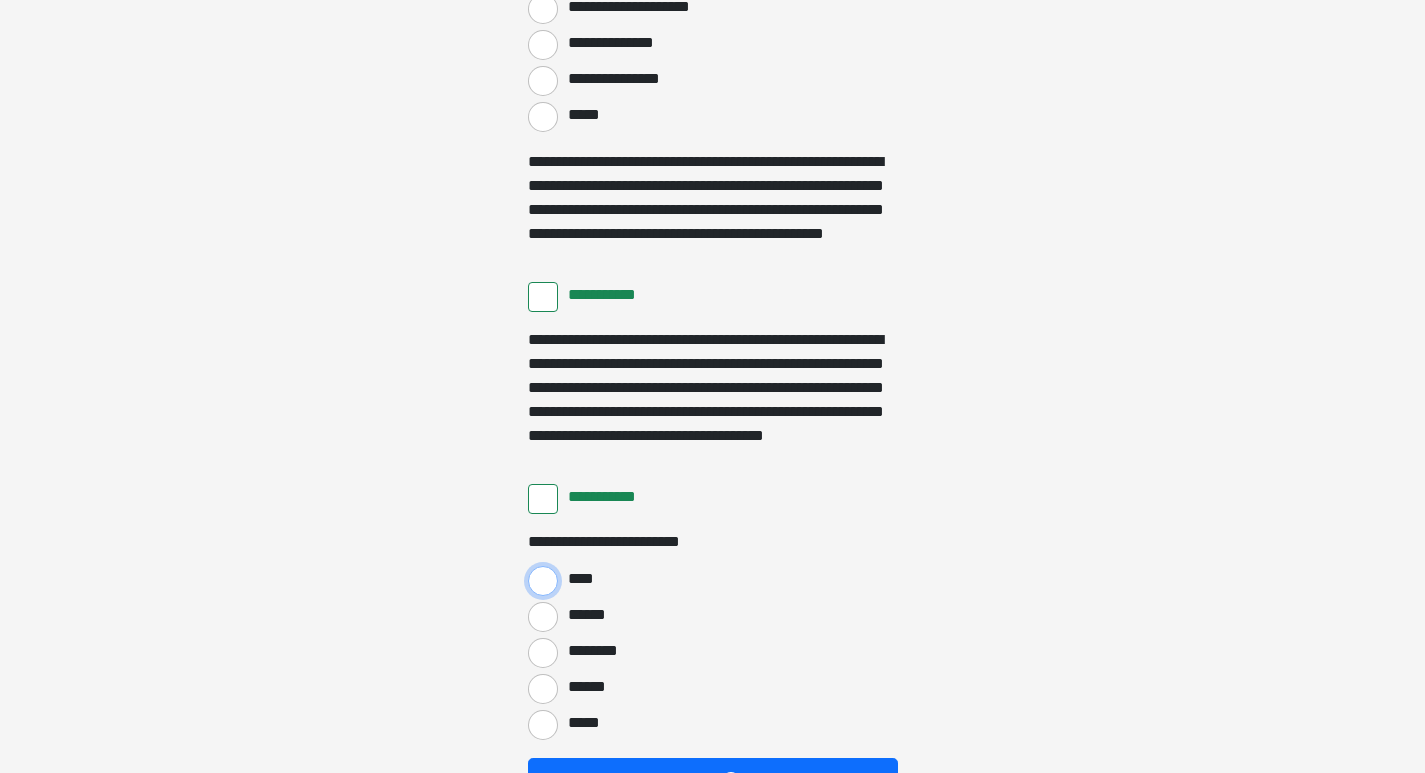 click on "****" at bounding box center [543, 581] 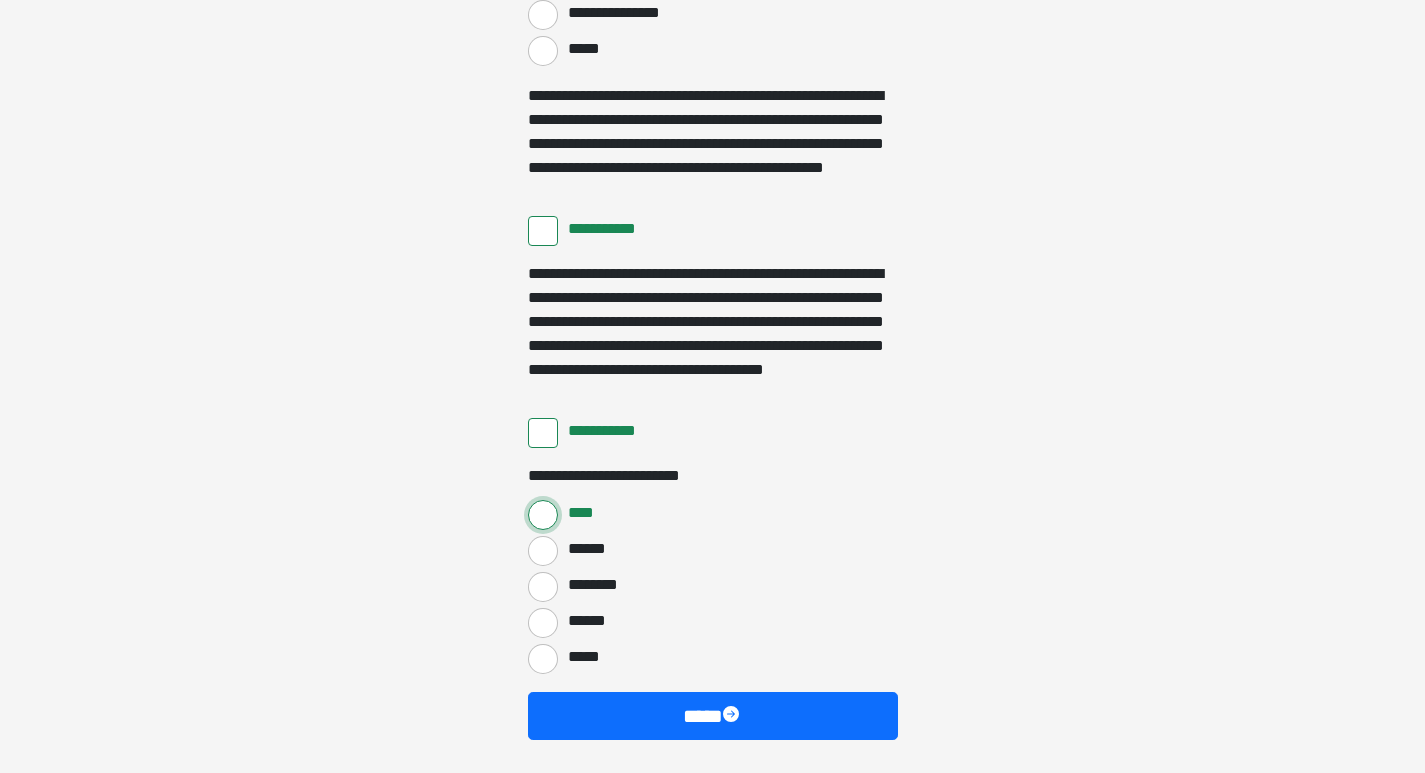 scroll, scrollTop: 3736, scrollLeft: 0, axis: vertical 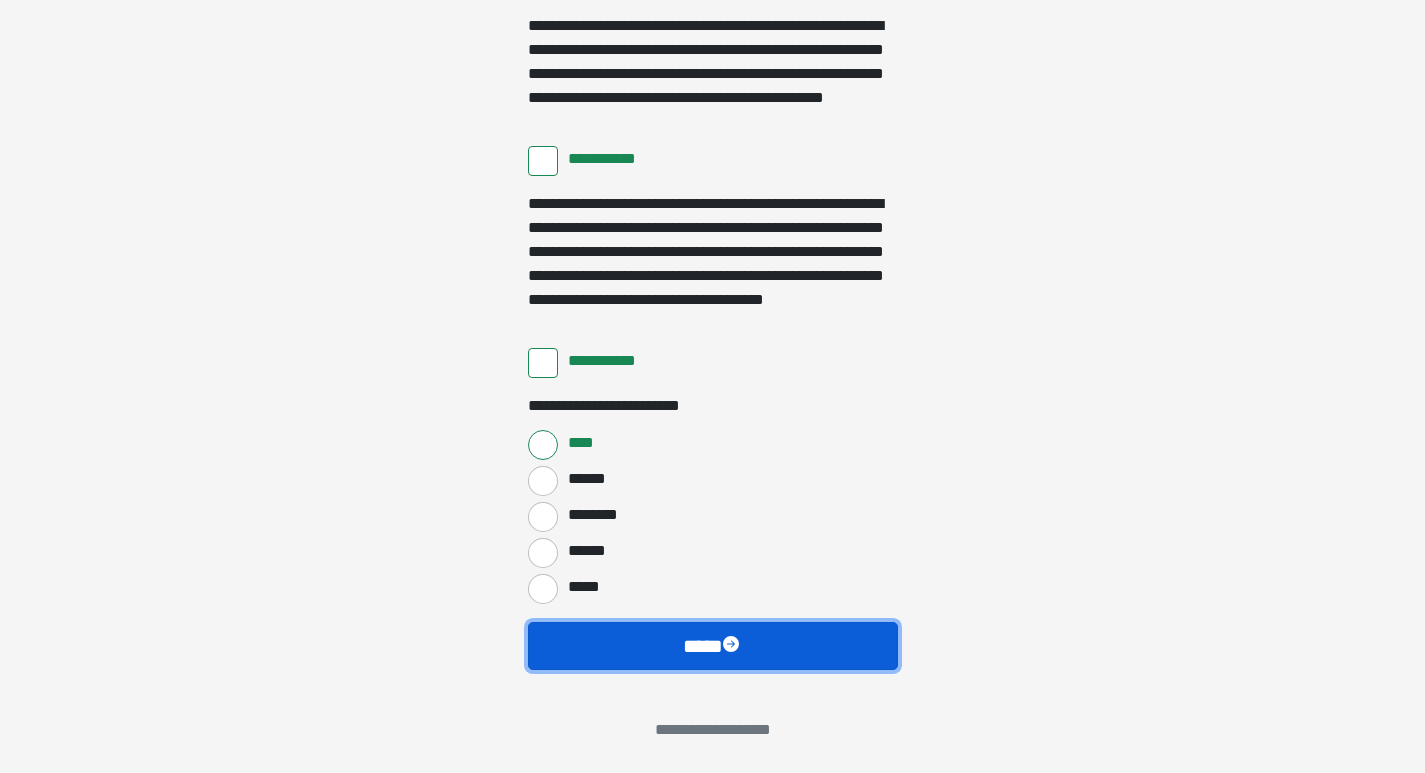click on "****" at bounding box center [713, 646] 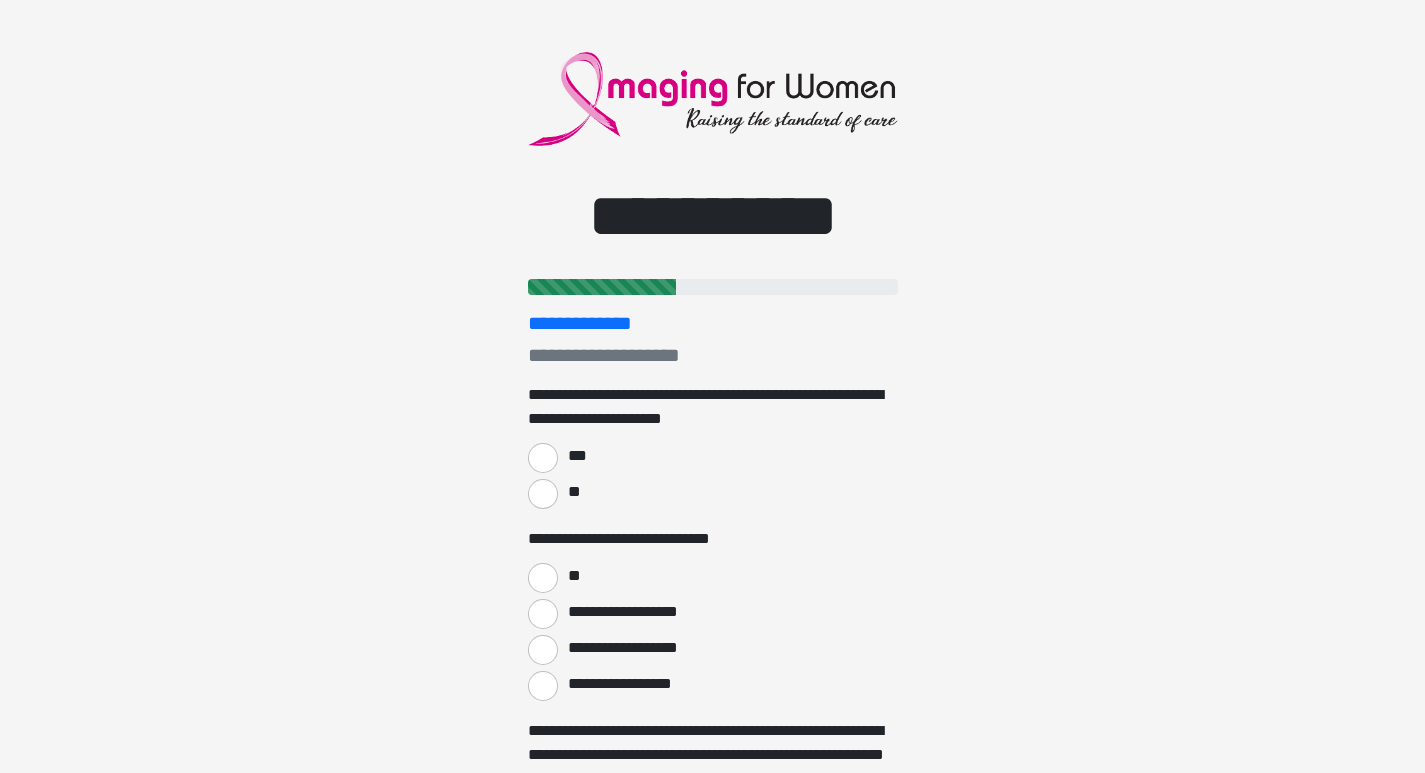 scroll, scrollTop: 0, scrollLeft: 0, axis: both 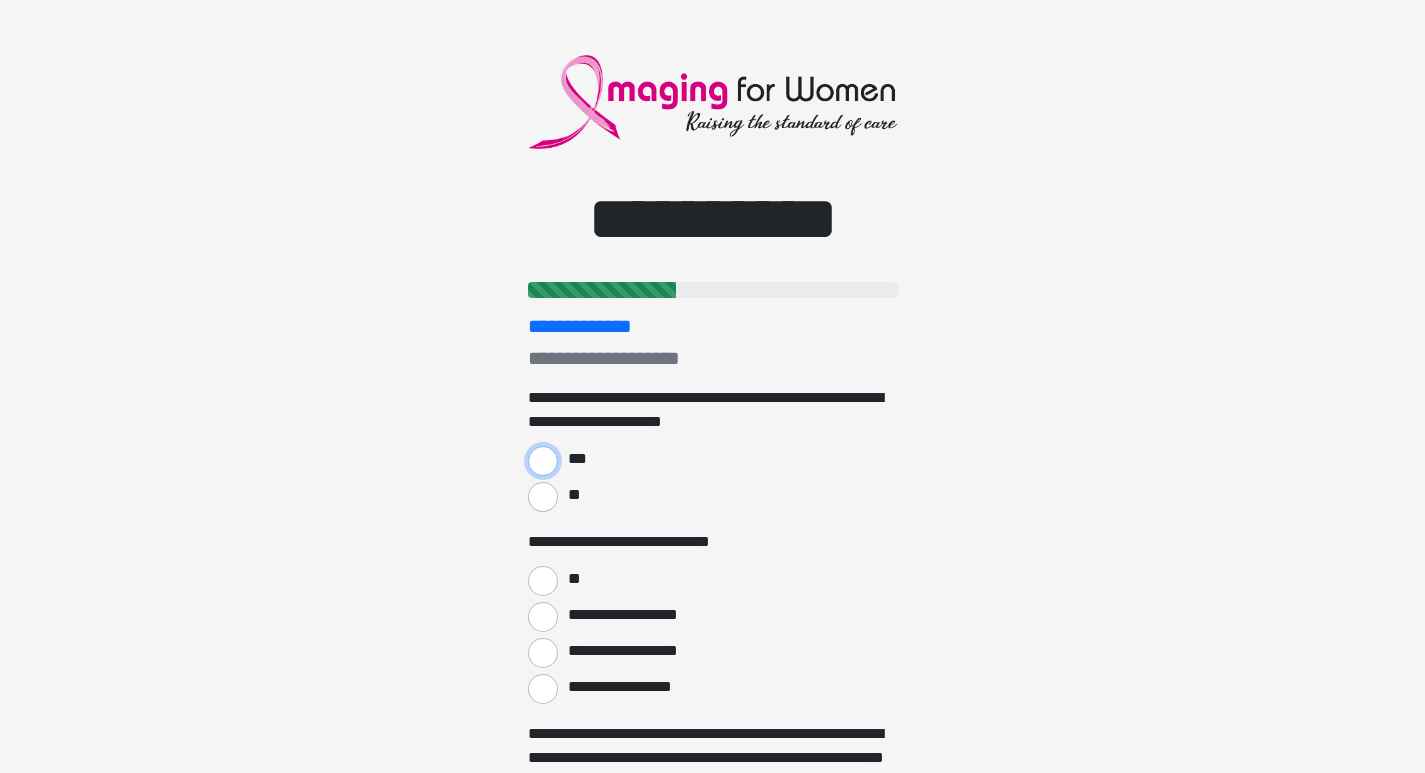 click on "***" at bounding box center (543, 461) 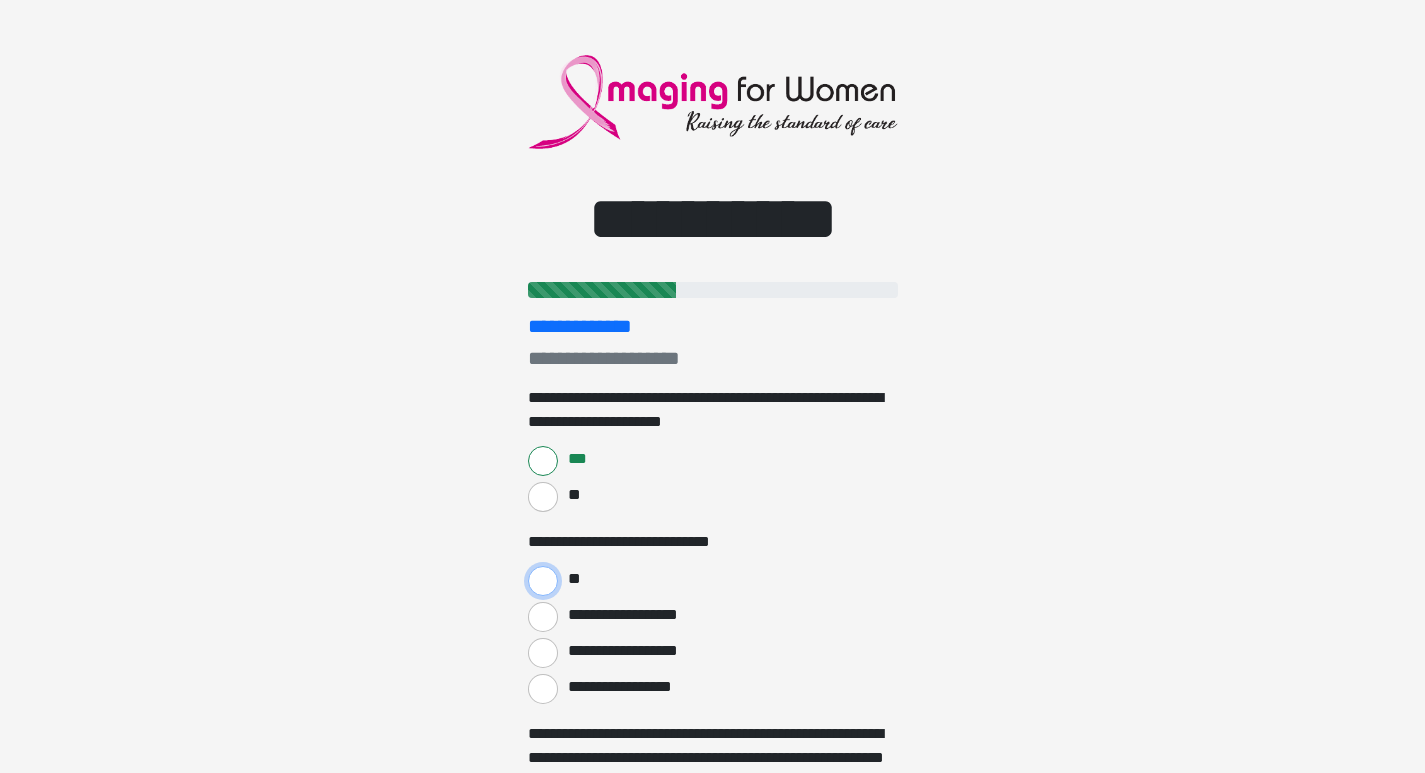 click on "**" at bounding box center [543, 581] 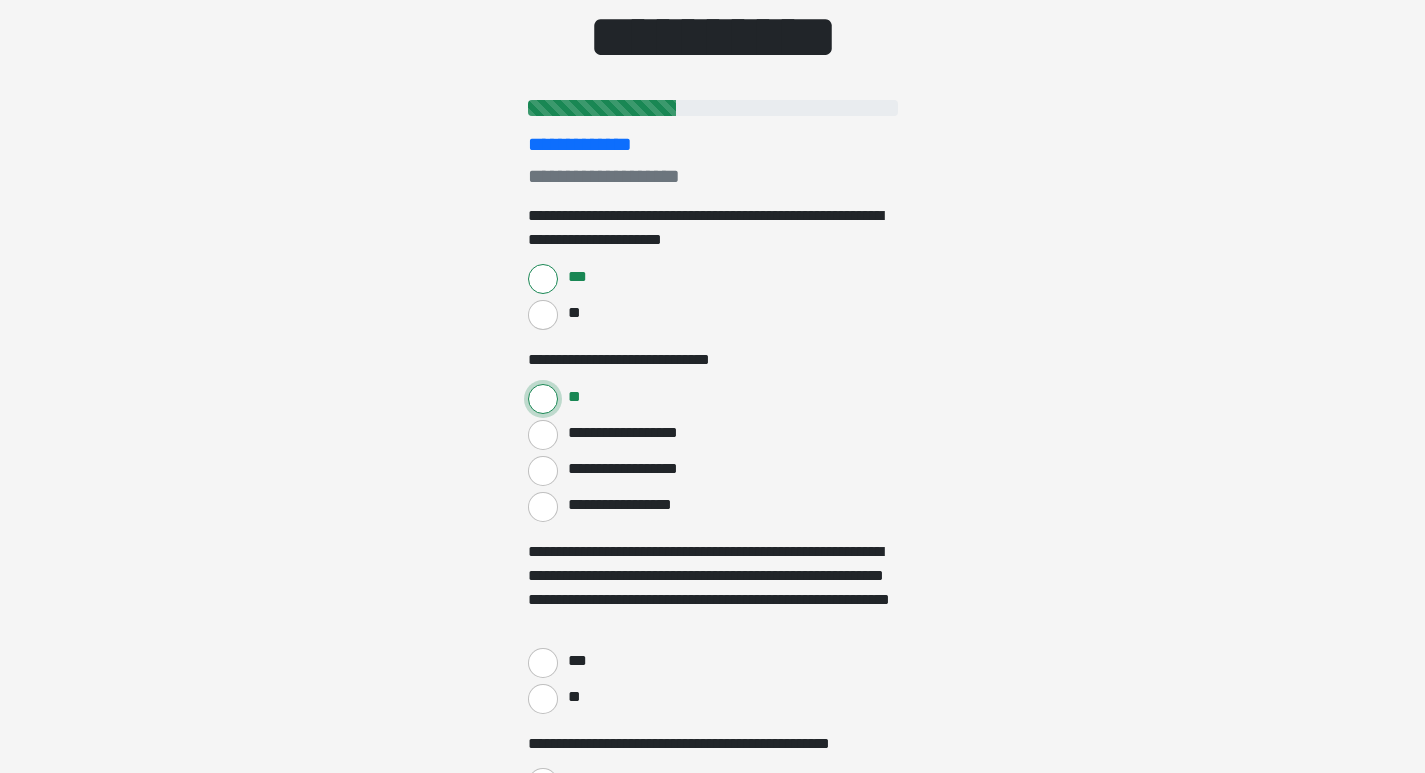 scroll, scrollTop: 200, scrollLeft: 0, axis: vertical 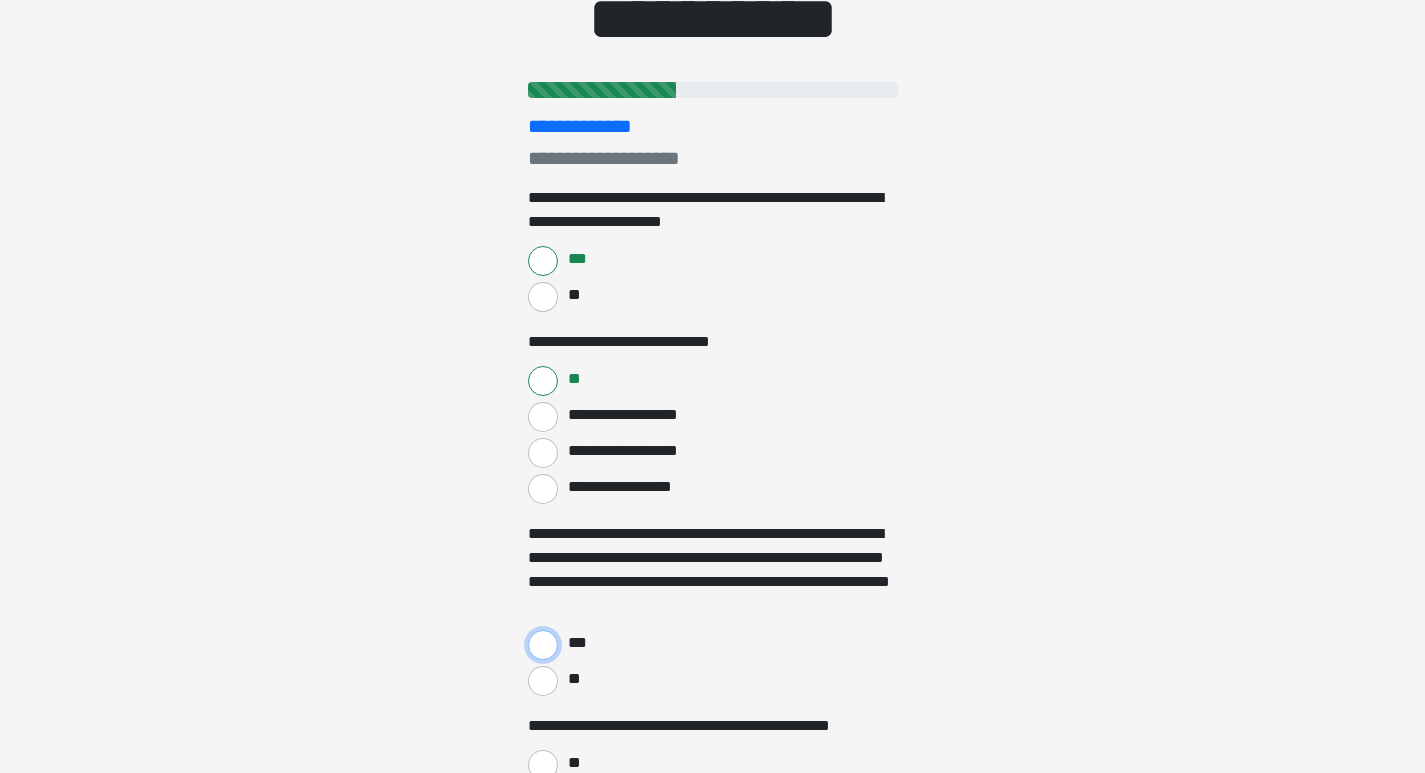 click on "***" at bounding box center (543, 645) 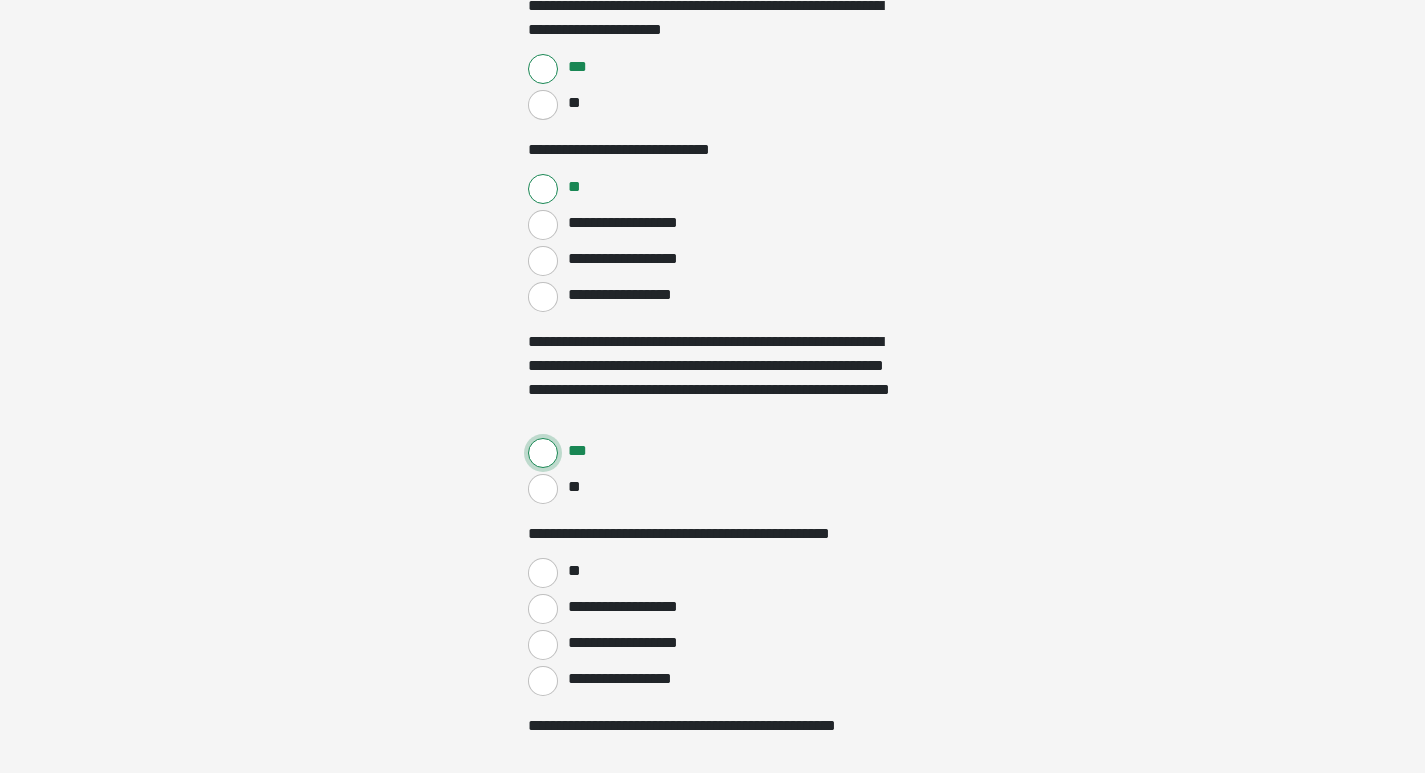 scroll, scrollTop: 400, scrollLeft: 0, axis: vertical 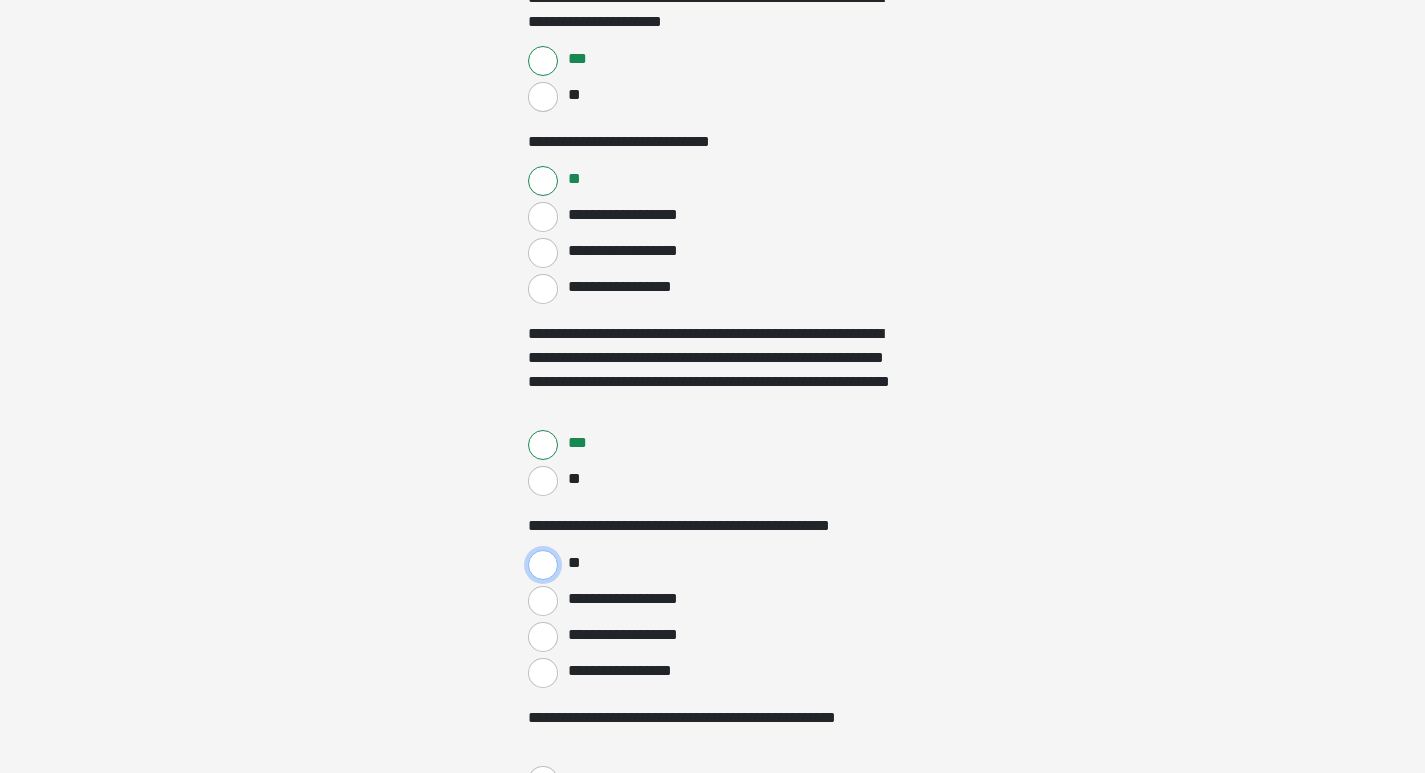 click on "**" at bounding box center (543, 565) 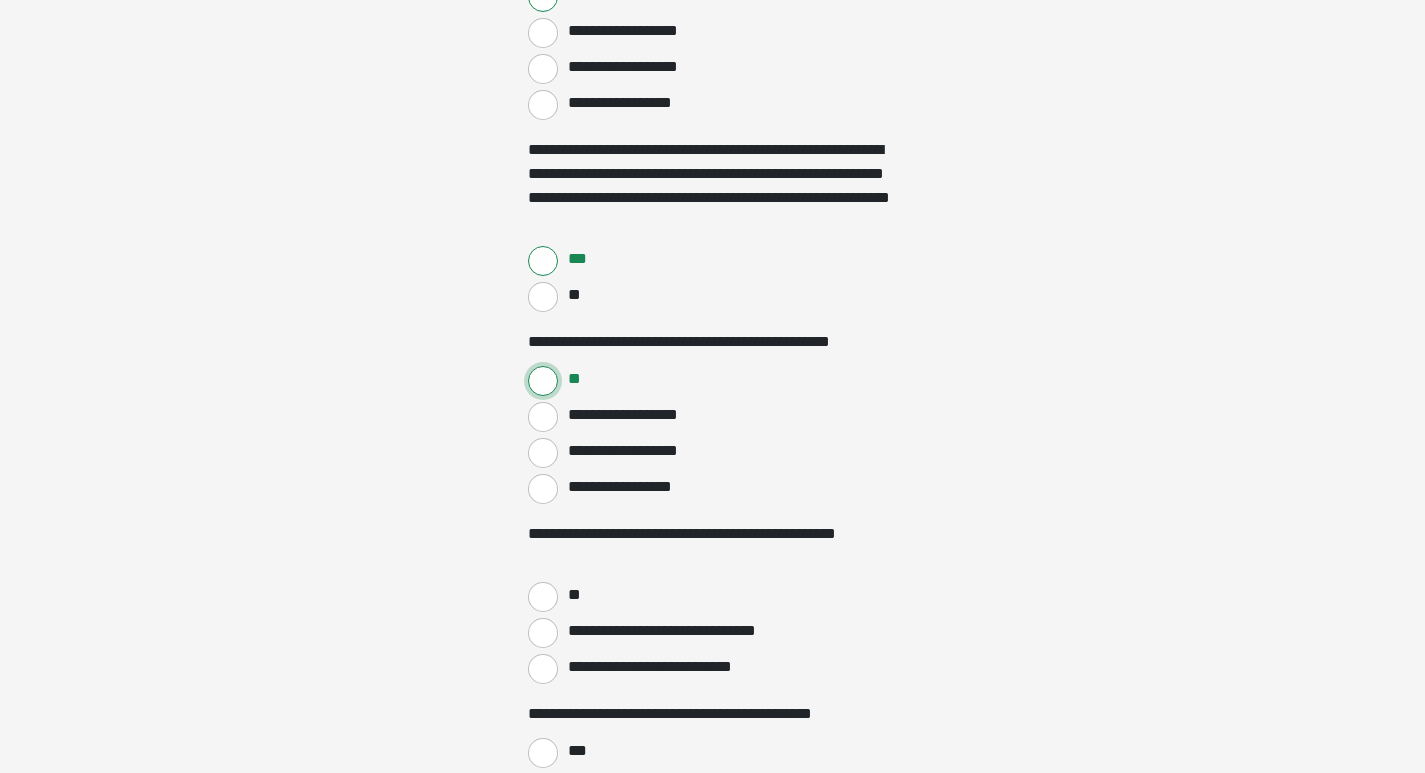 scroll, scrollTop: 600, scrollLeft: 0, axis: vertical 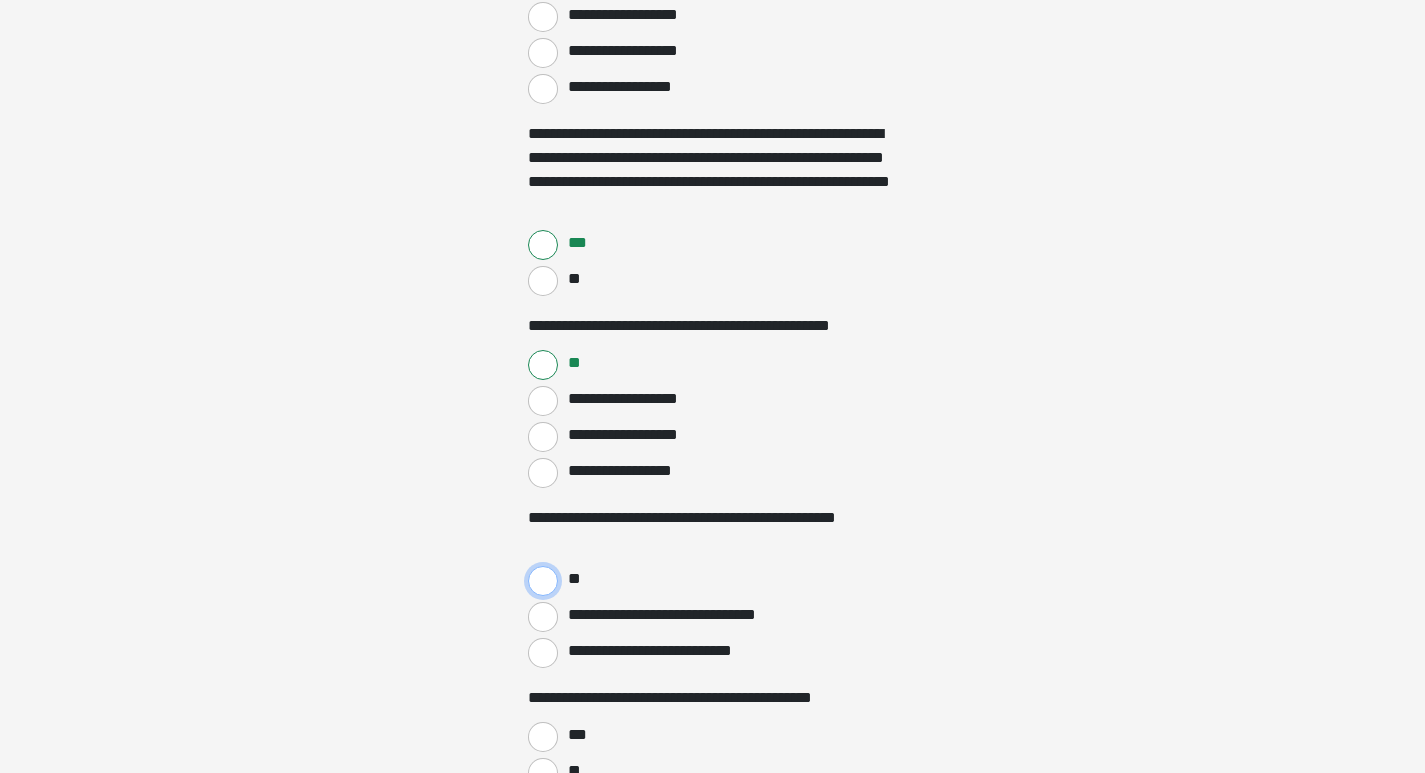 click on "**" at bounding box center (543, 581) 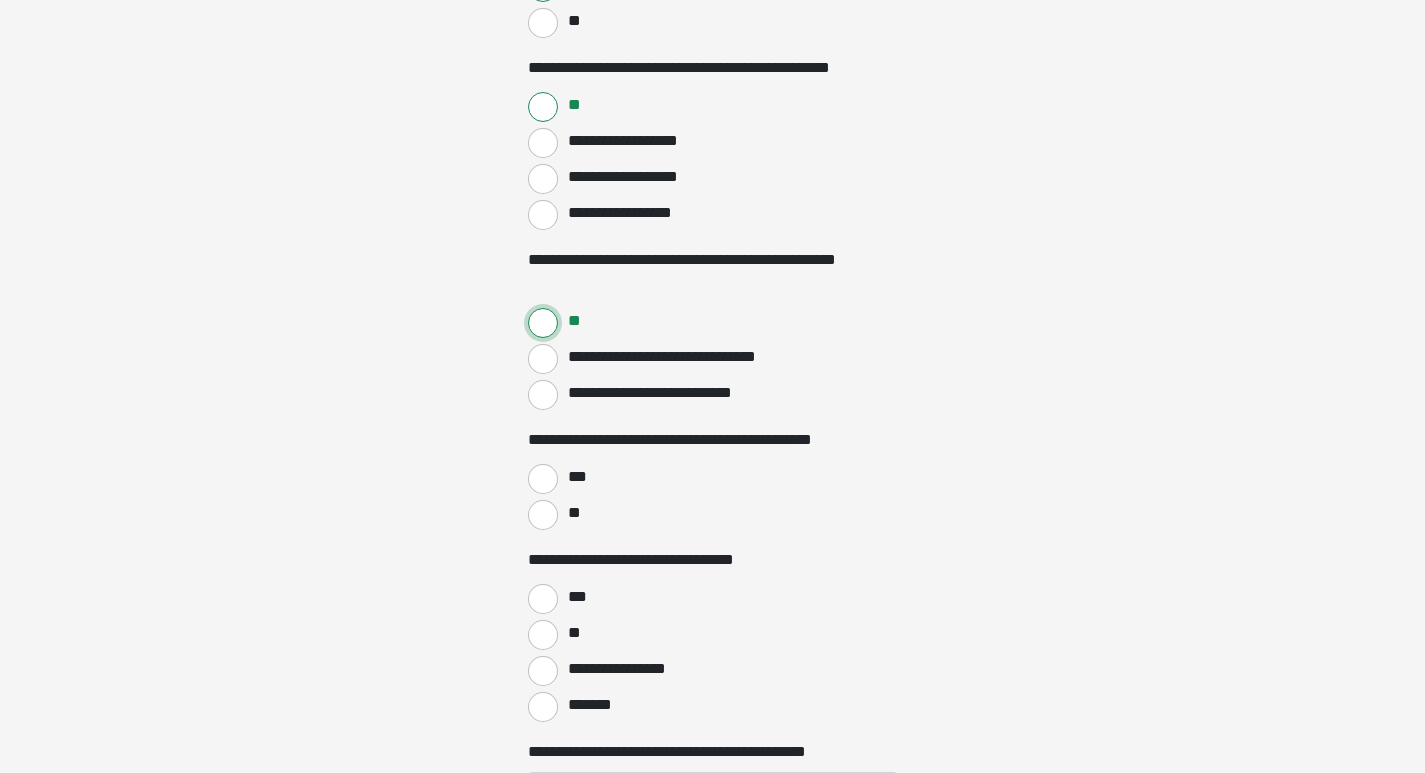 scroll, scrollTop: 900, scrollLeft: 0, axis: vertical 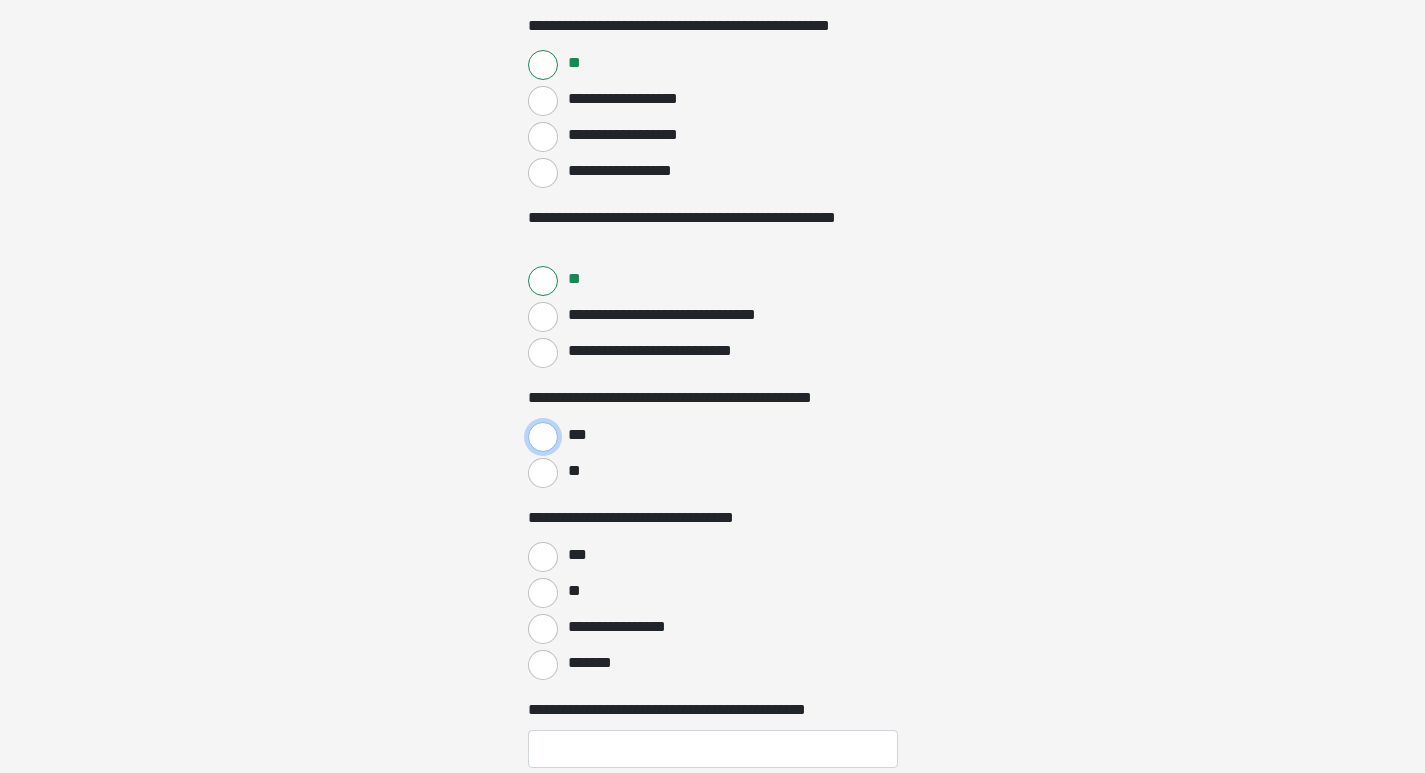 click on "***" at bounding box center (543, 437) 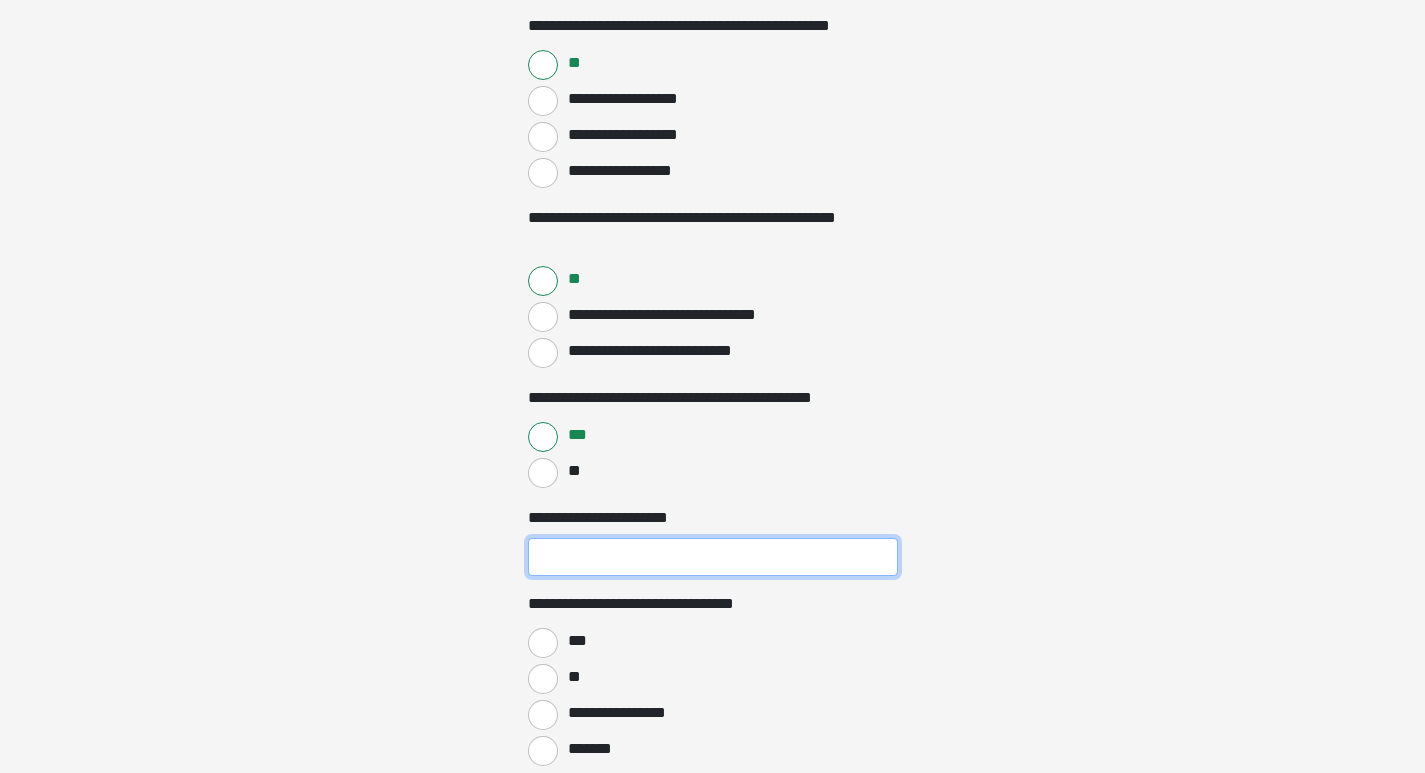 click on "**********" at bounding box center [713, 557] 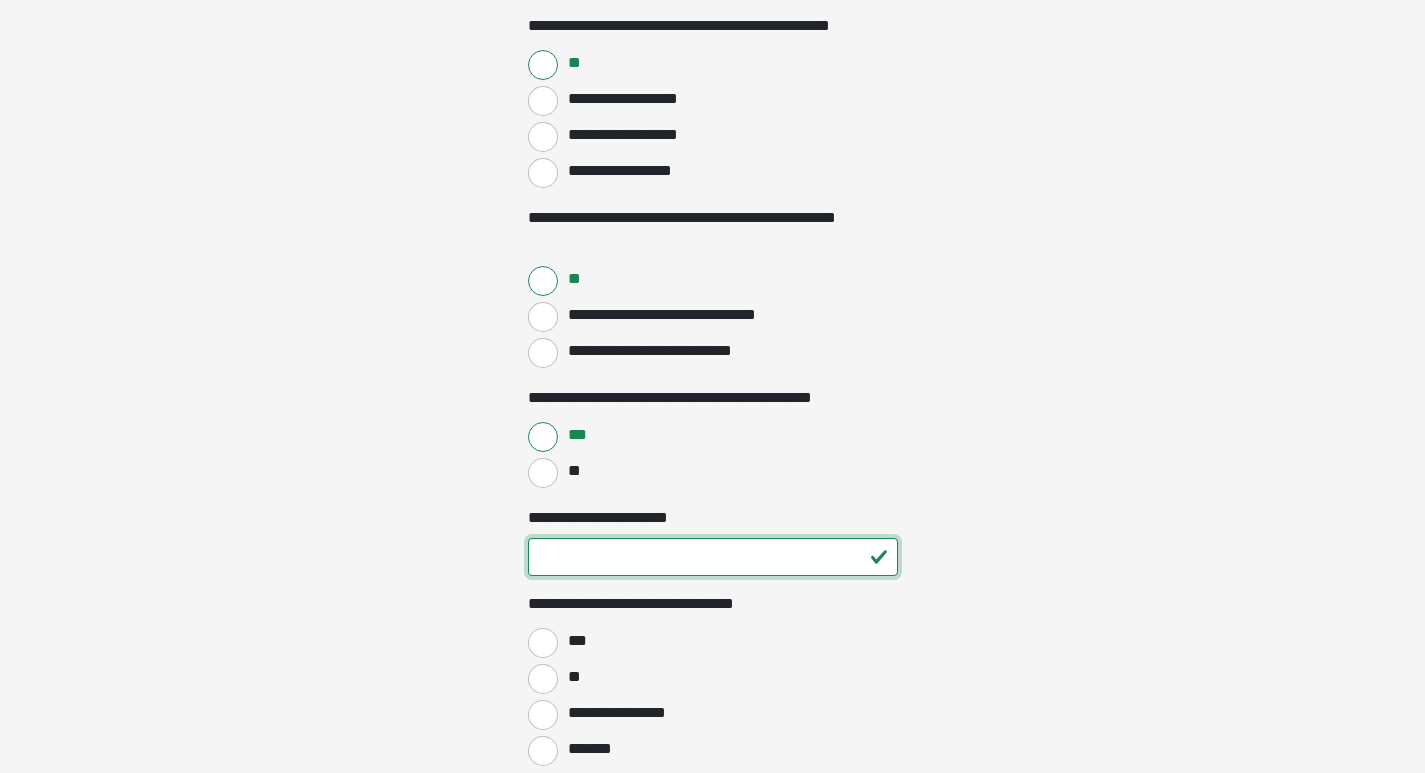 click on "*" at bounding box center [713, 557] 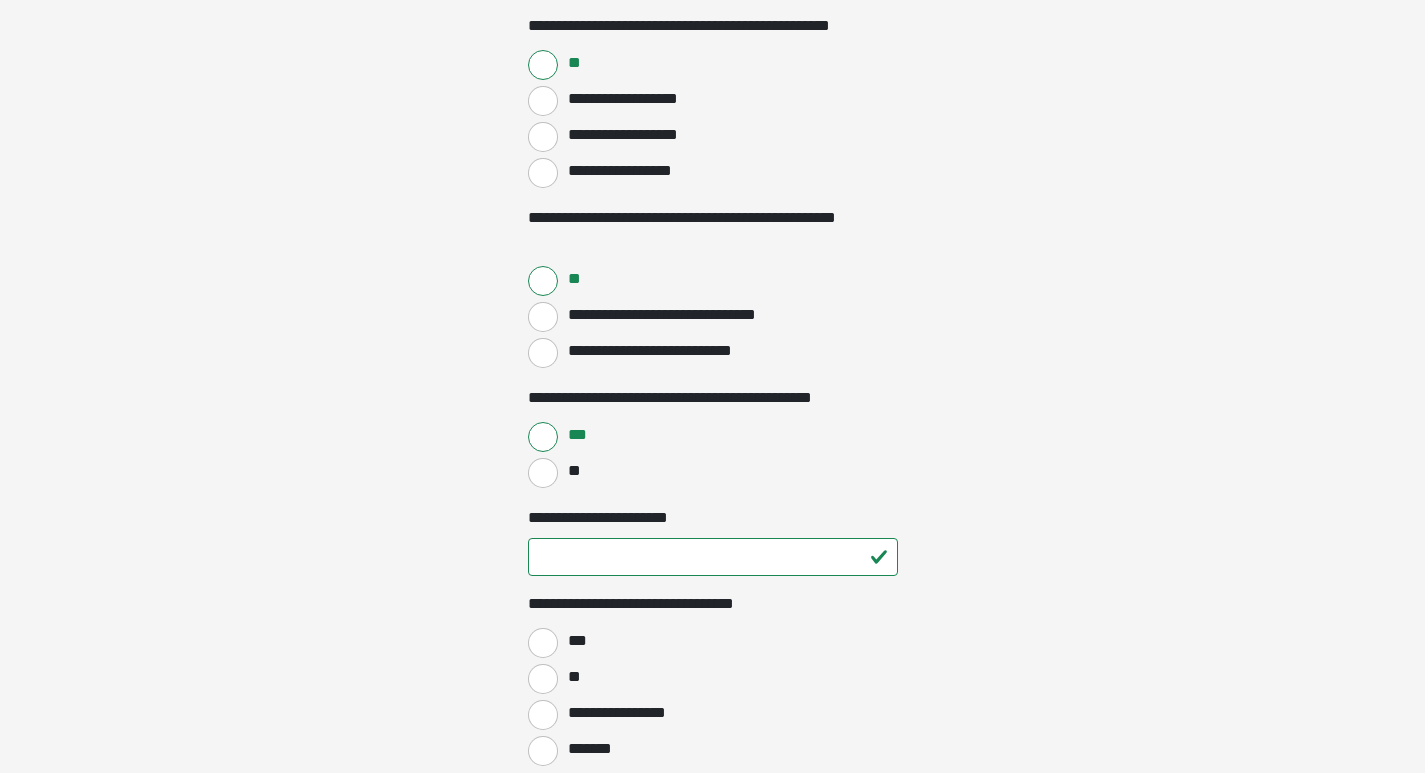 click on "**********" at bounding box center (712, -514) 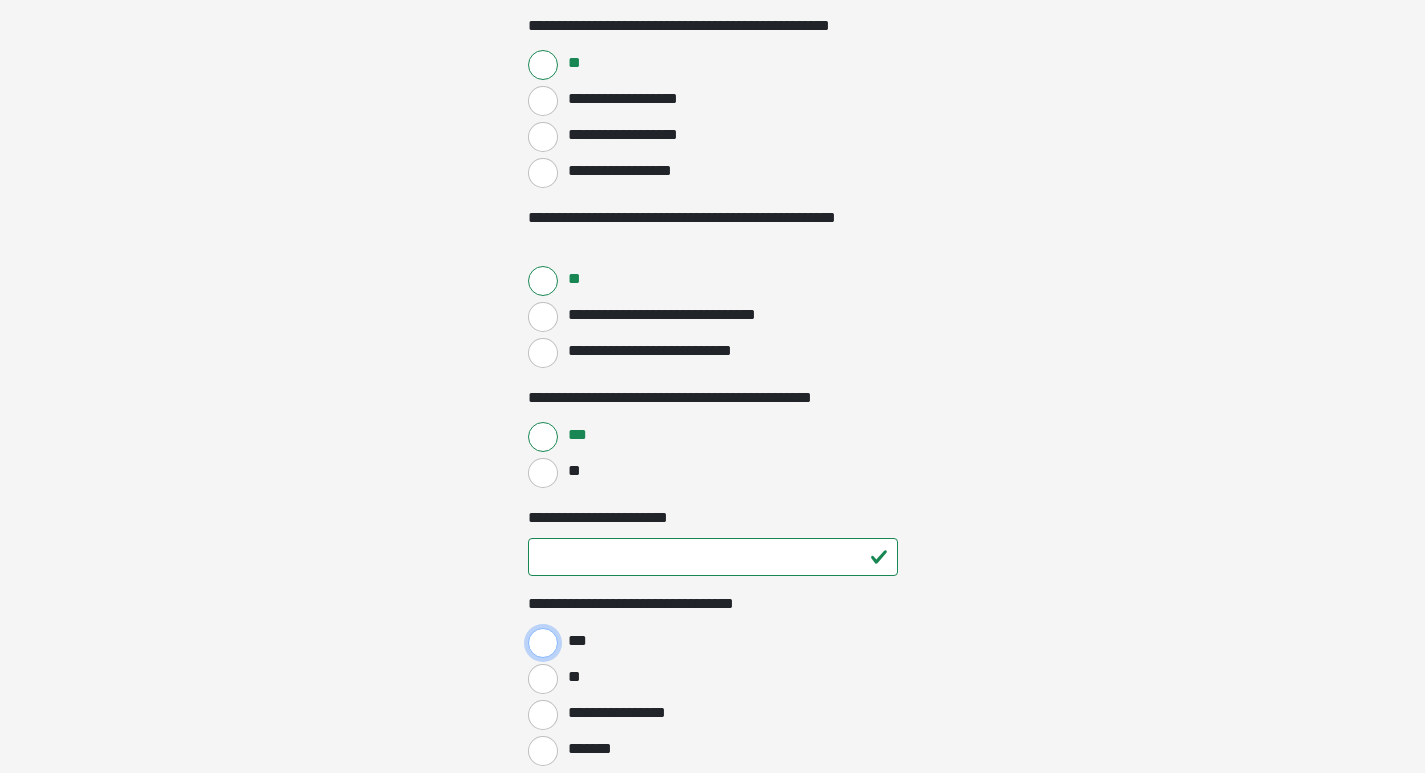 click on "***" at bounding box center [543, 643] 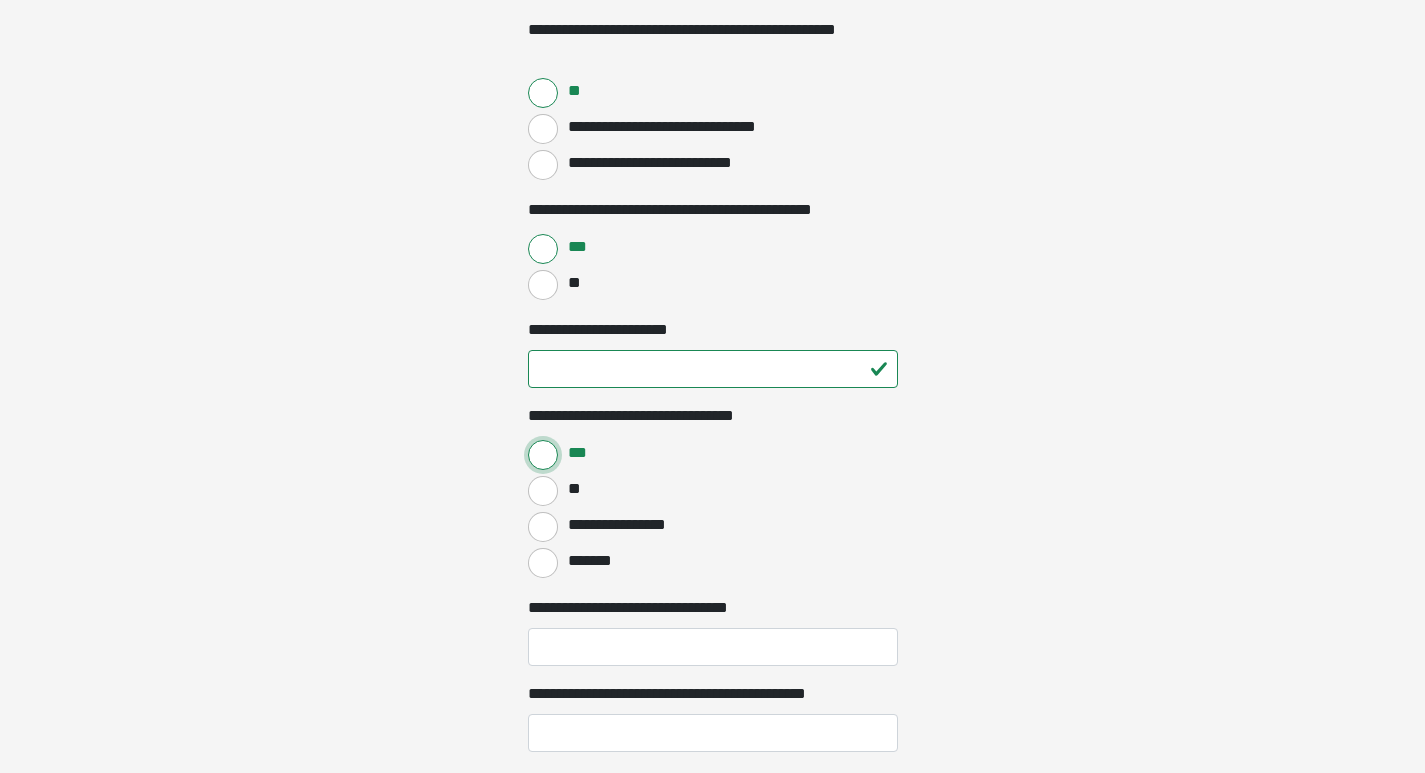scroll, scrollTop: 1100, scrollLeft: 0, axis: vertical 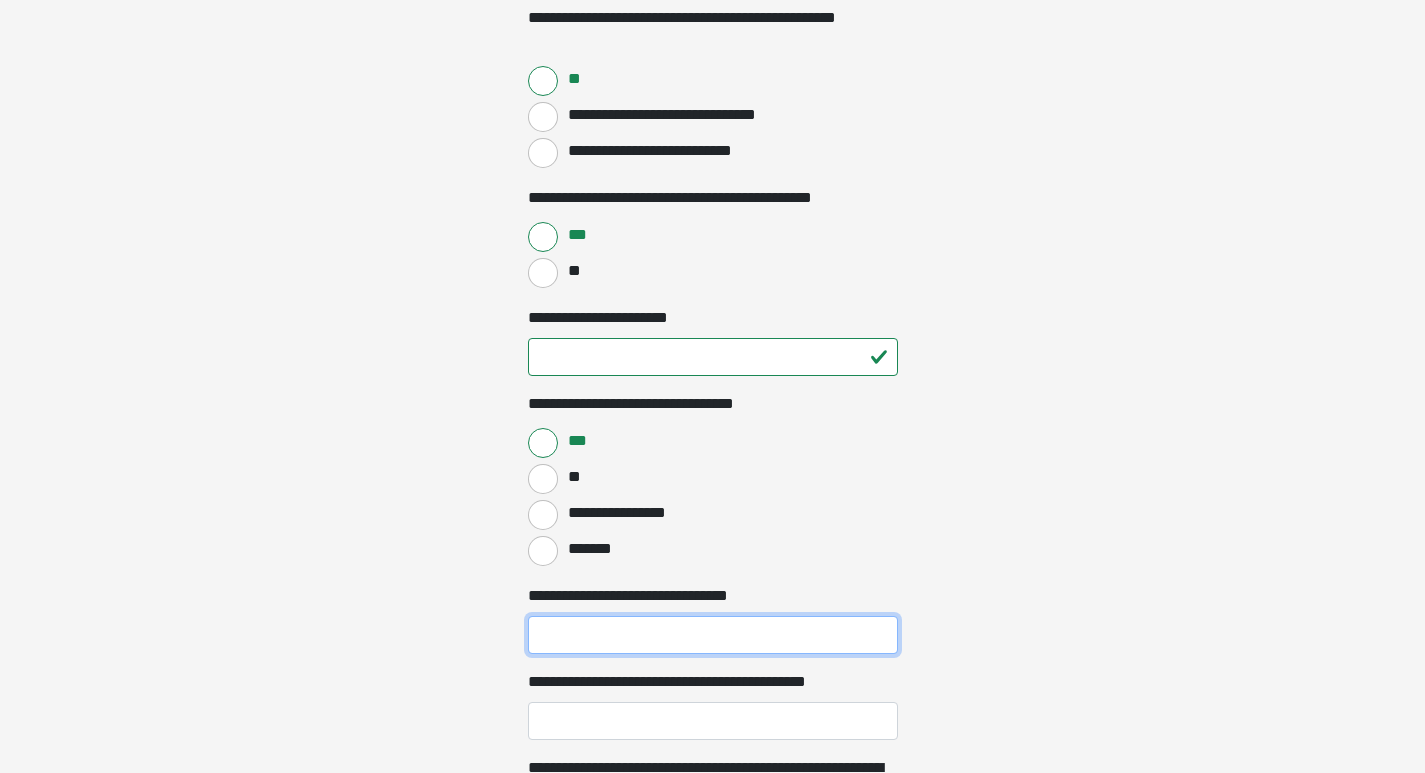 click on "**" at bounding box center [713, 635] 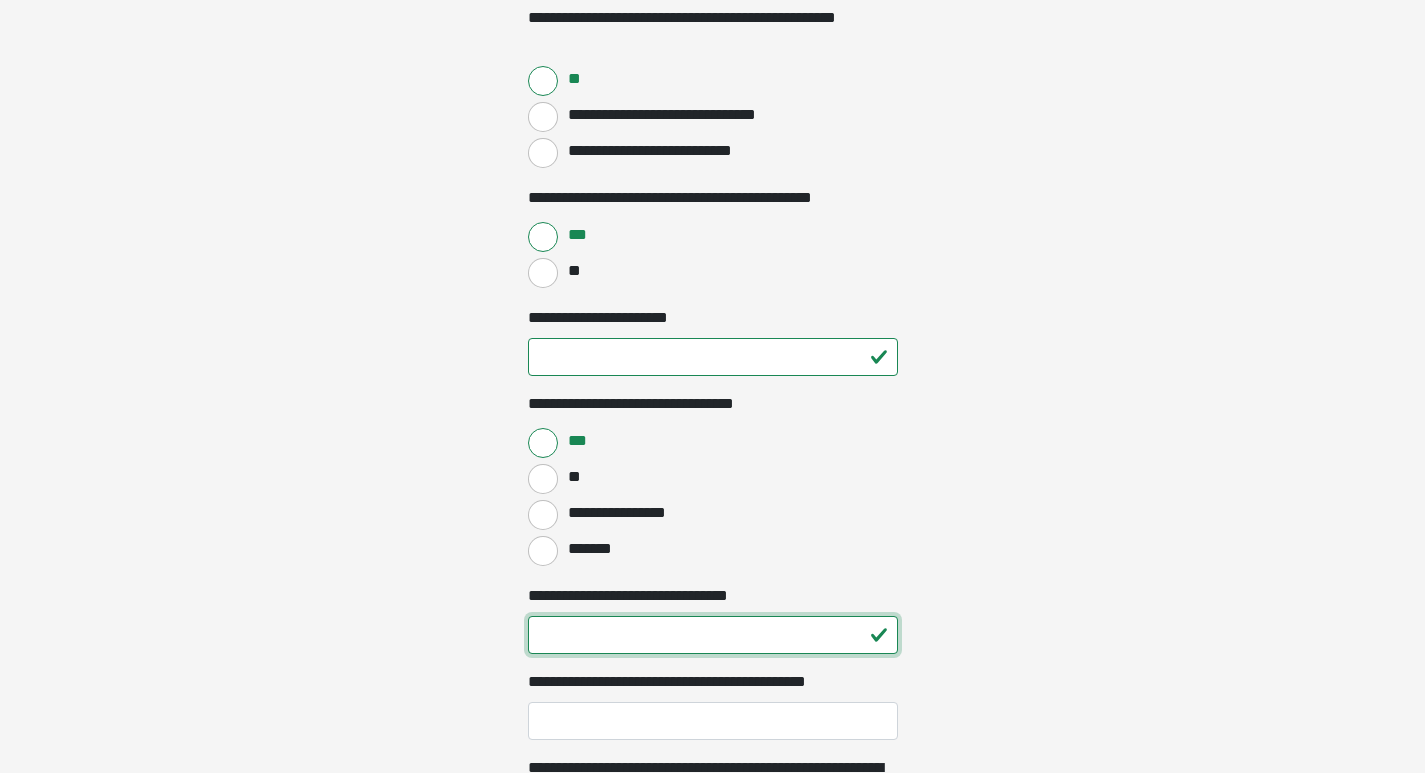 click on "**" at bounding box center (713, 635) 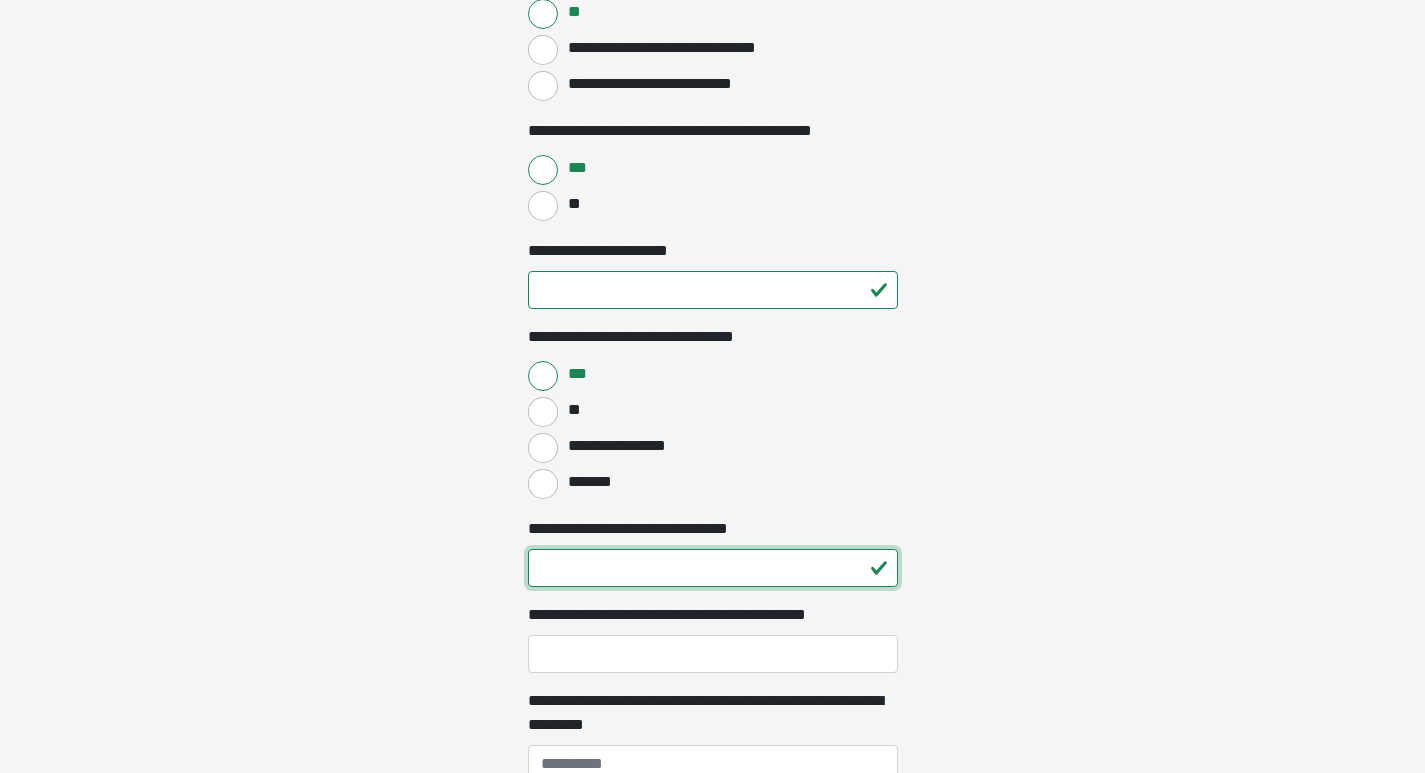 scroll, scrollTop: 1300, scrollLeft: 0, axis: vertical 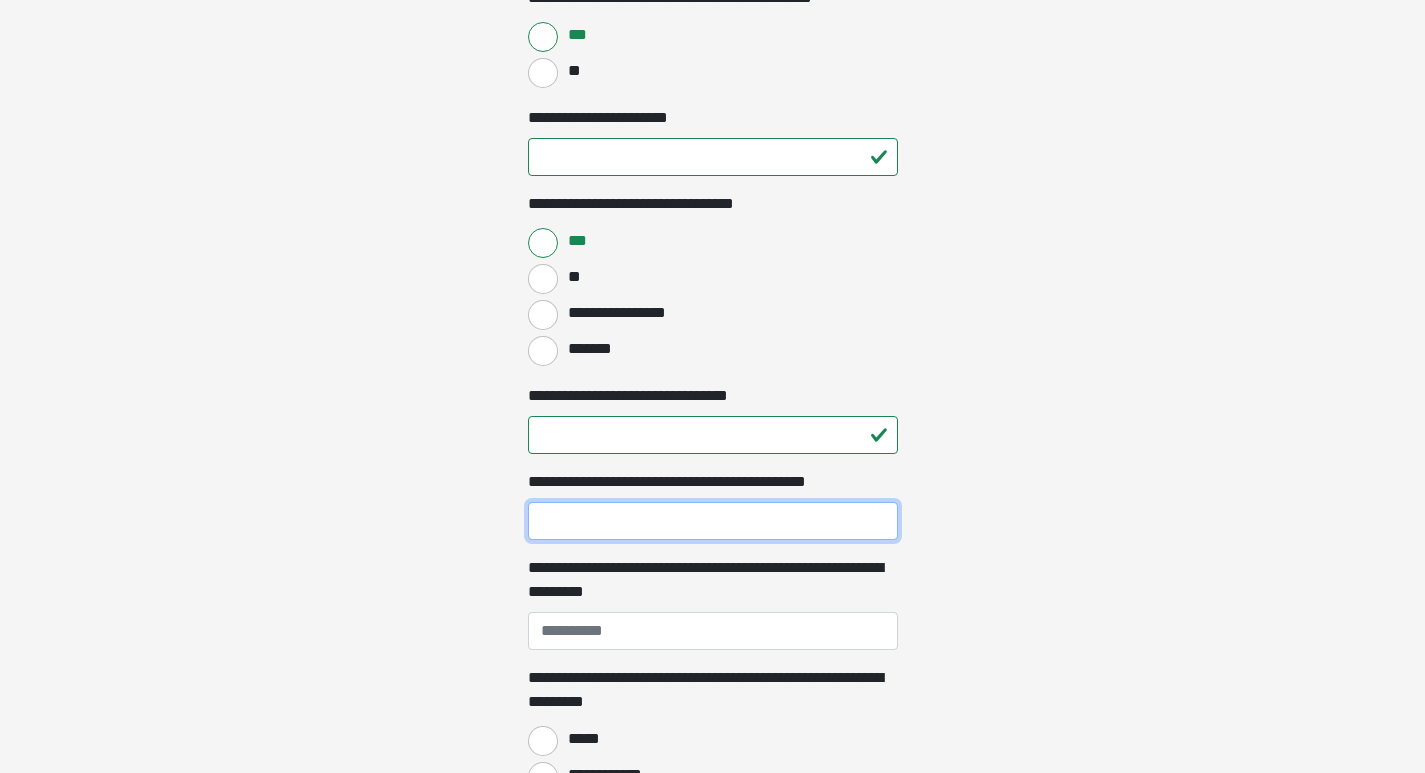 click on "**********" at bounding box center [713, 521] 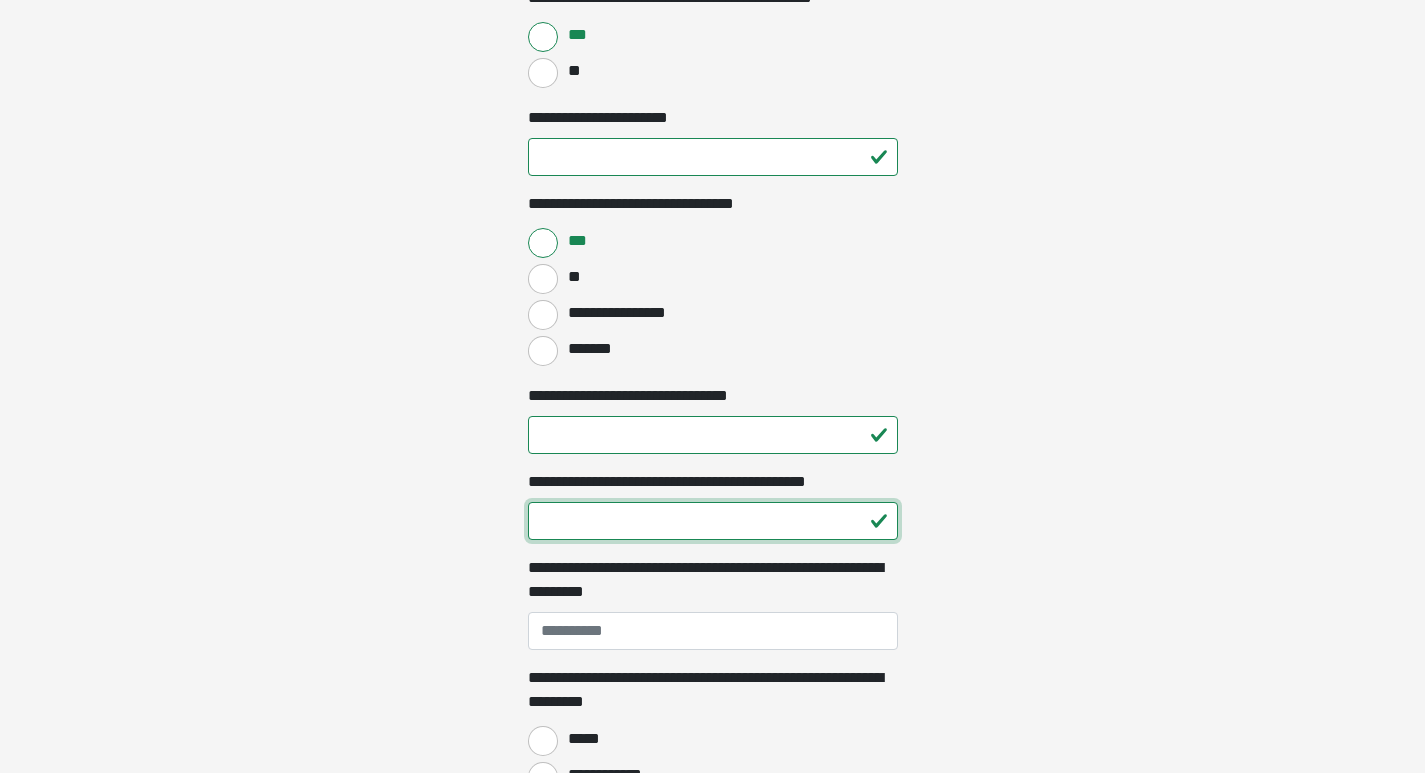 type on "**" 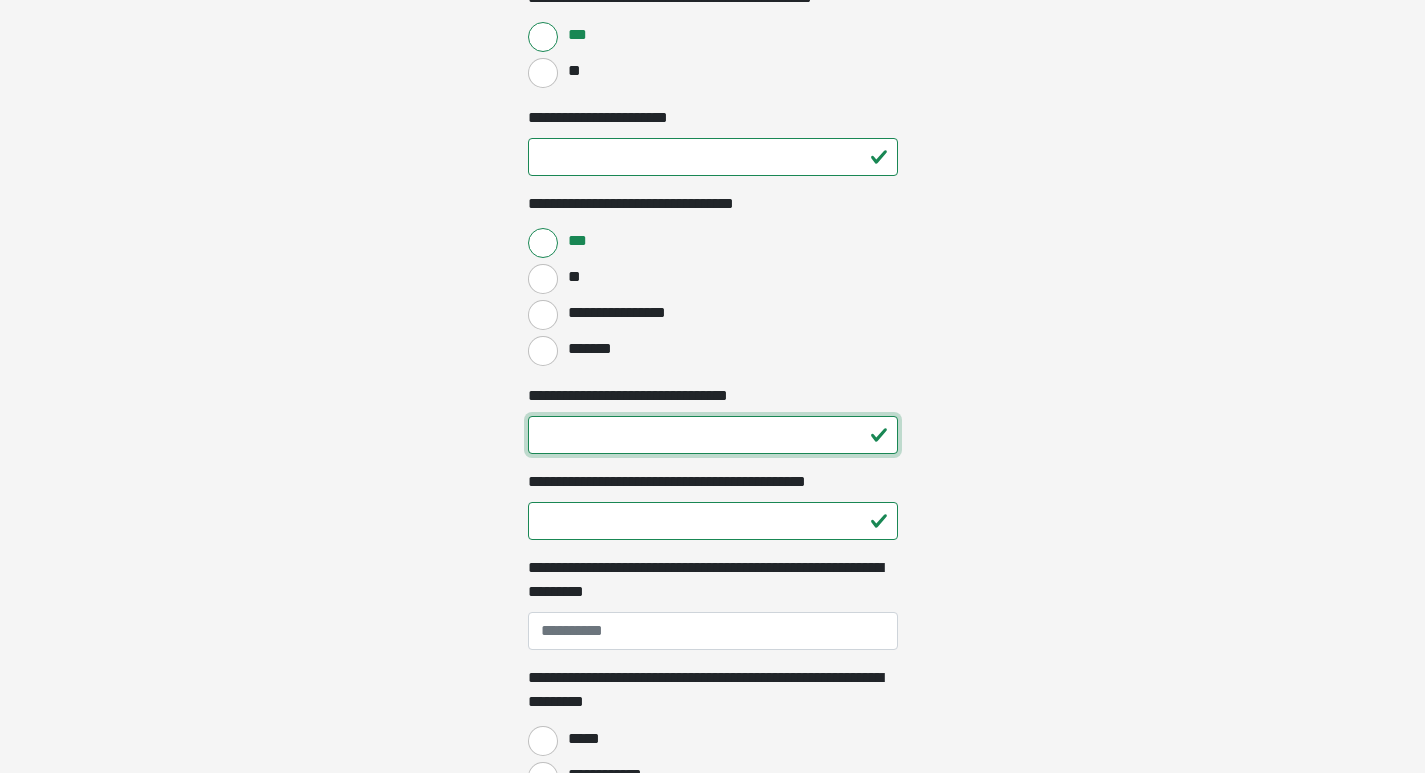 click on "**" at bounding box center (713, 435) 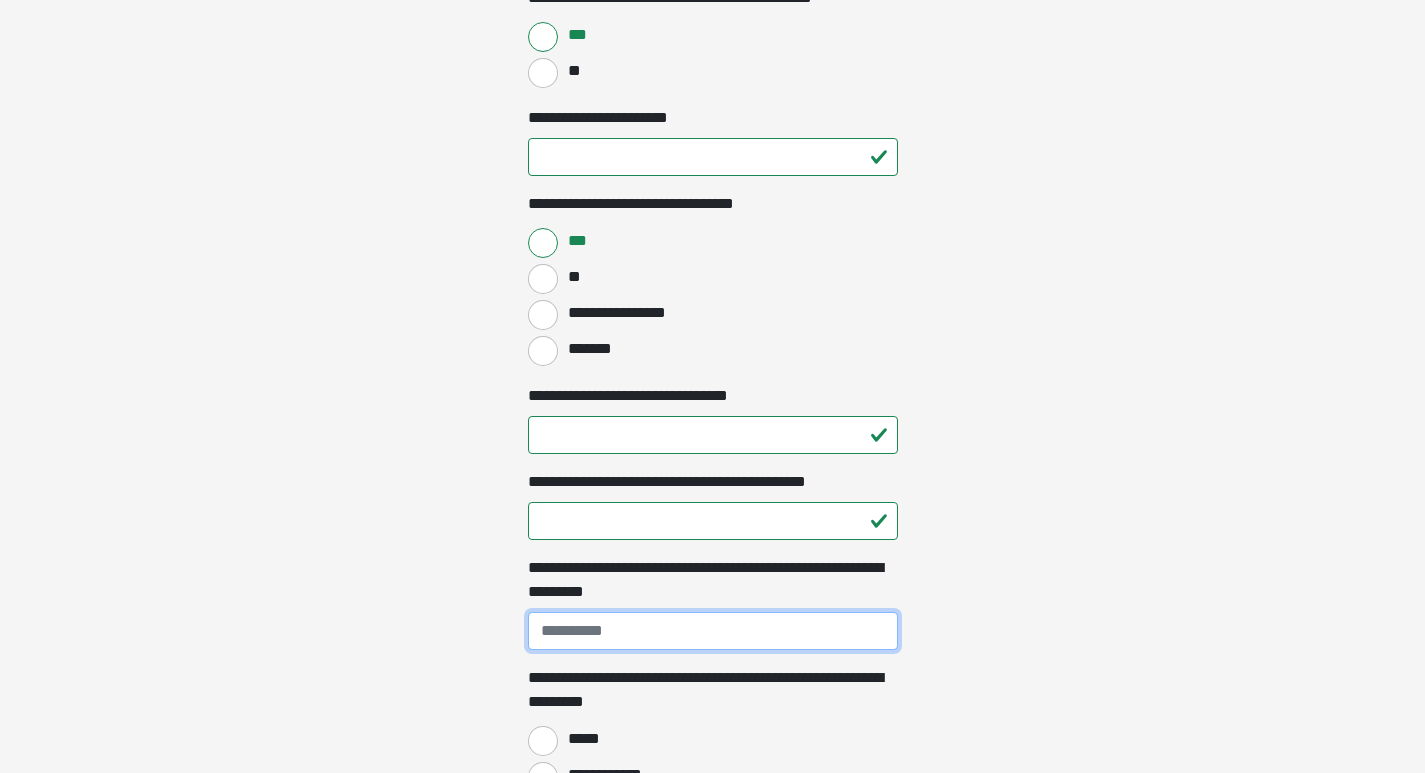 click on "**********" at bounding box center (713, 631) 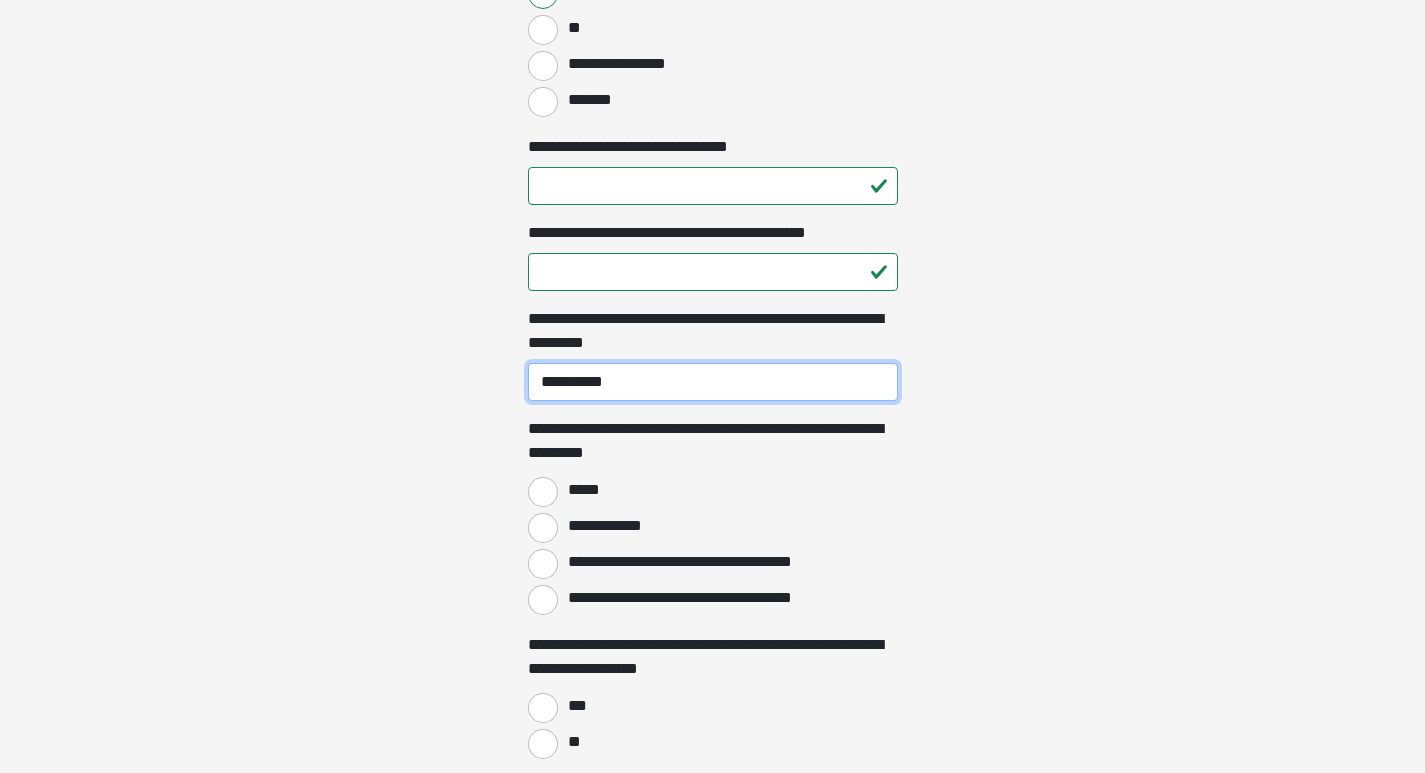 scroll, scrollTop: 1600, scrollLeft: 0, axis: vertical 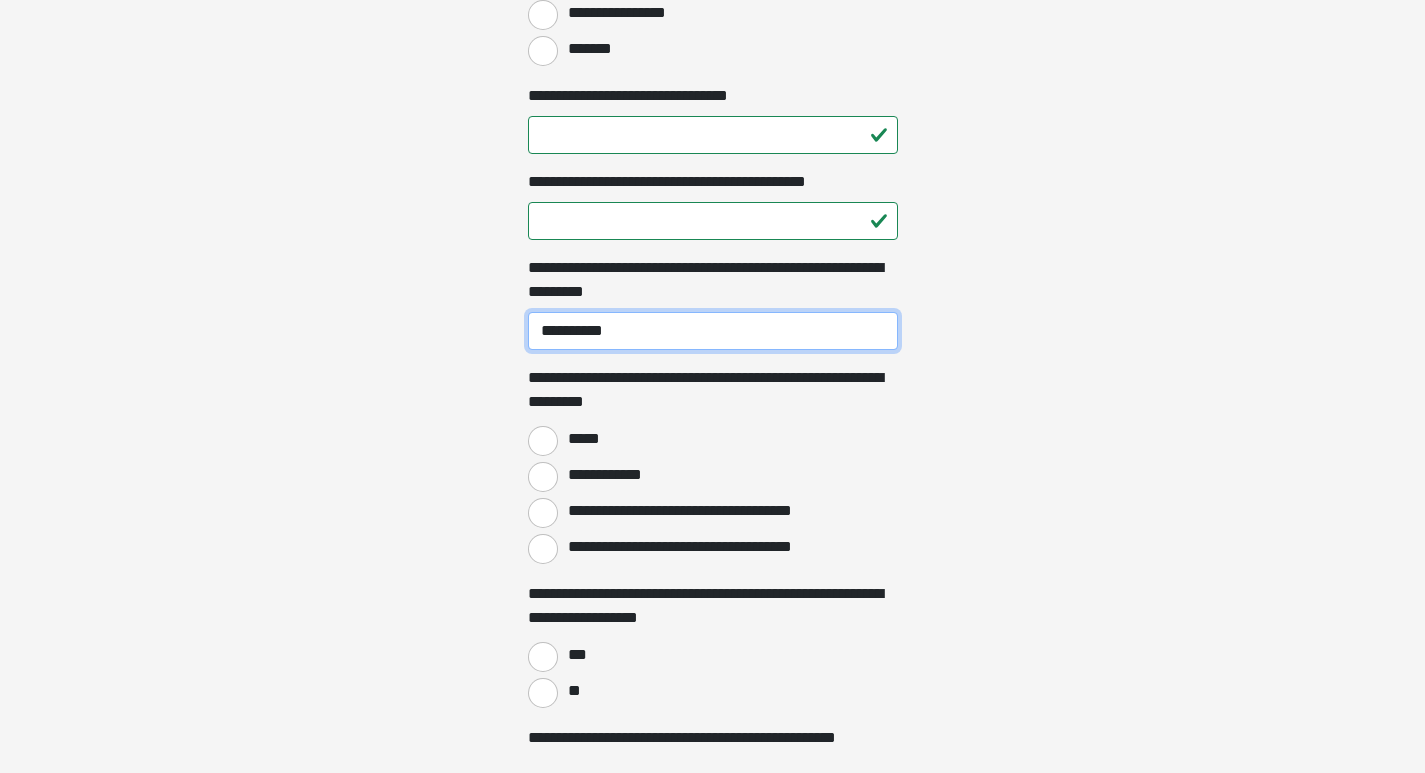 type on "**********" 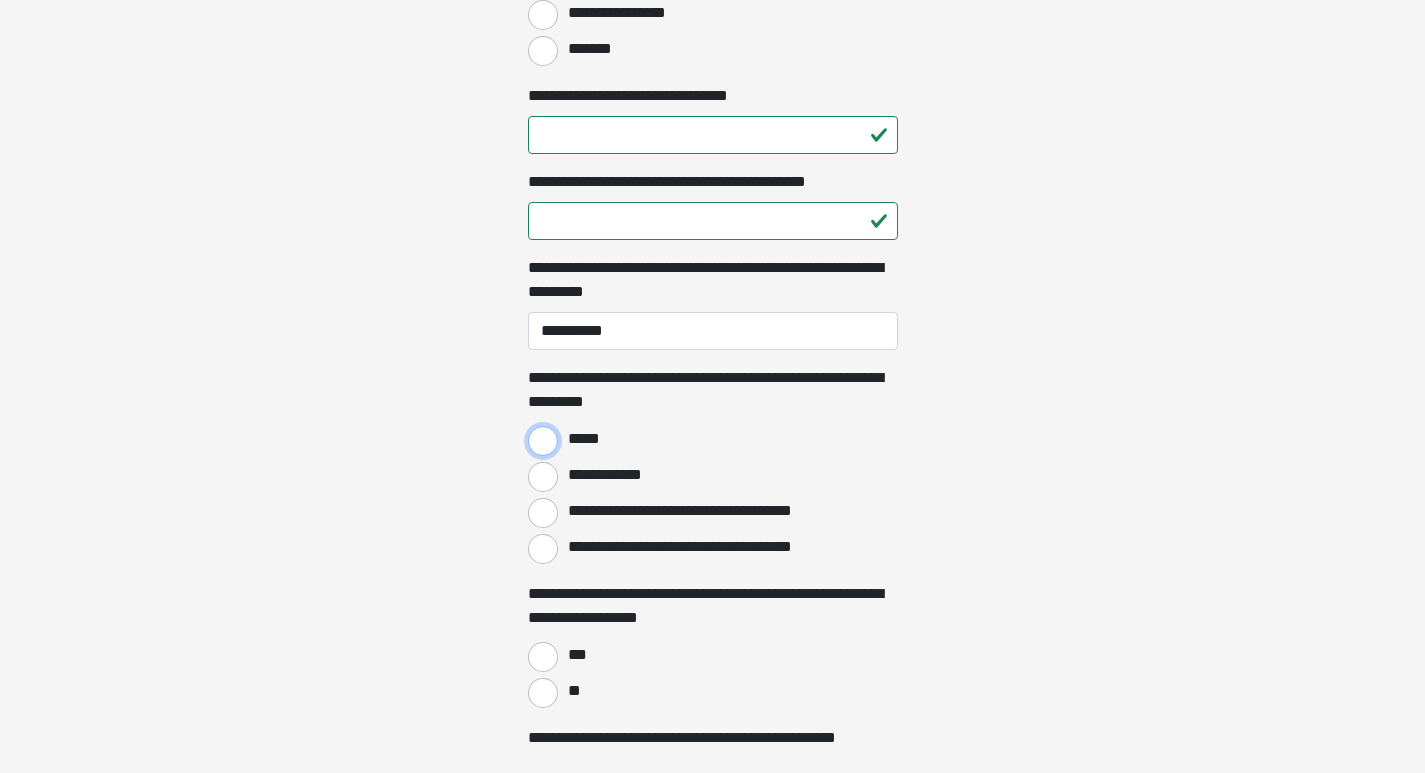 click on "*****" at bounding box center (543, 441) 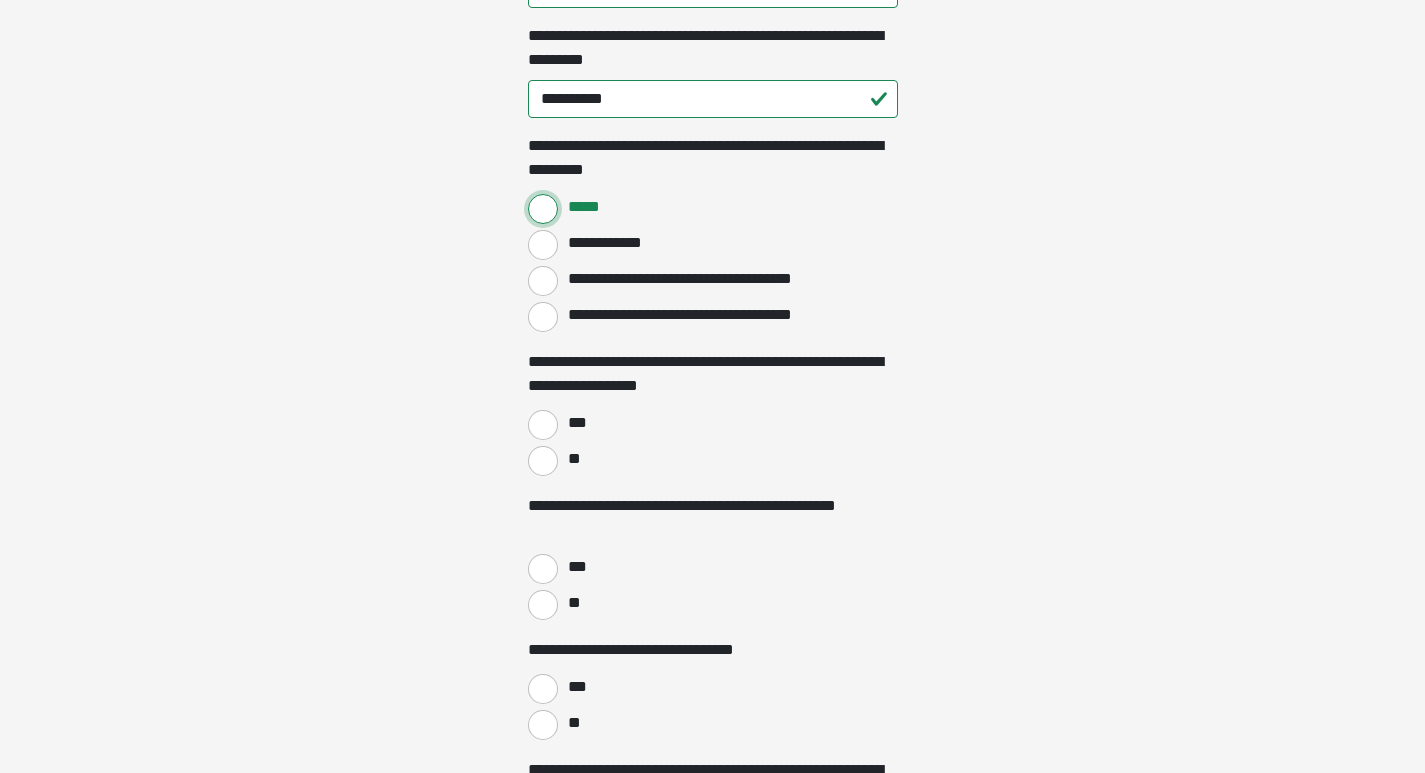 scroll, scrollTop: 1900, scrollLeft: 0, axis: vertical 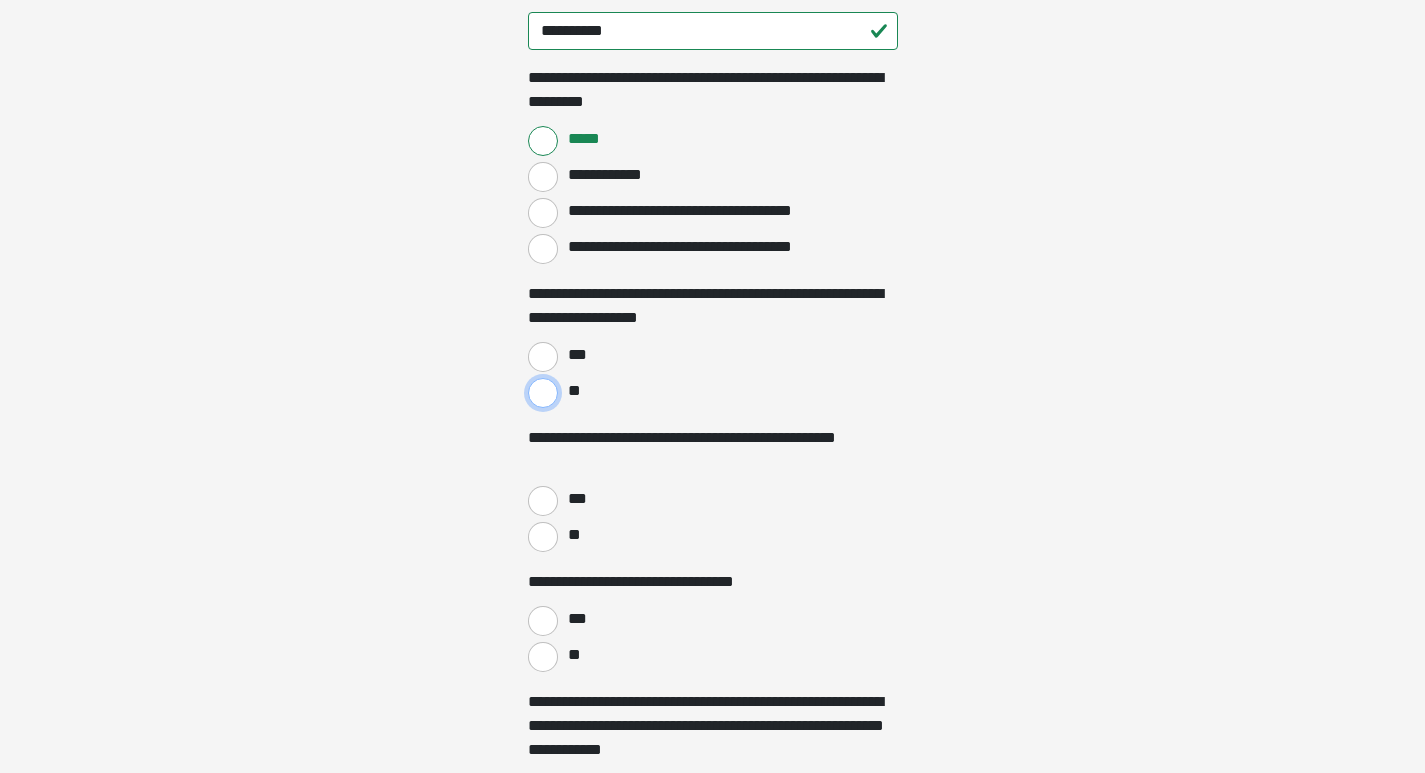 click on "**" at bounding box center [543, 393] 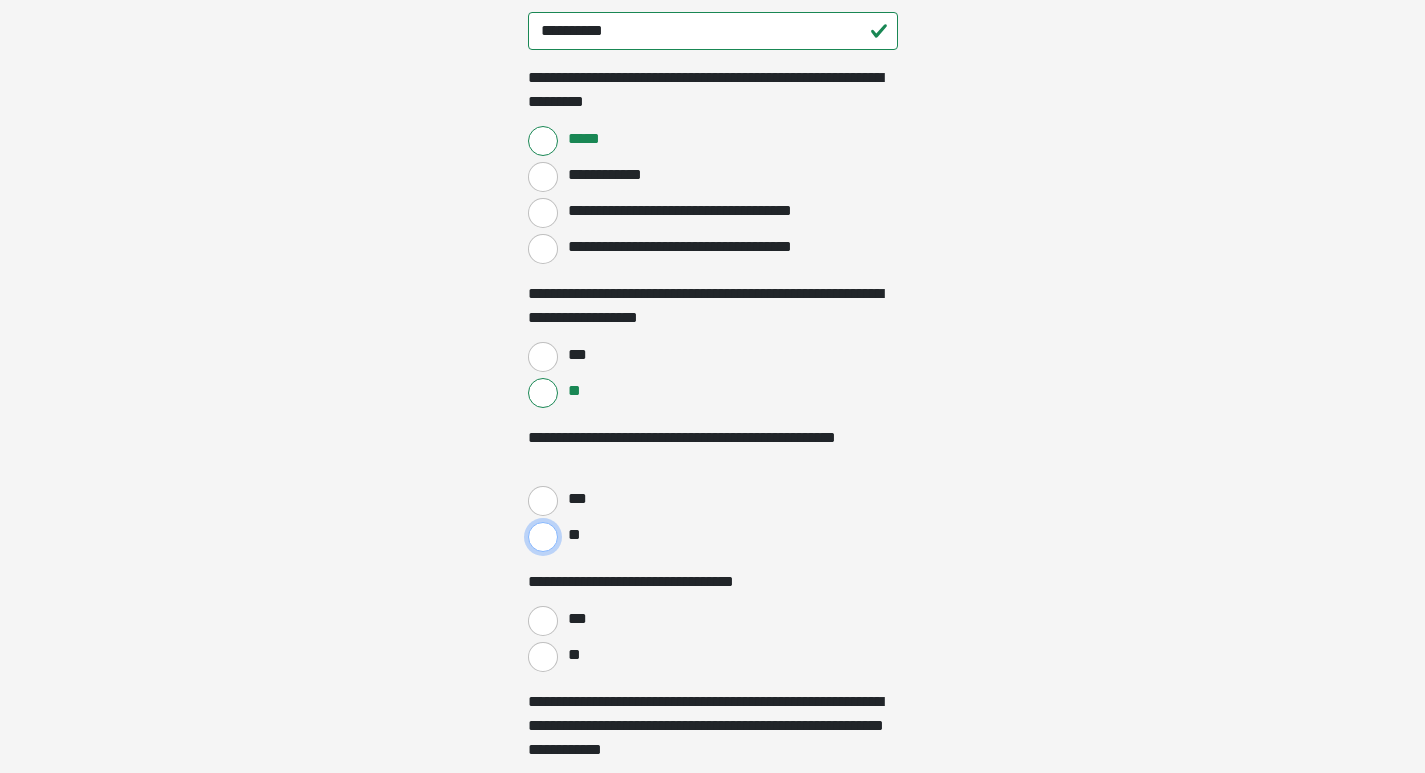 click on "**" at bounding box center (543, 537) 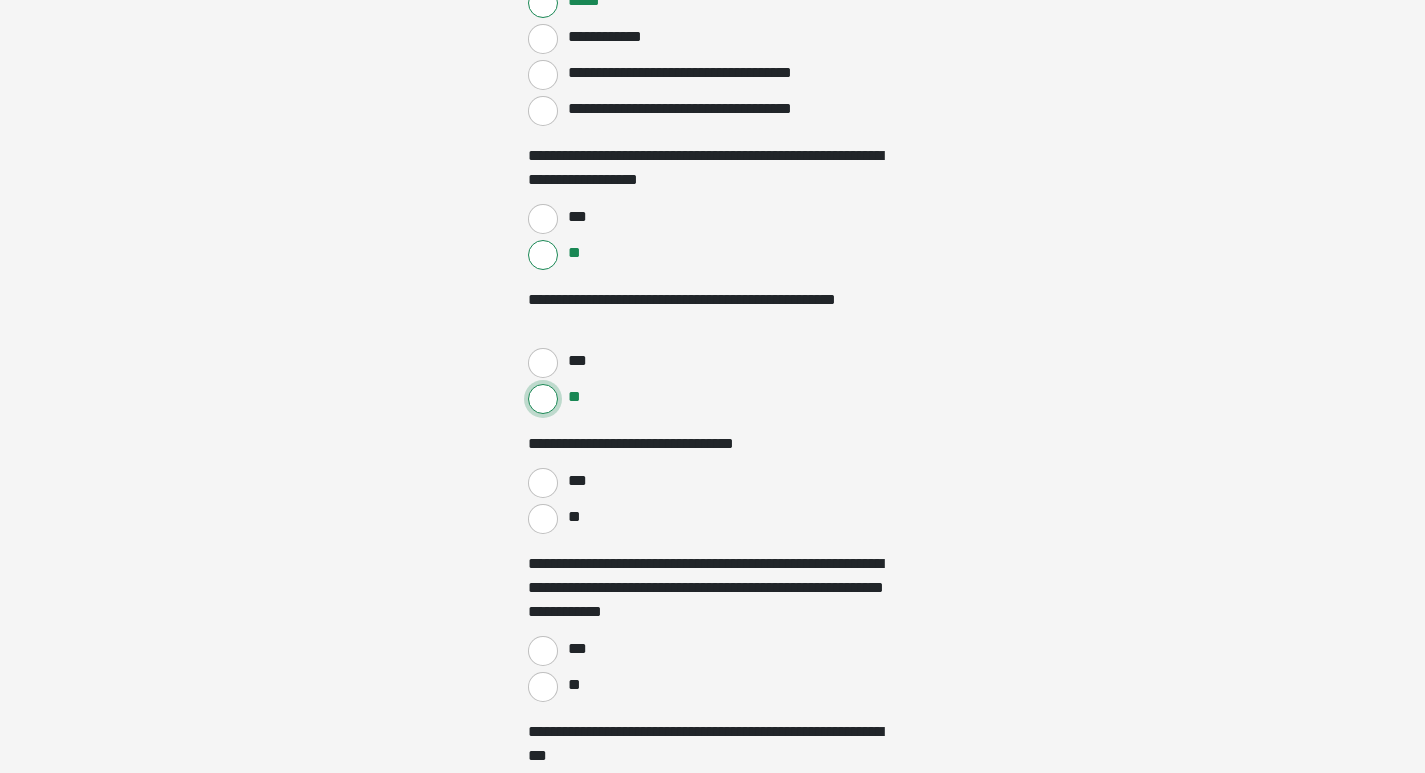 scroll, scrollTop: 2100, scrollLeft: 0, axis: vertical 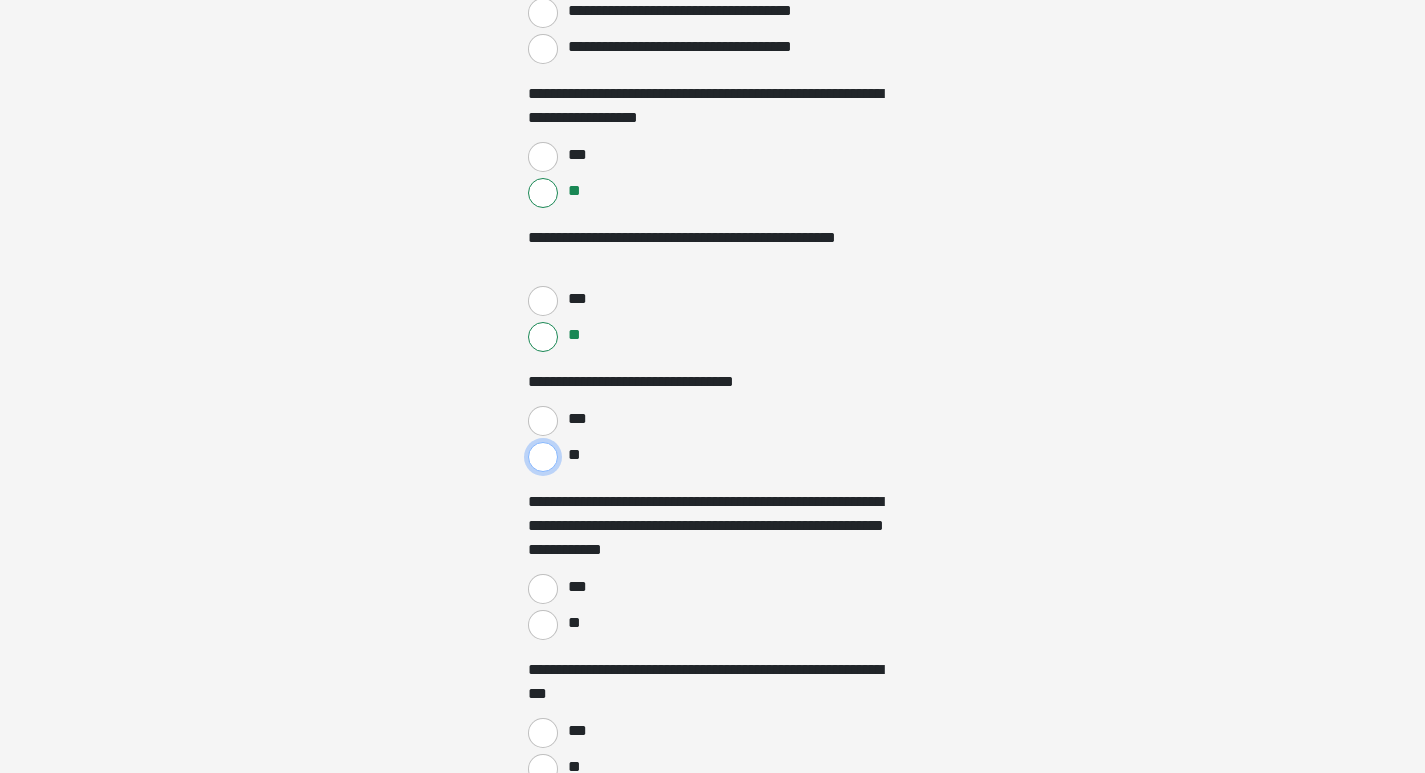 click on "**" at bounding box center [543, 457] 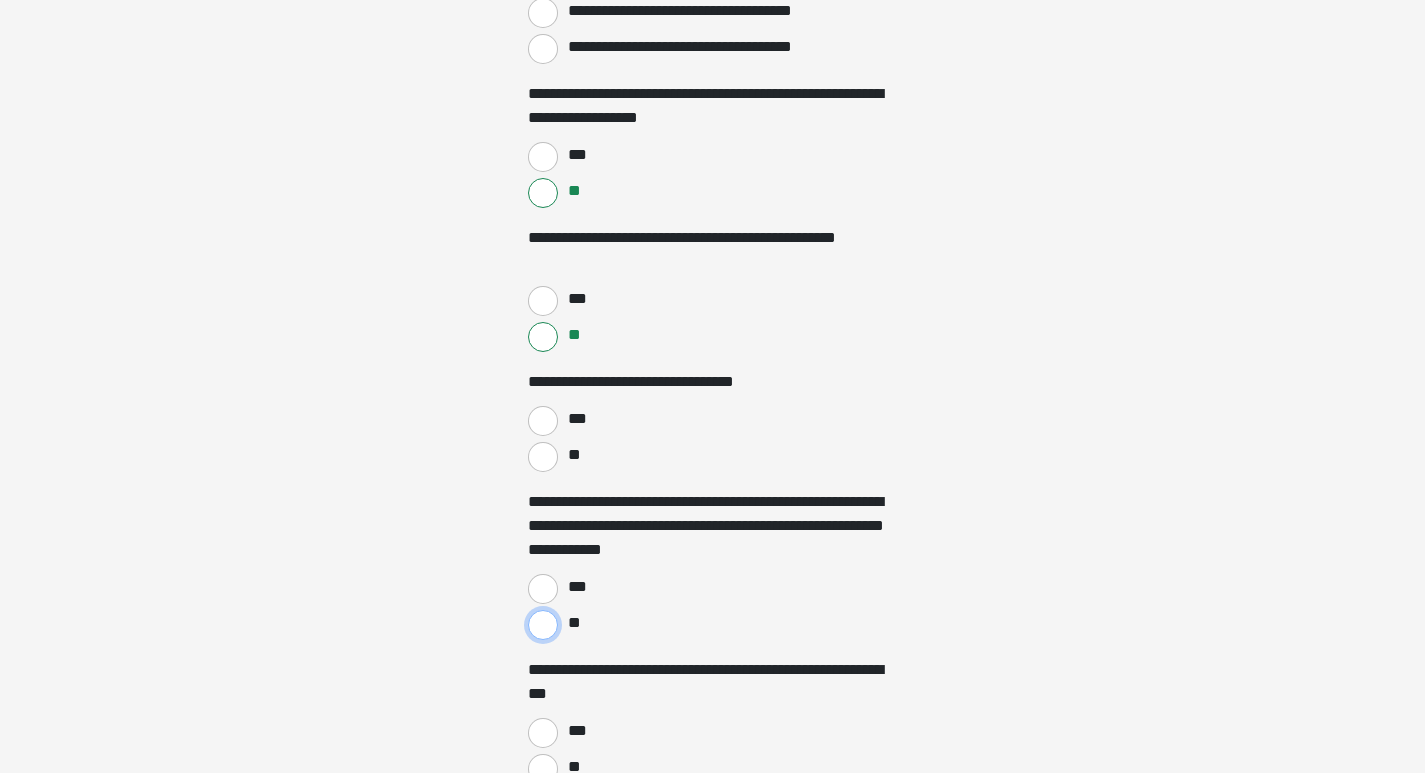 click on "**" at bounding box center (543, 625) 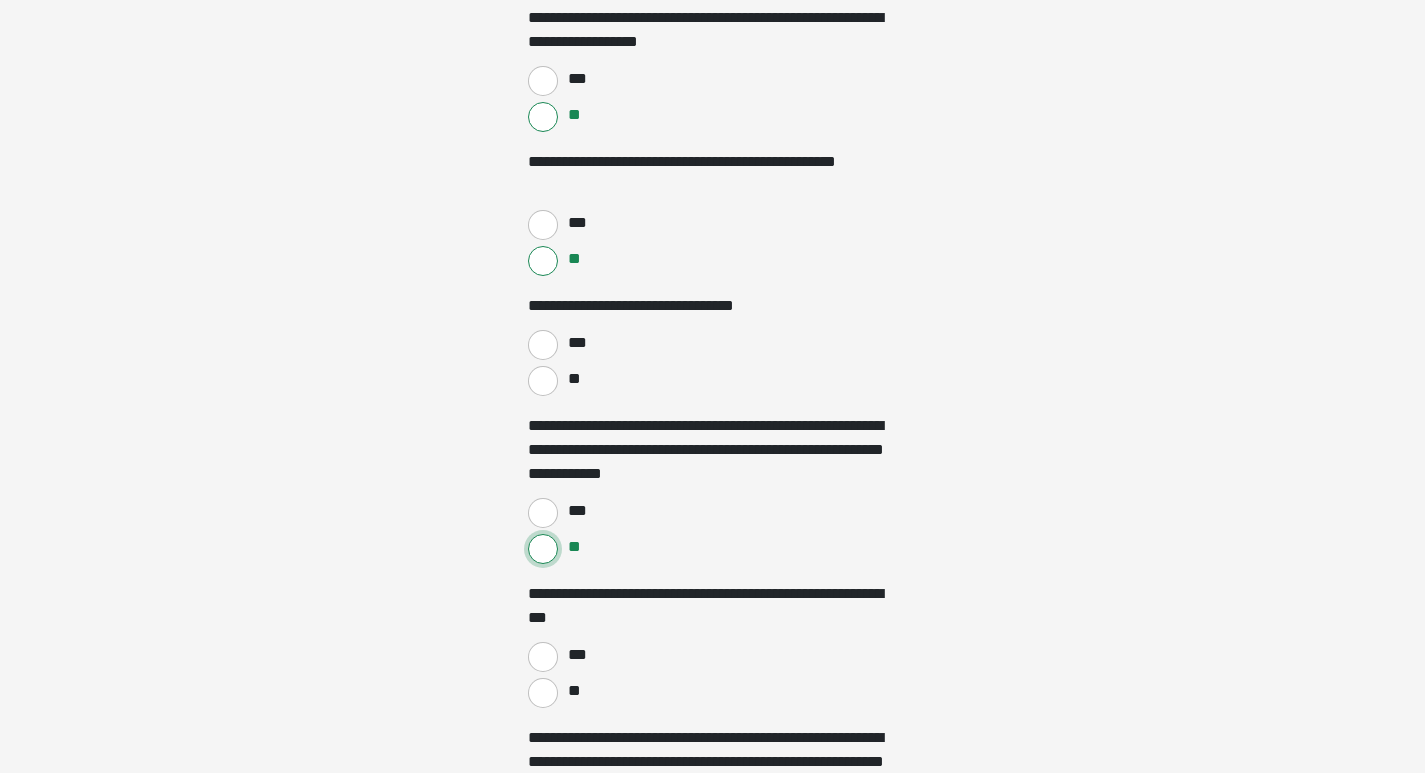 scroll, scrollTop: 2300, scrollLeft: 0, axis: vertical 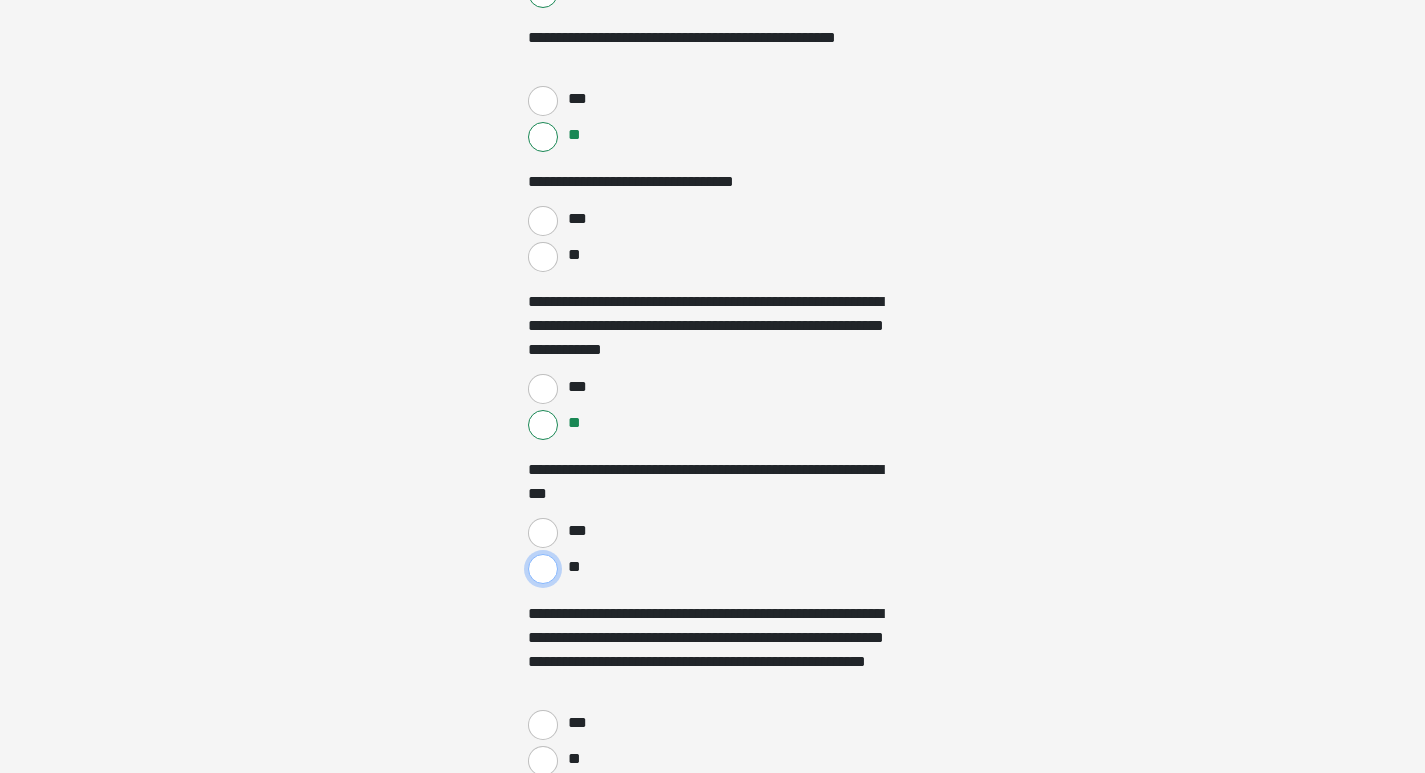 click on "**" at bounding box center (543, 569) 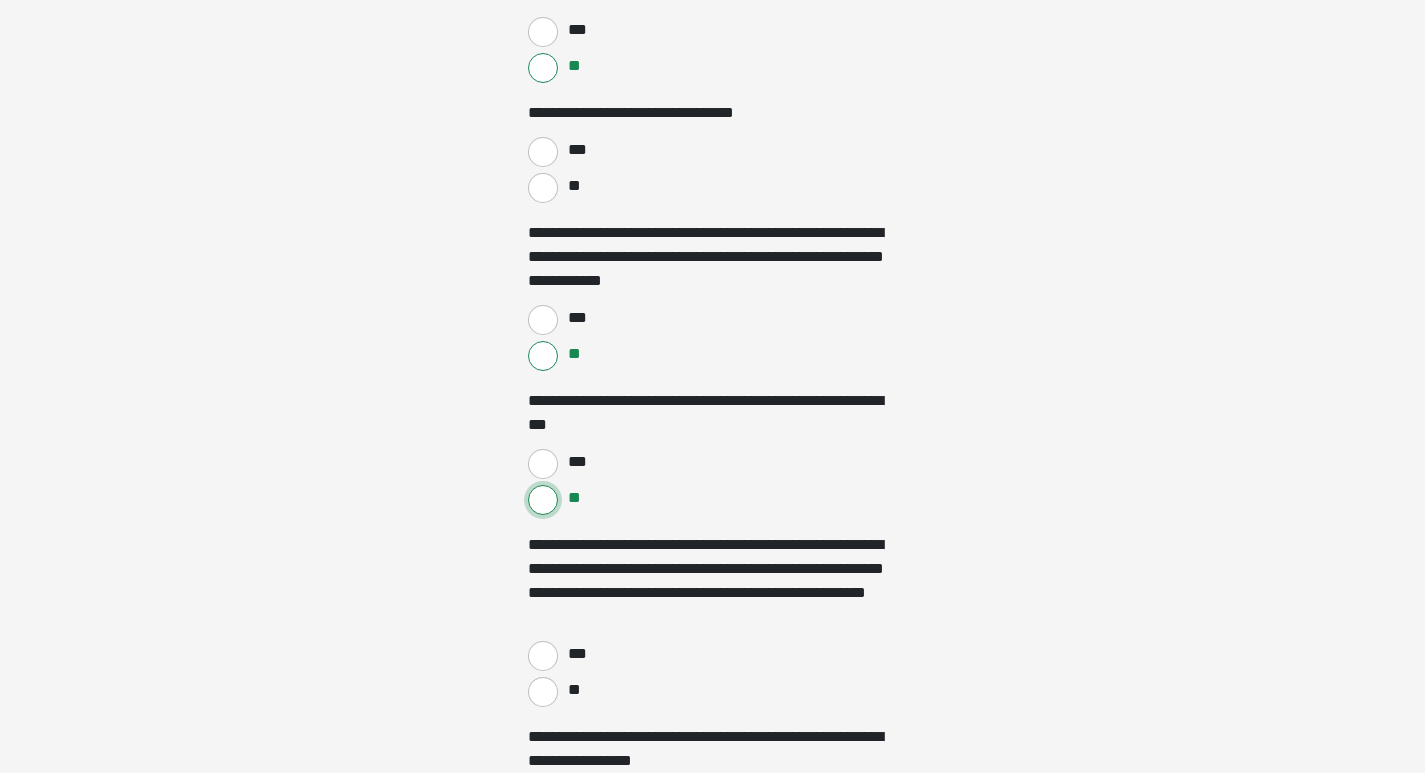 scroll, scrollTop: 2400, scrollLeft: 0, axis: vertical 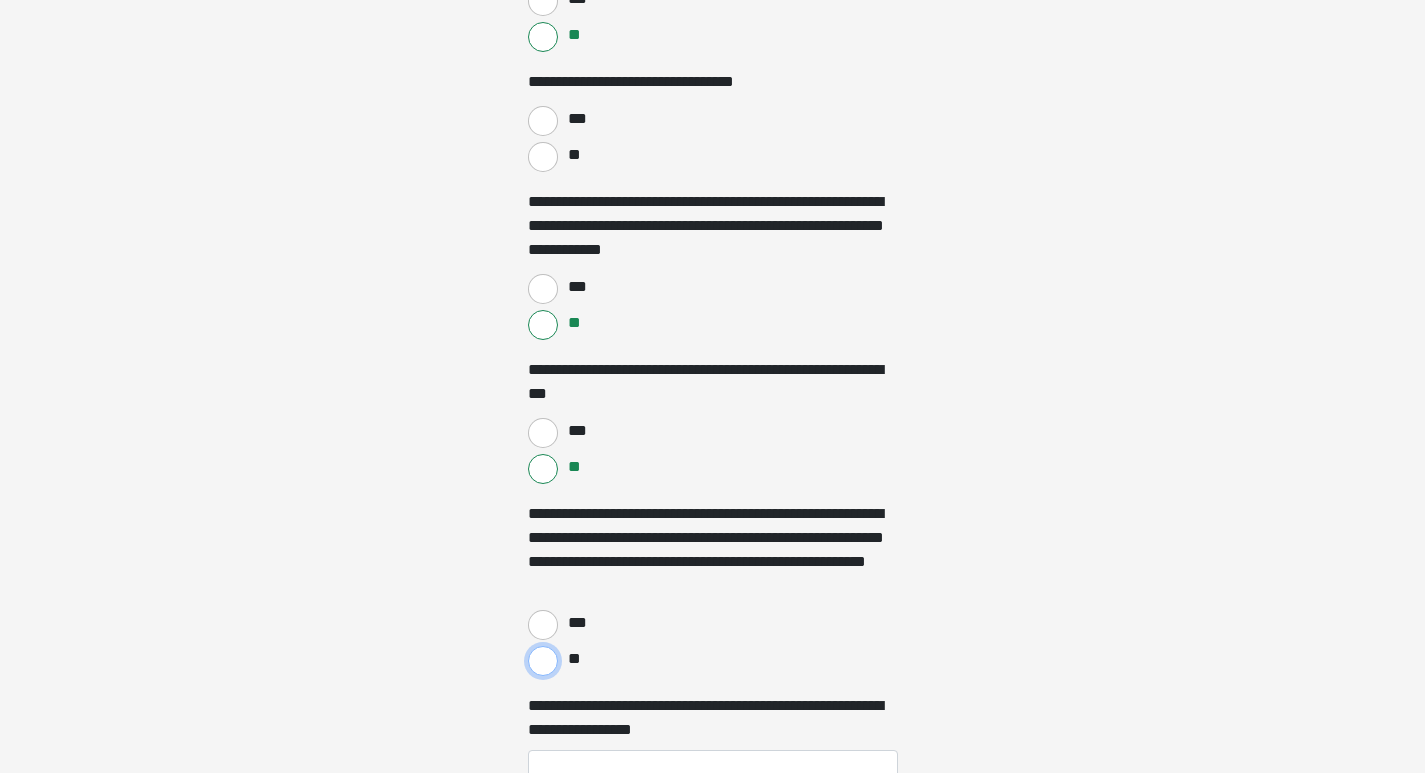 click on "**" at bounding box center [543, 661] 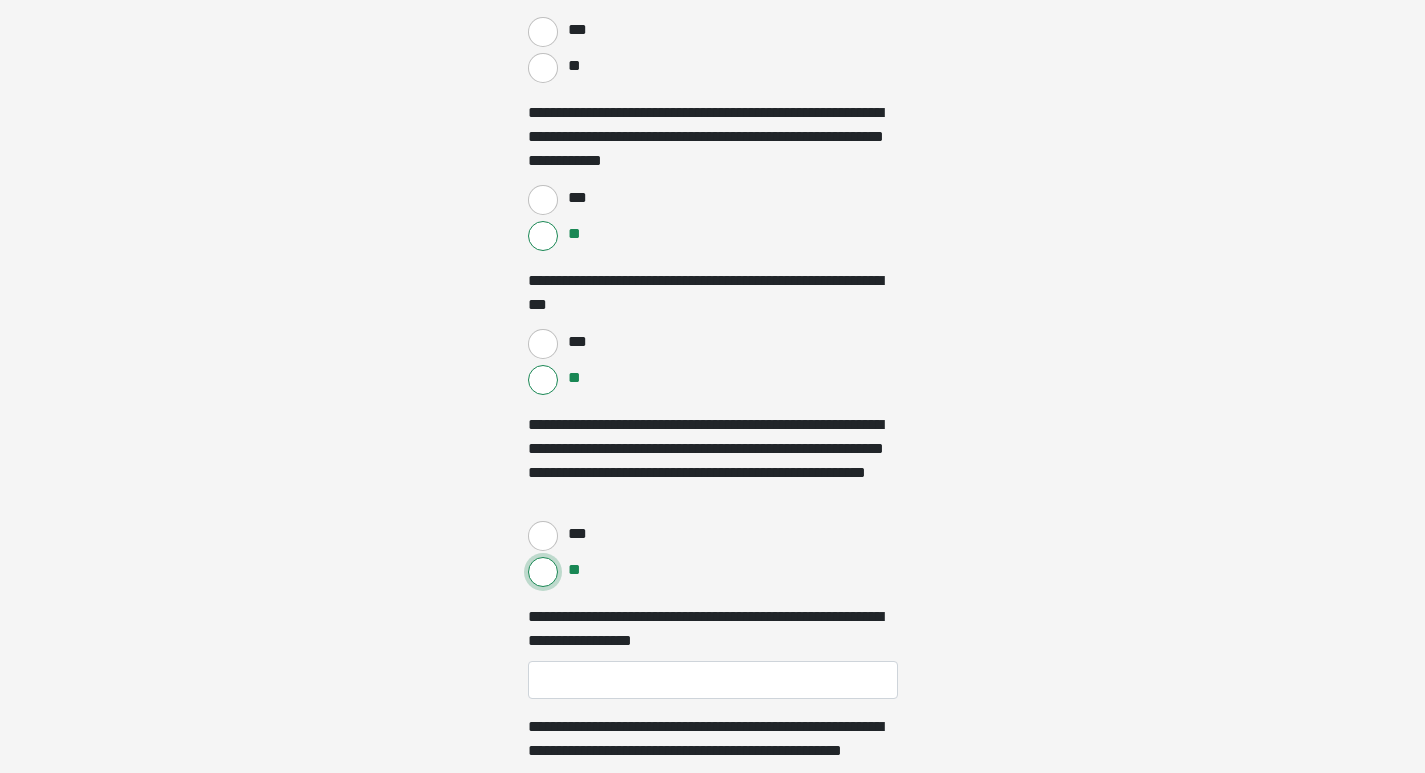 scroll, scrollTop: 2500, scrollLeft: 0, axis: vertical 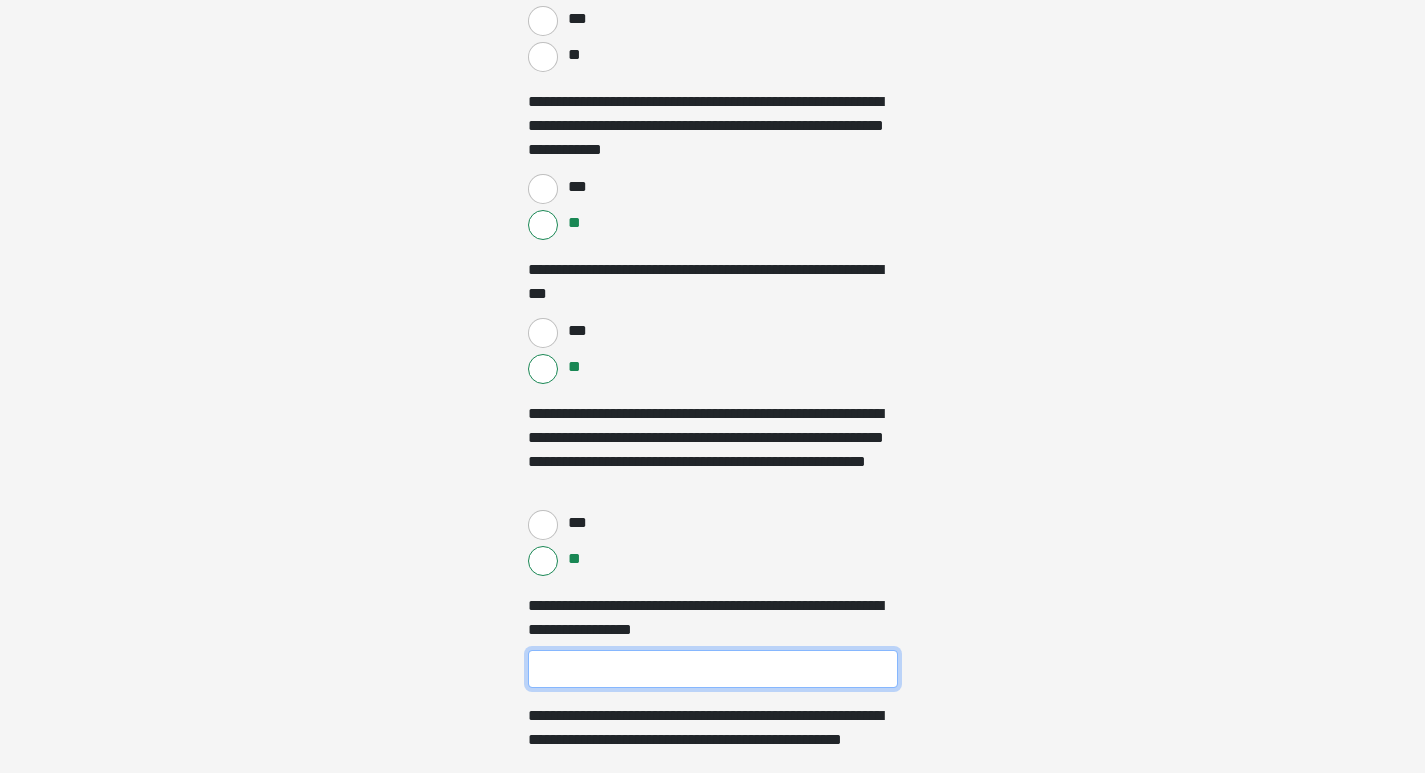 click on "**********" at bounding box center (713, 669) 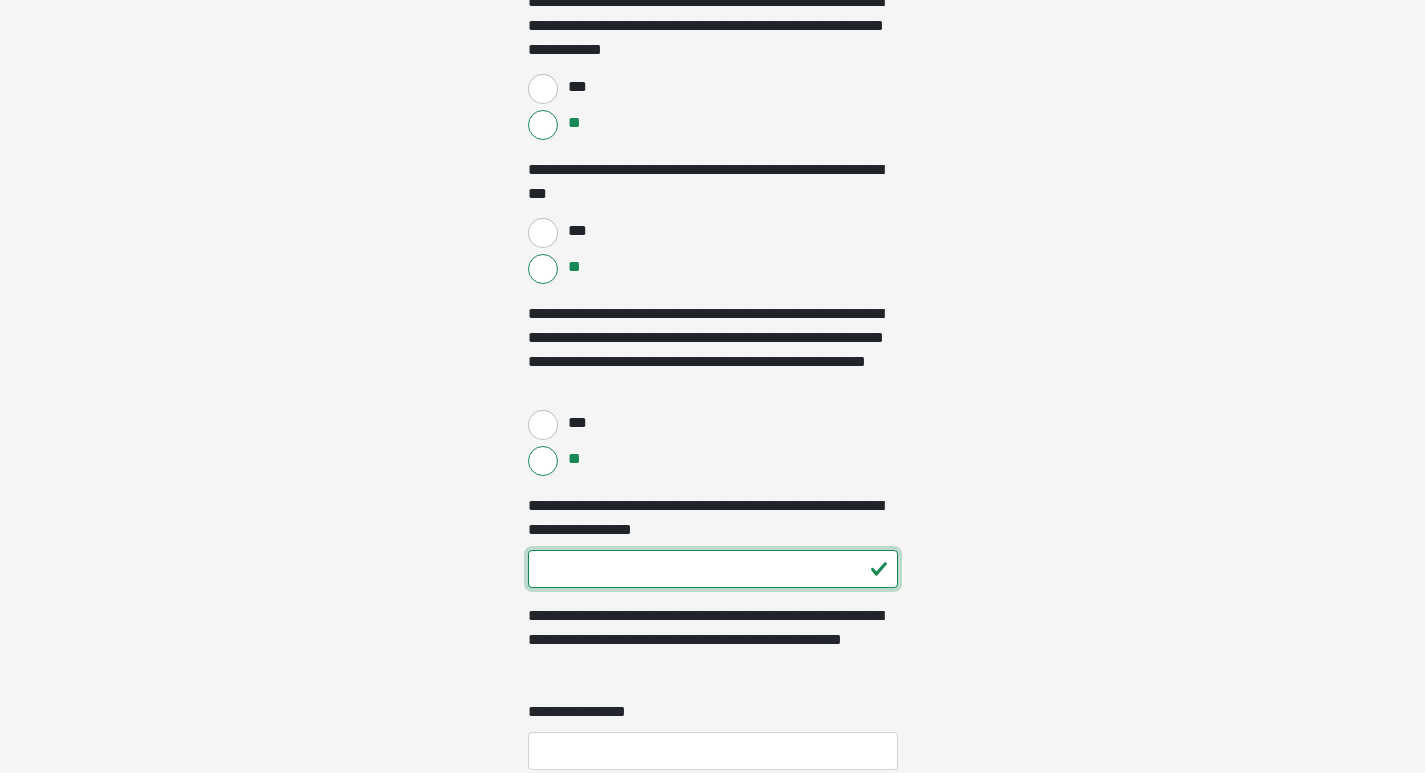 scroll, scrollTop: 2700, scrollLeft: 0, axis: vertical 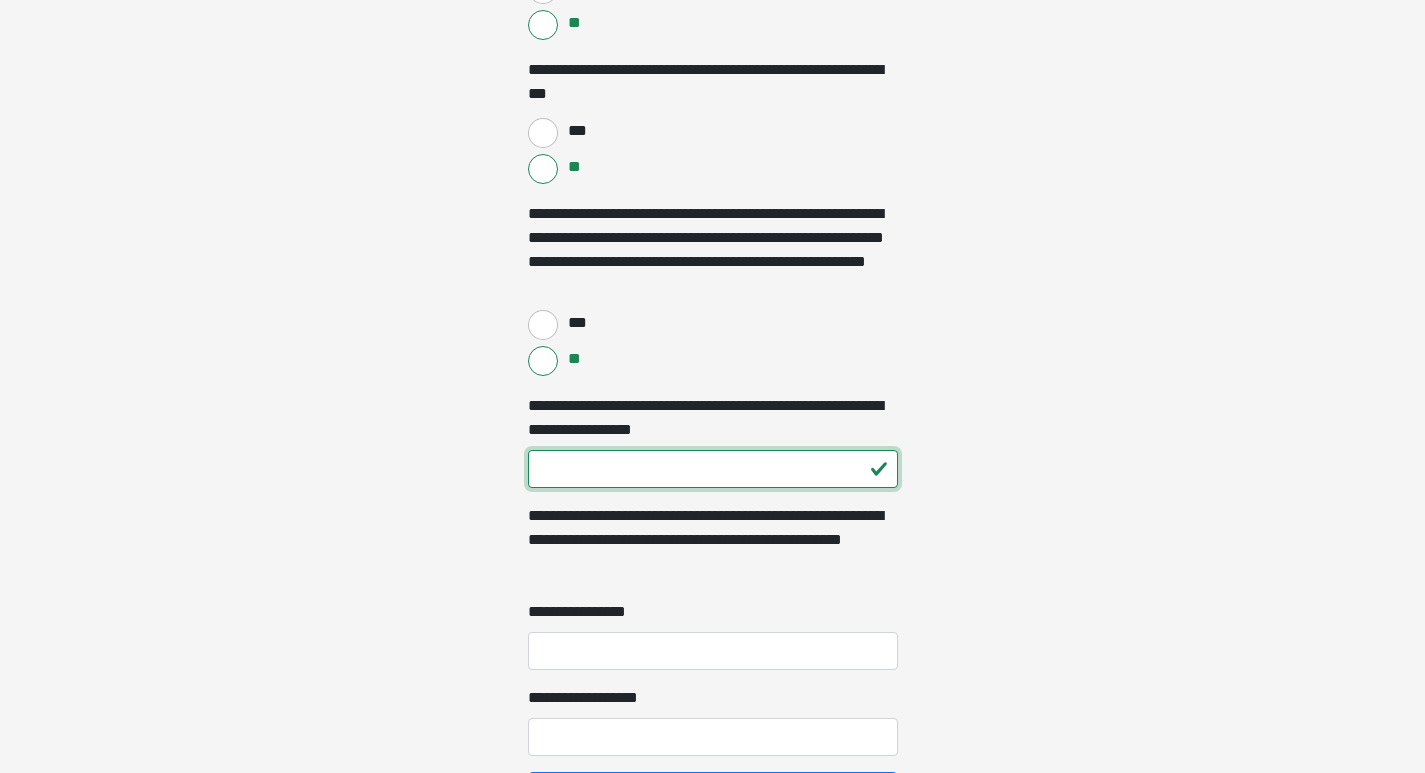 type on "***" 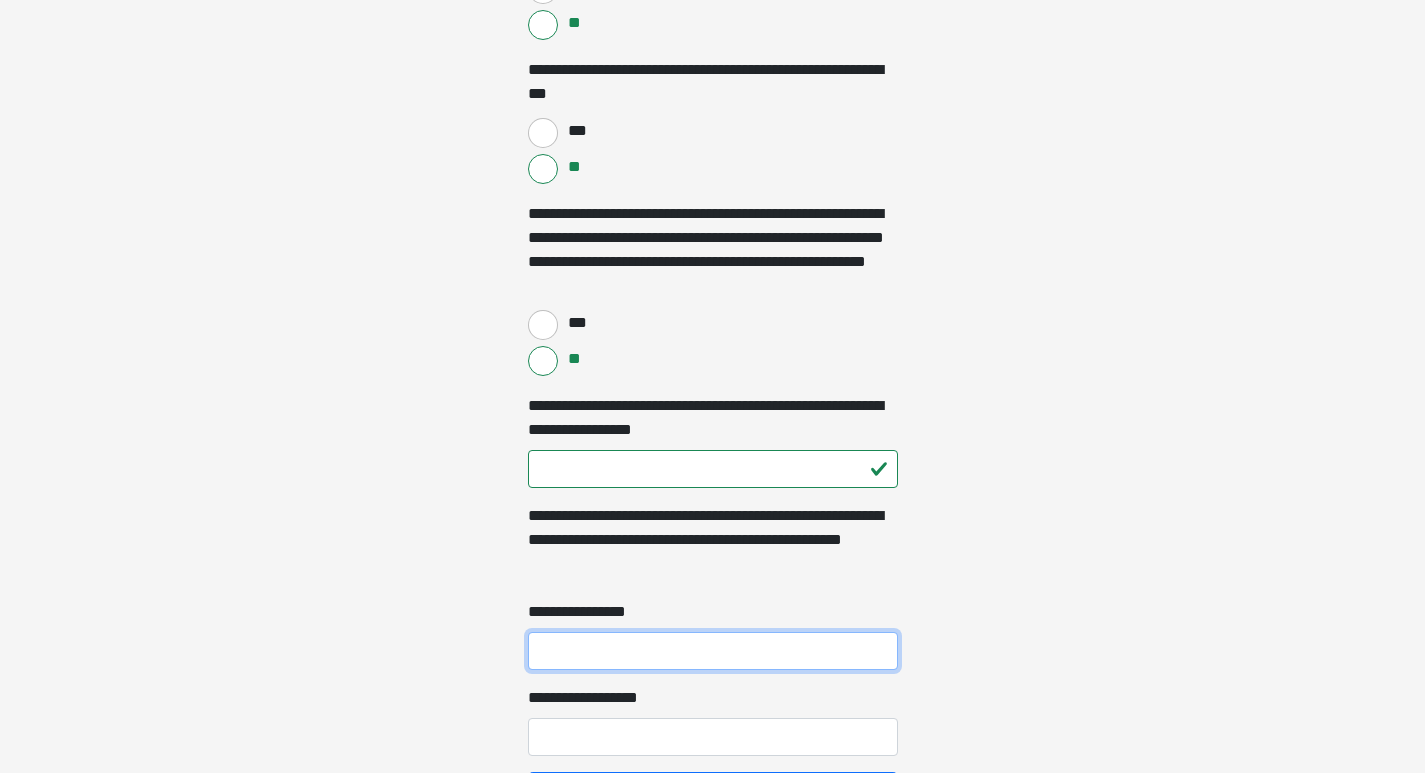 click on "*" at bounding box center [713, 651] 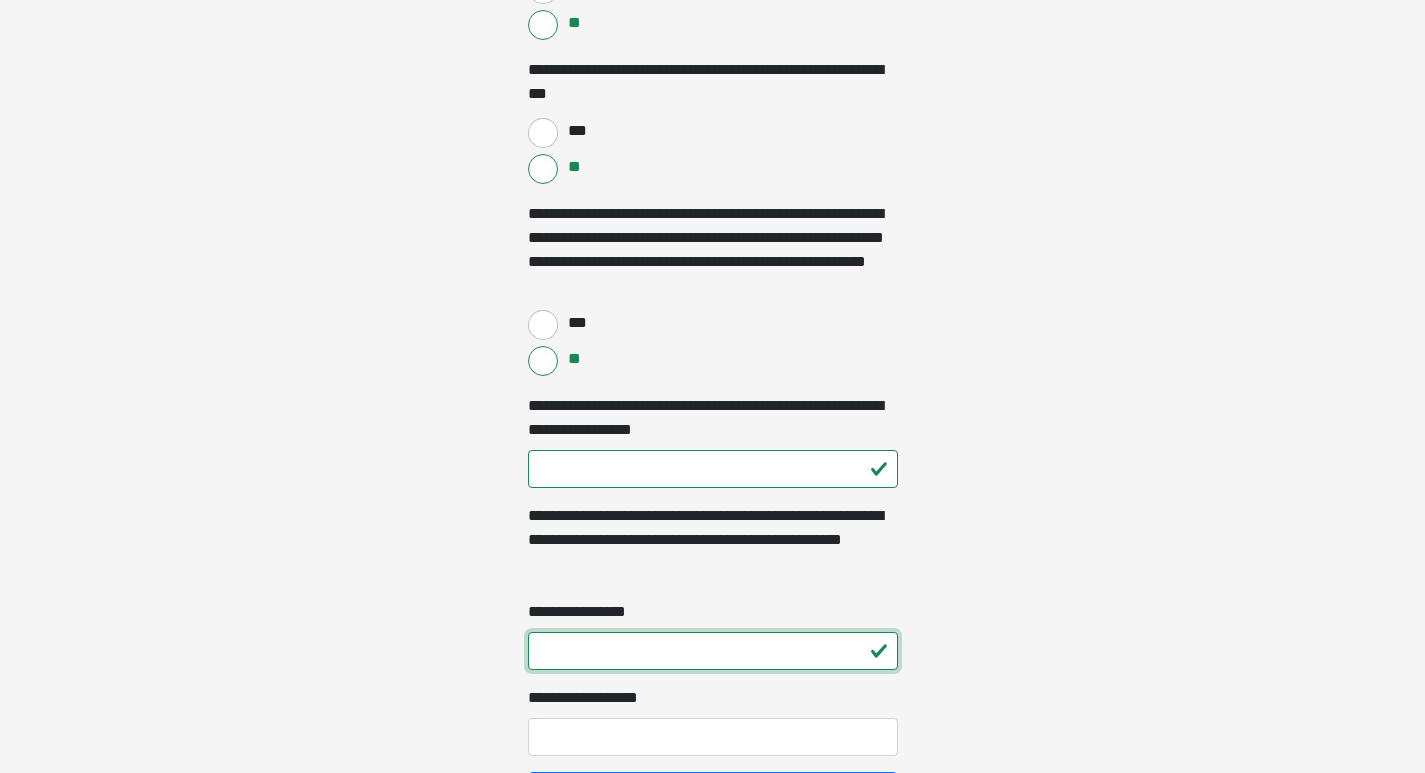 click on "*" at bounding box center [713, 651] 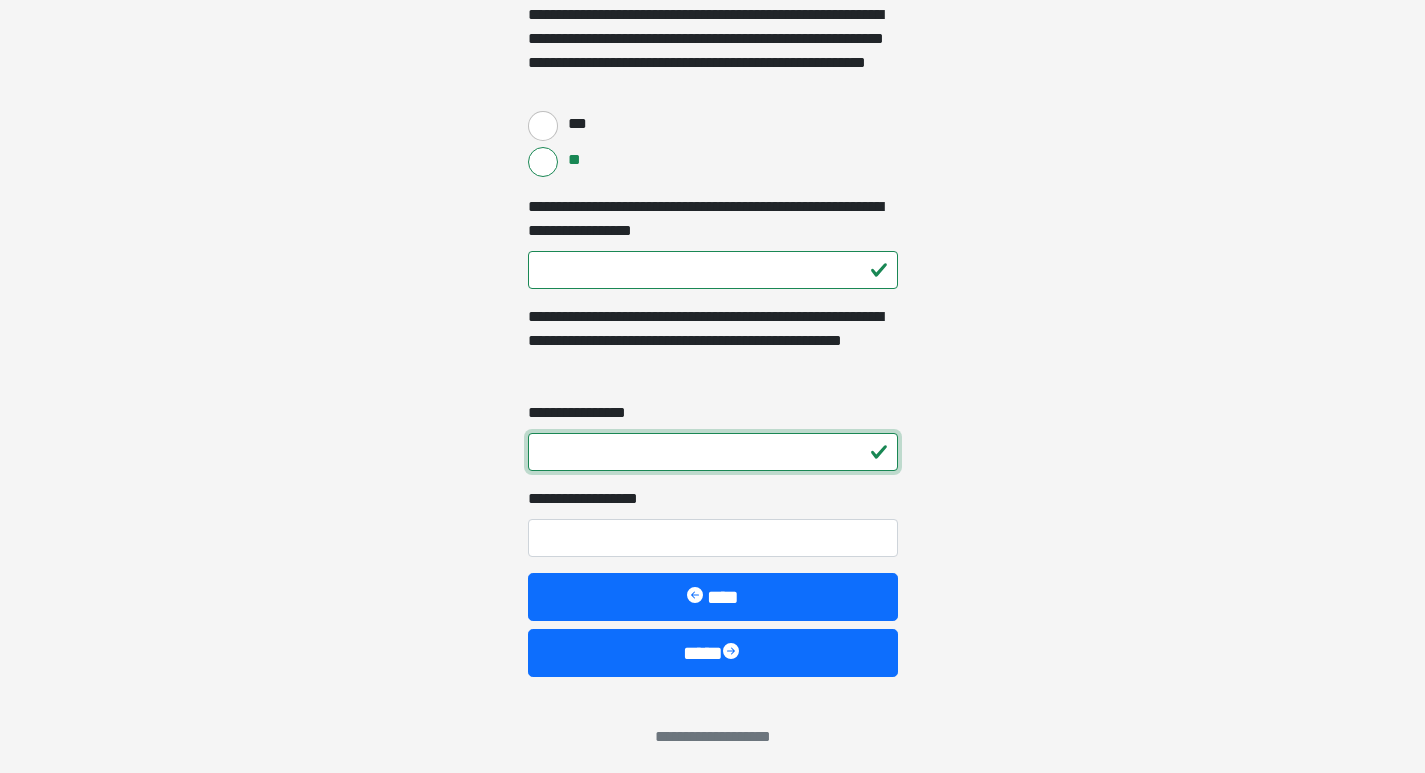 scroll, scrollTop: 2906, scrollLeft: 0, axis: vertical 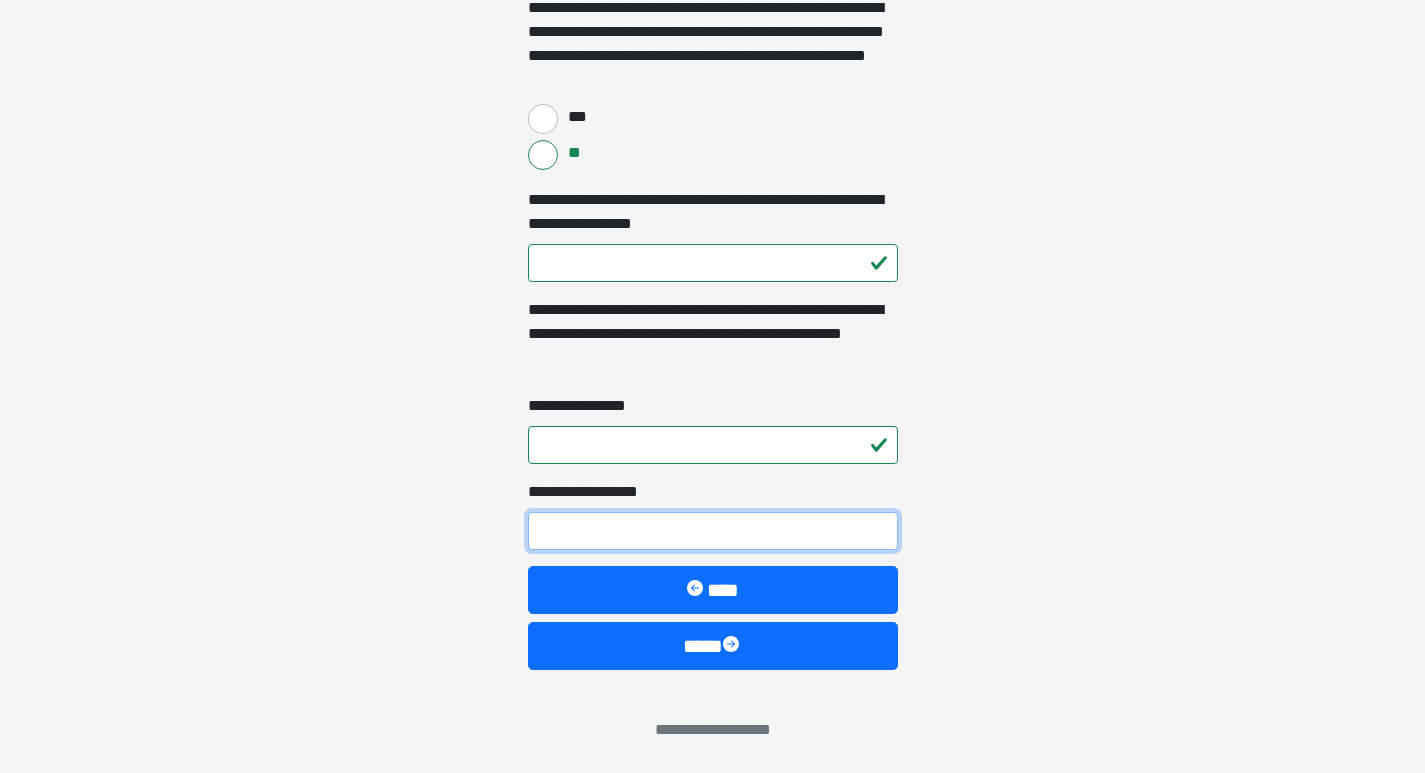 click on "**" at bounding box center (713, 531) 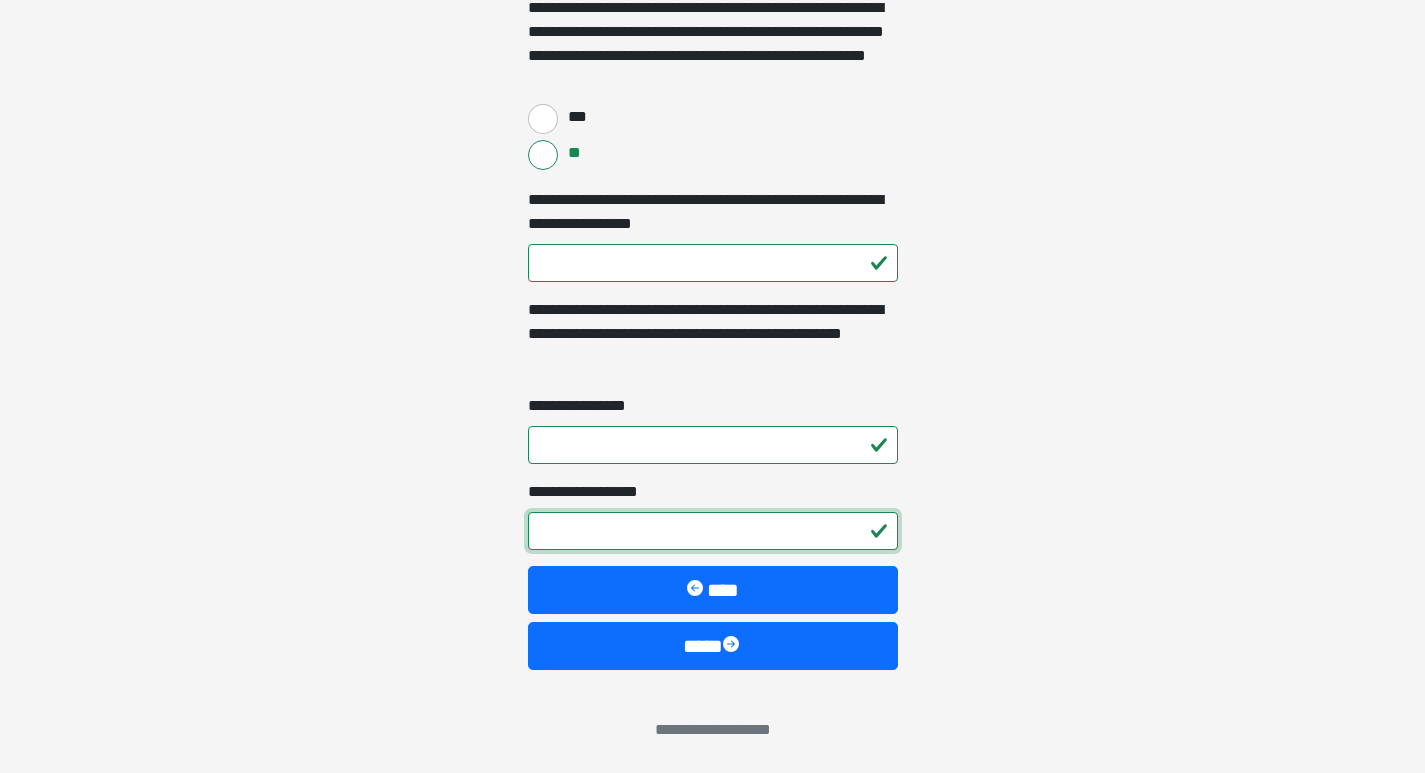 type on "*" 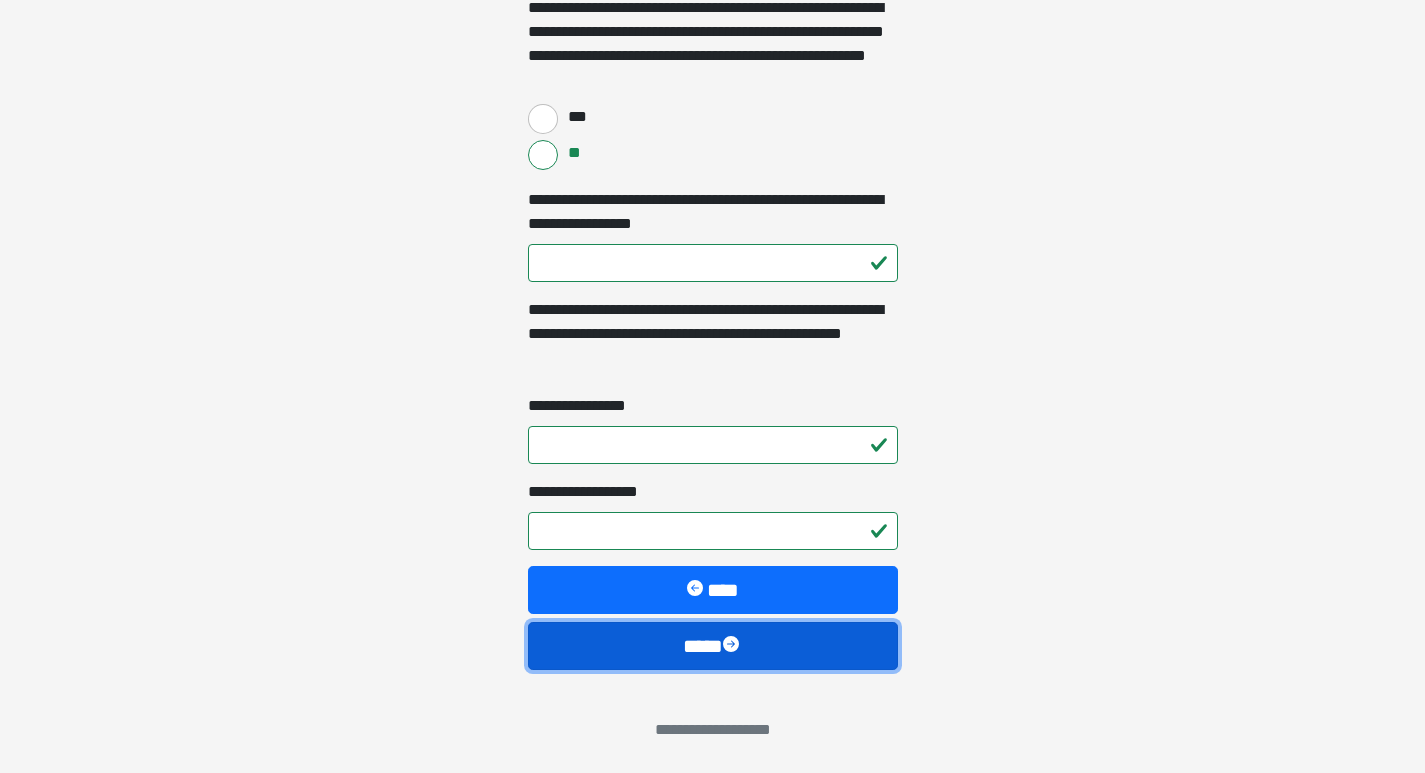 click on "****" at bounding box center (713, 646) 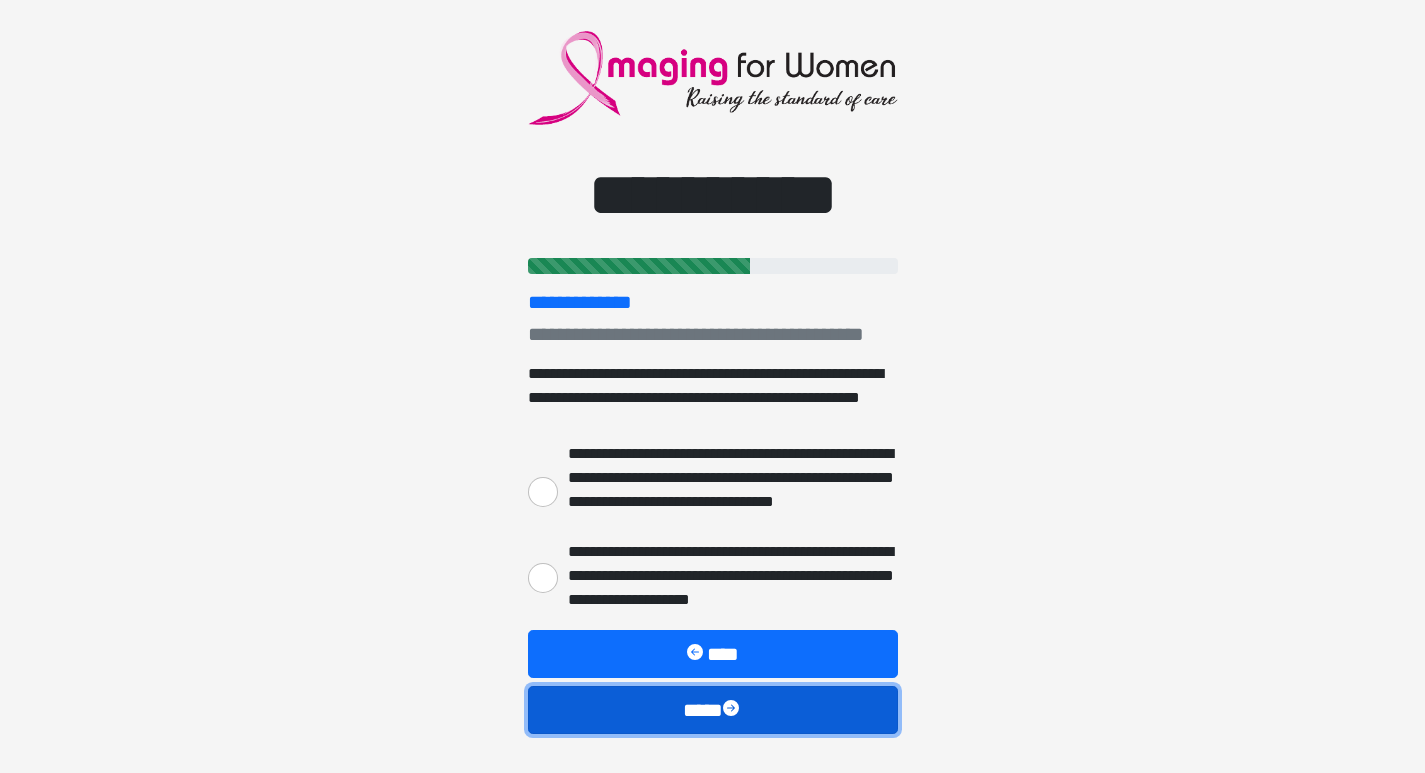 scroll, scrollTop: 0, scrollLeft: 0, axis: both 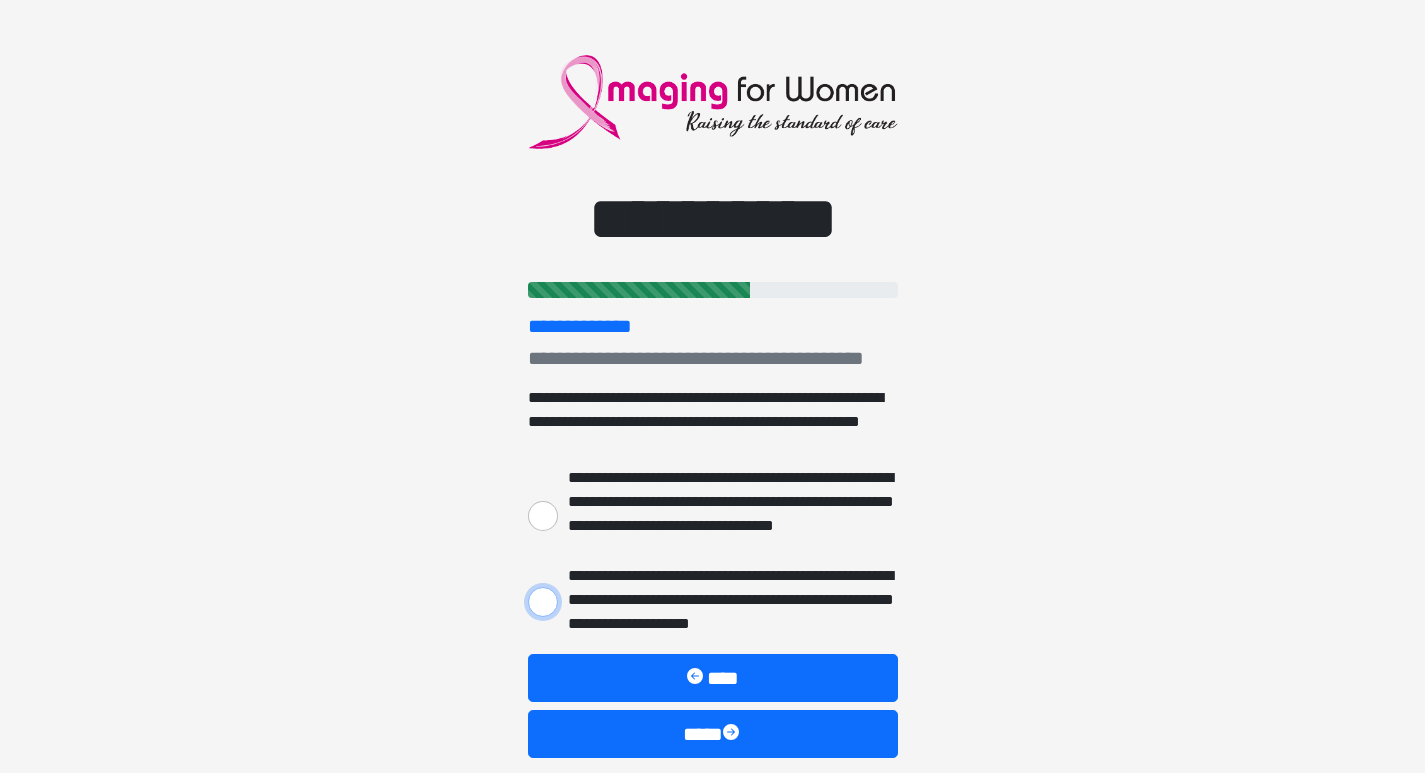 click on "**********" at bounding box center [543, 602] 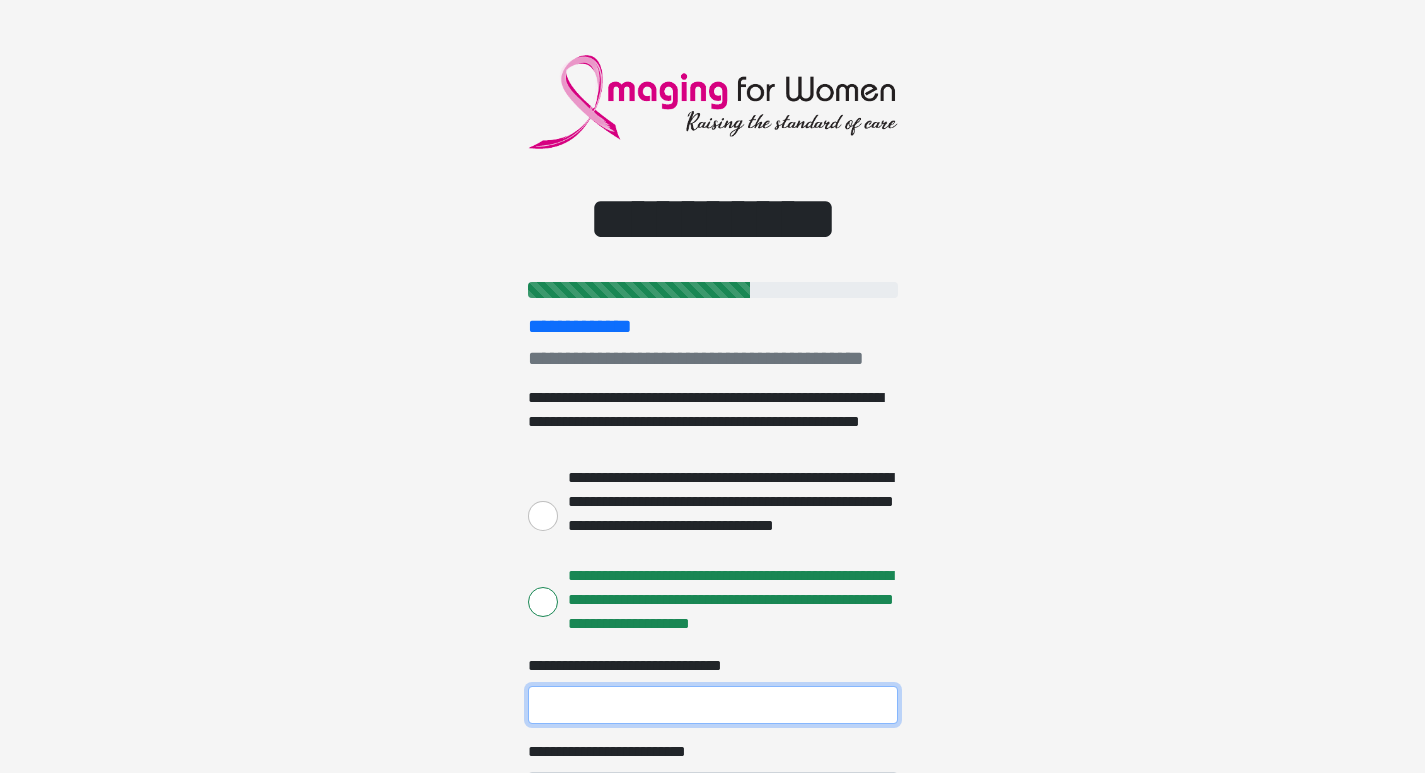 click on "**********" at bounding box center [713, 705] 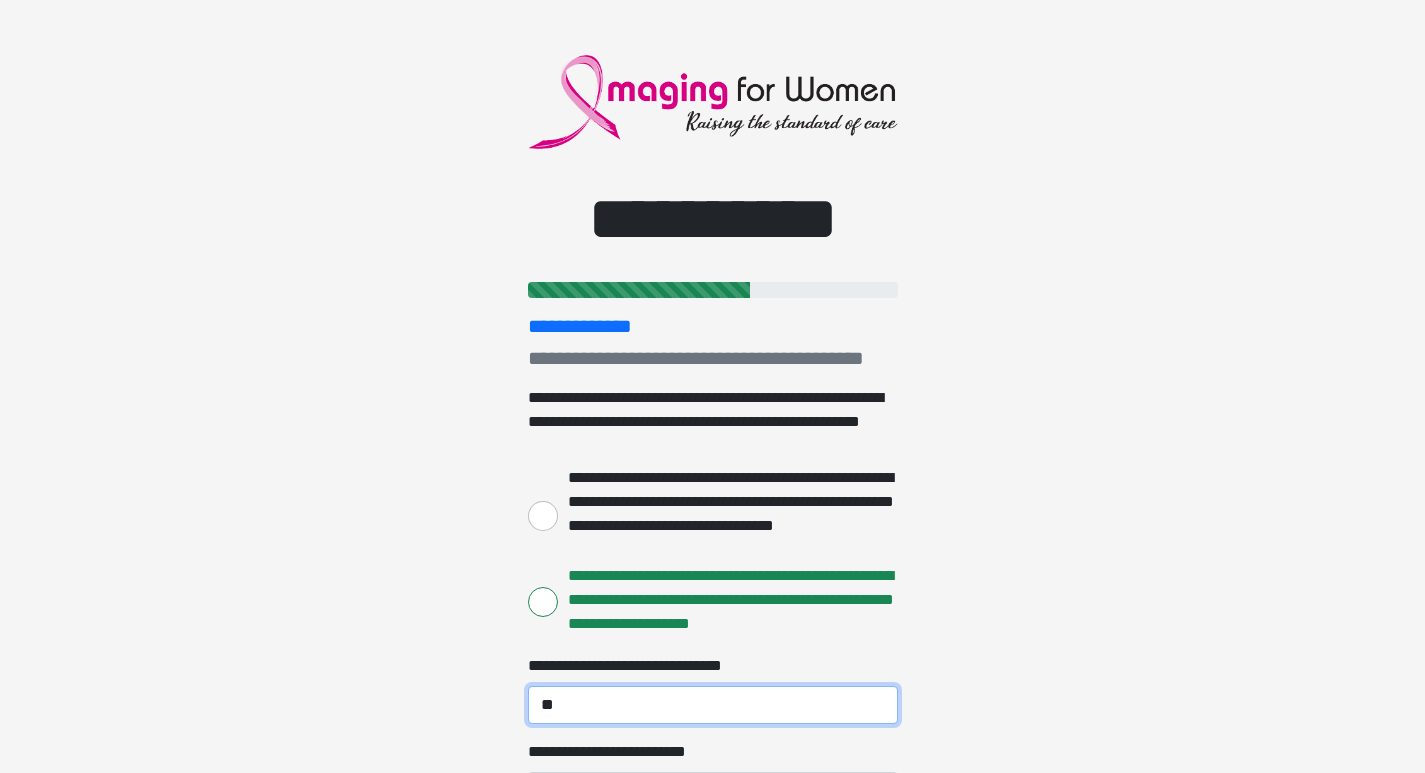type on "*" 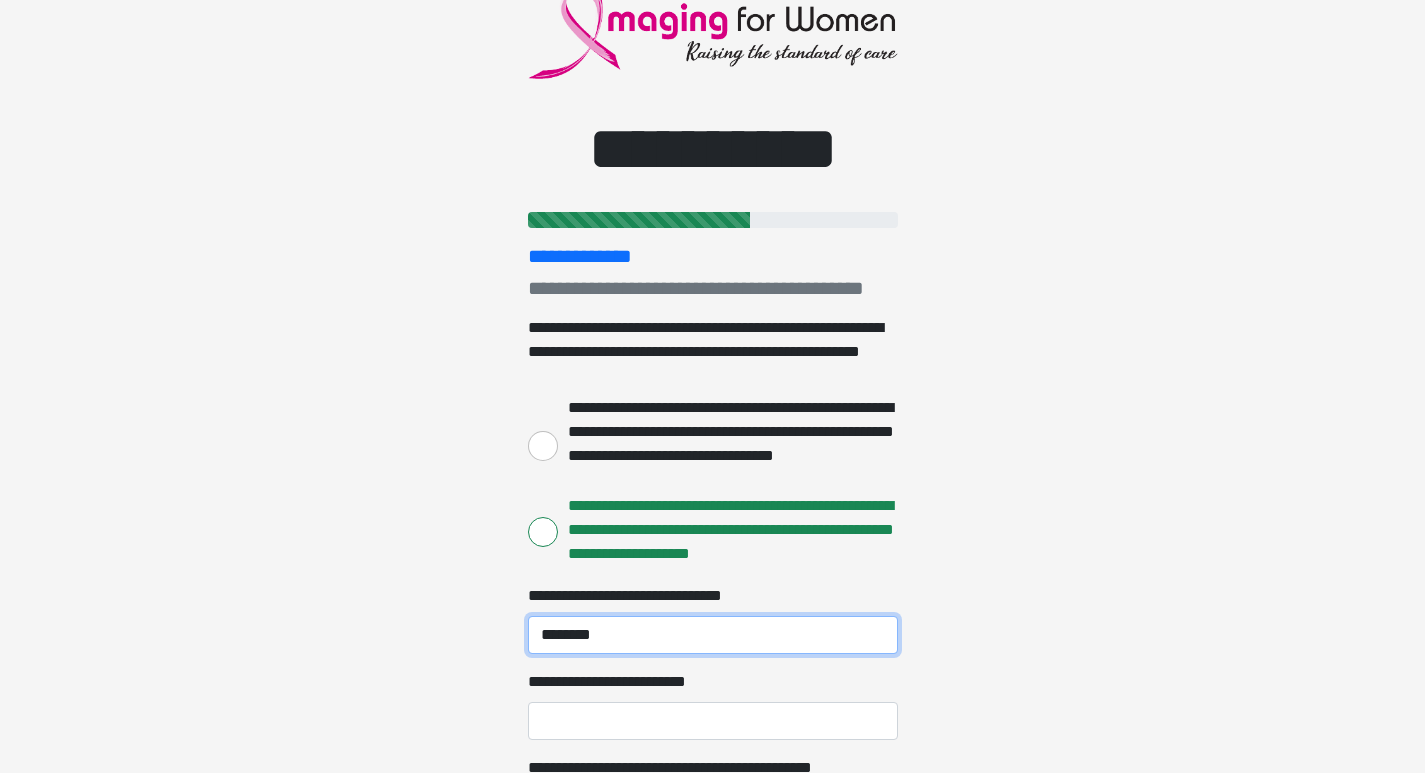scroll, scrollTop: 100, scrollLeft: 0, axis: vertical 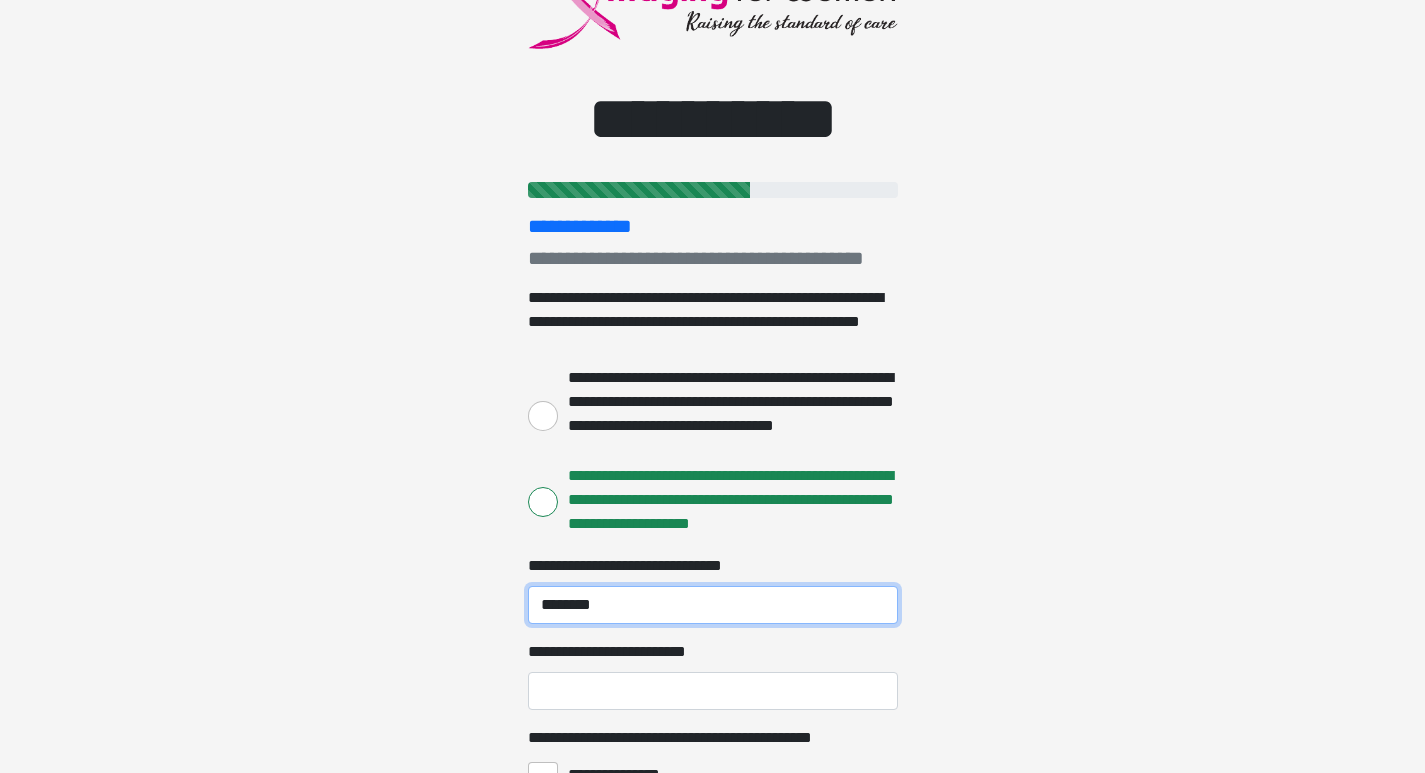 type on "********" 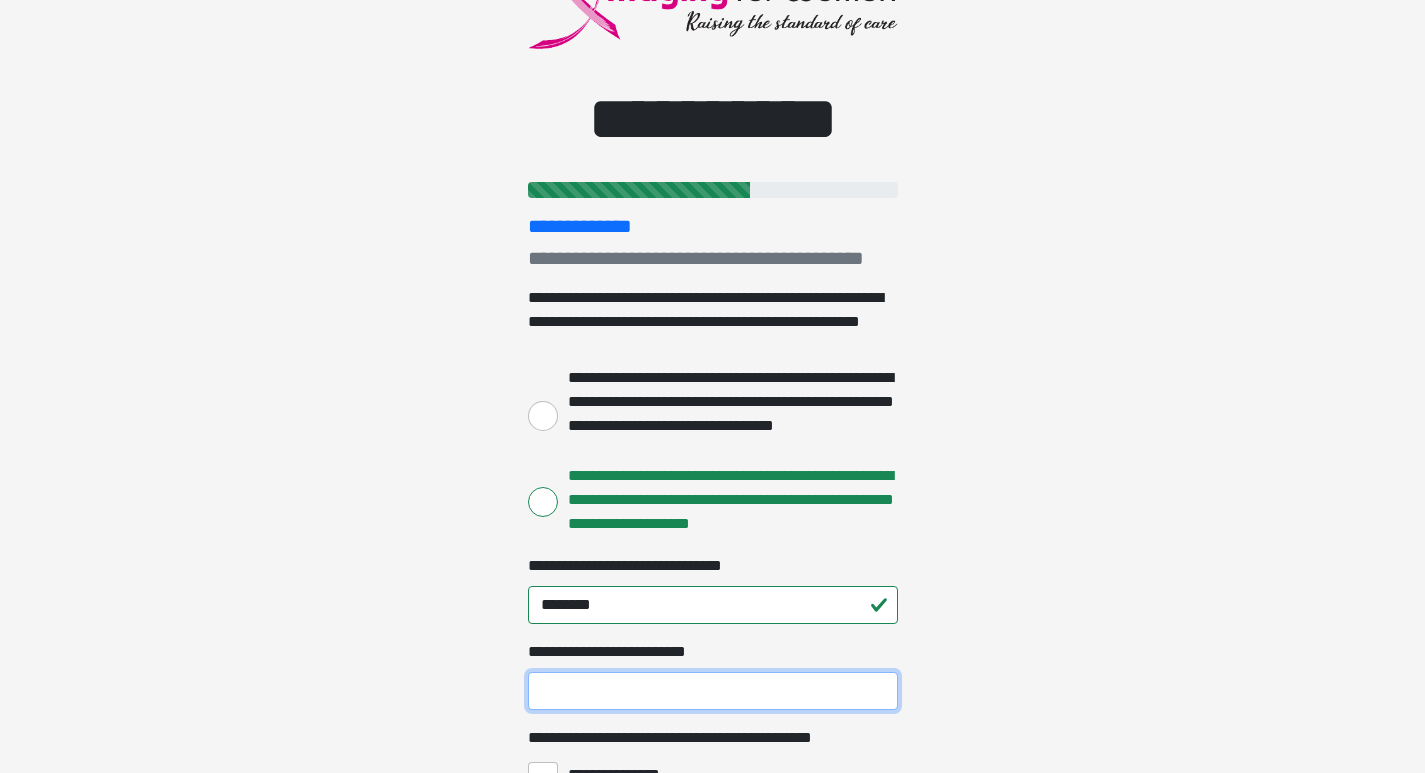 click on "**********" at bounding box center (713, 691) 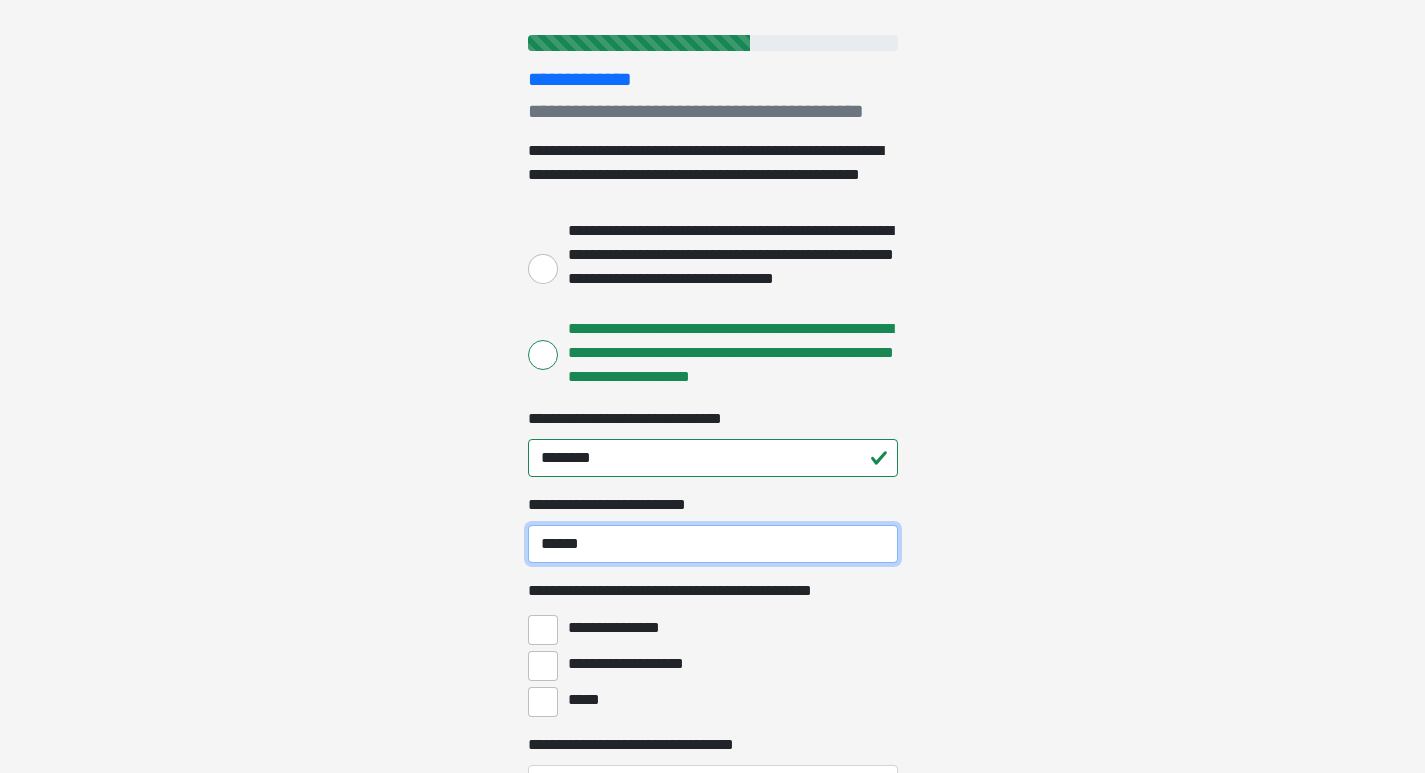 scroll, scrollTop: 300, scrollLeft: 0, axis: vertical 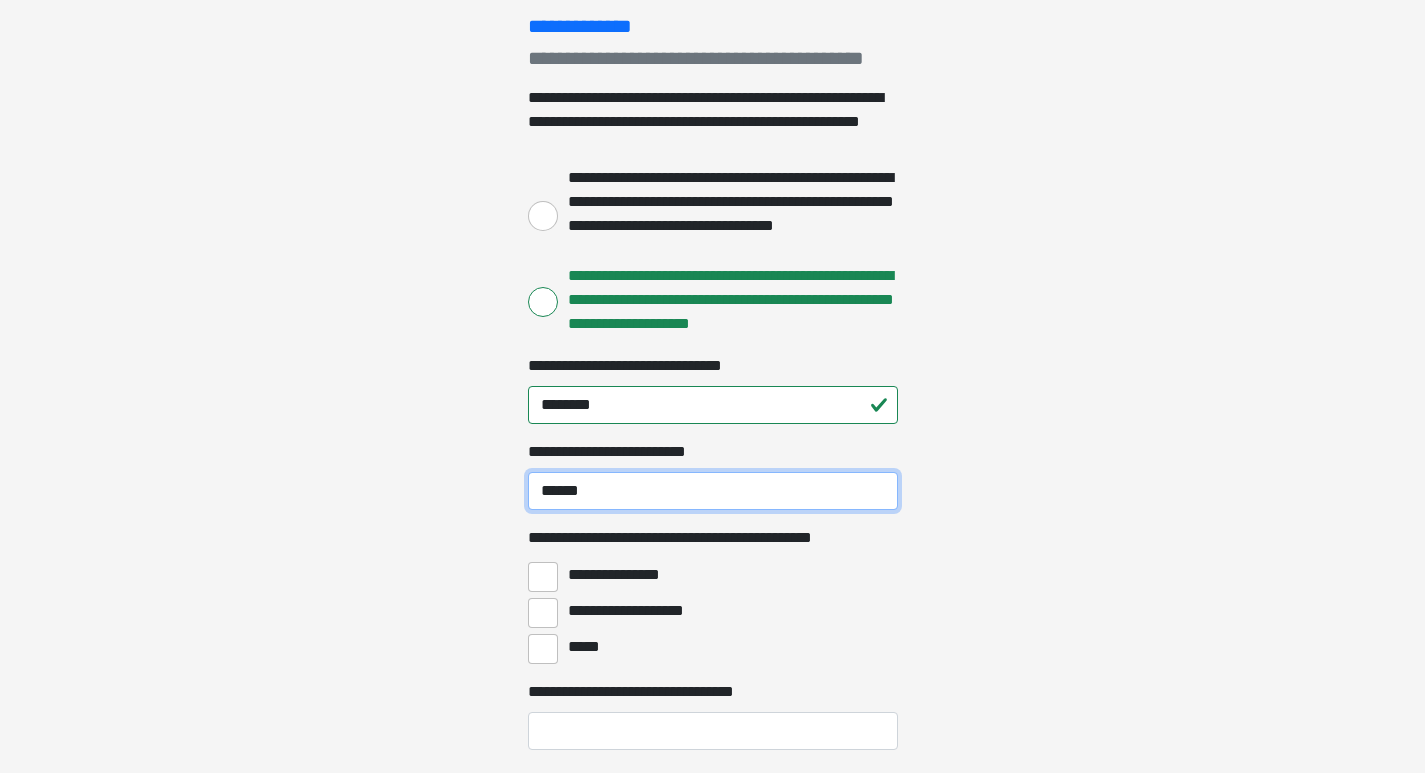 type on "******" 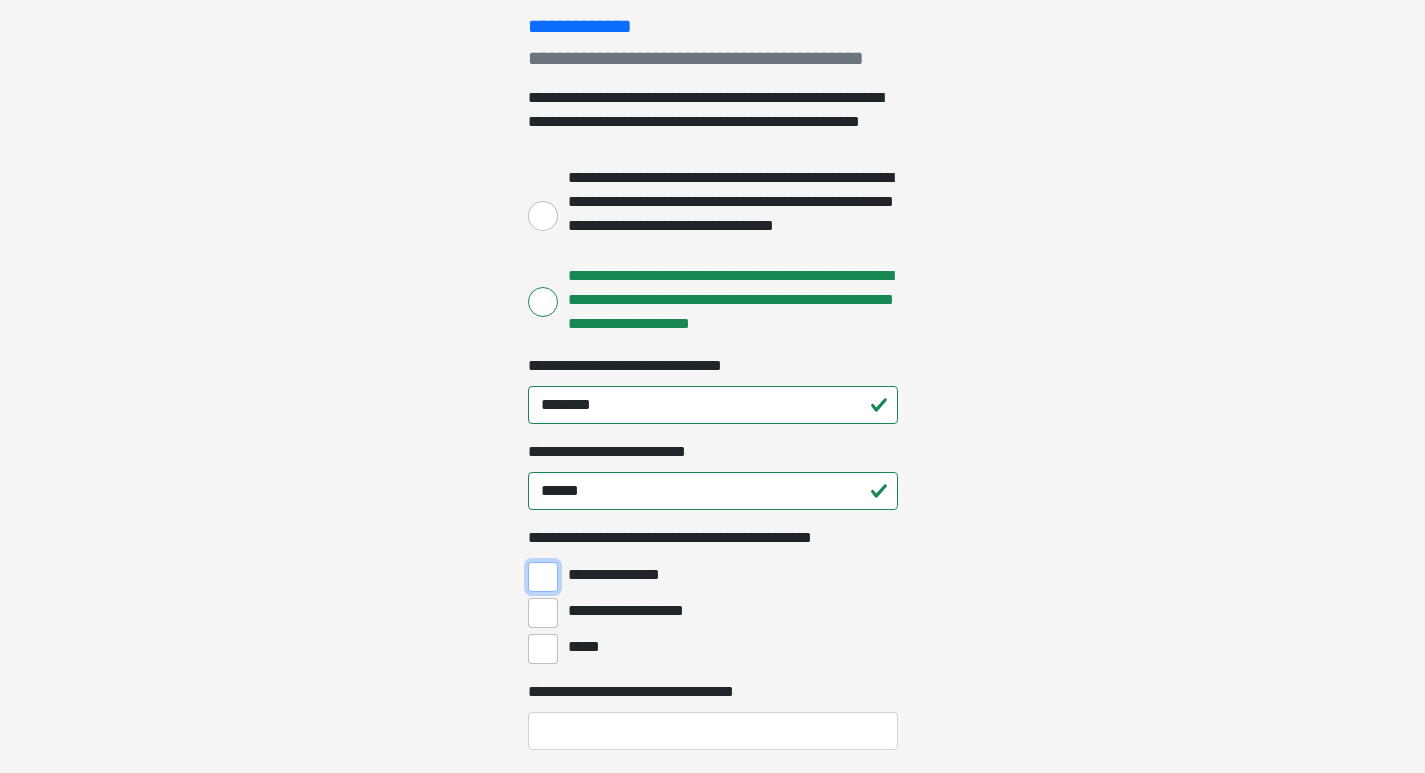 drag, startPoint x: 540, startPoint y: 579, endPoint x: 539, endPoint y: 604, distance: 25.019993 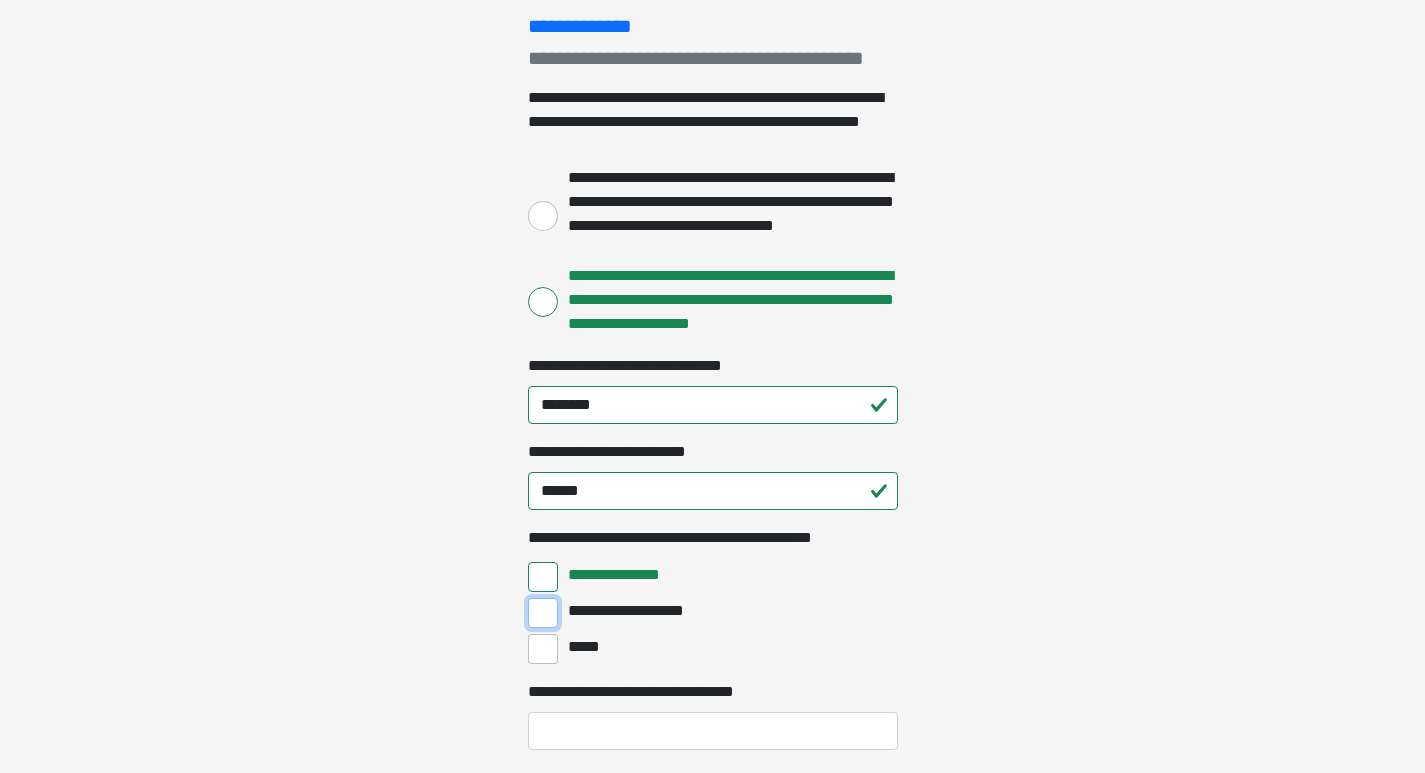 click on "**********" at bounding box center (543, 613) 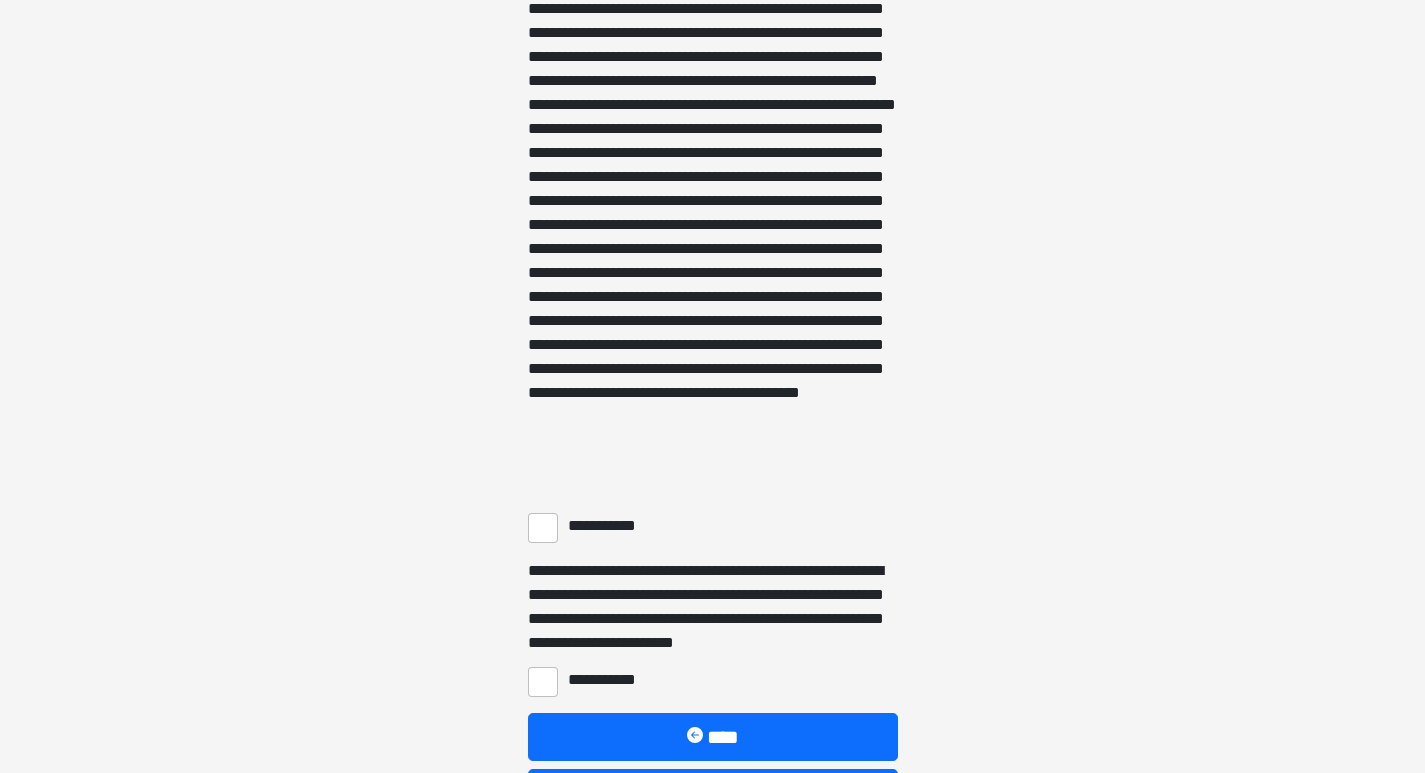 scroll, scrollTop: 1400, scrollLeft: 0, axis: vertical 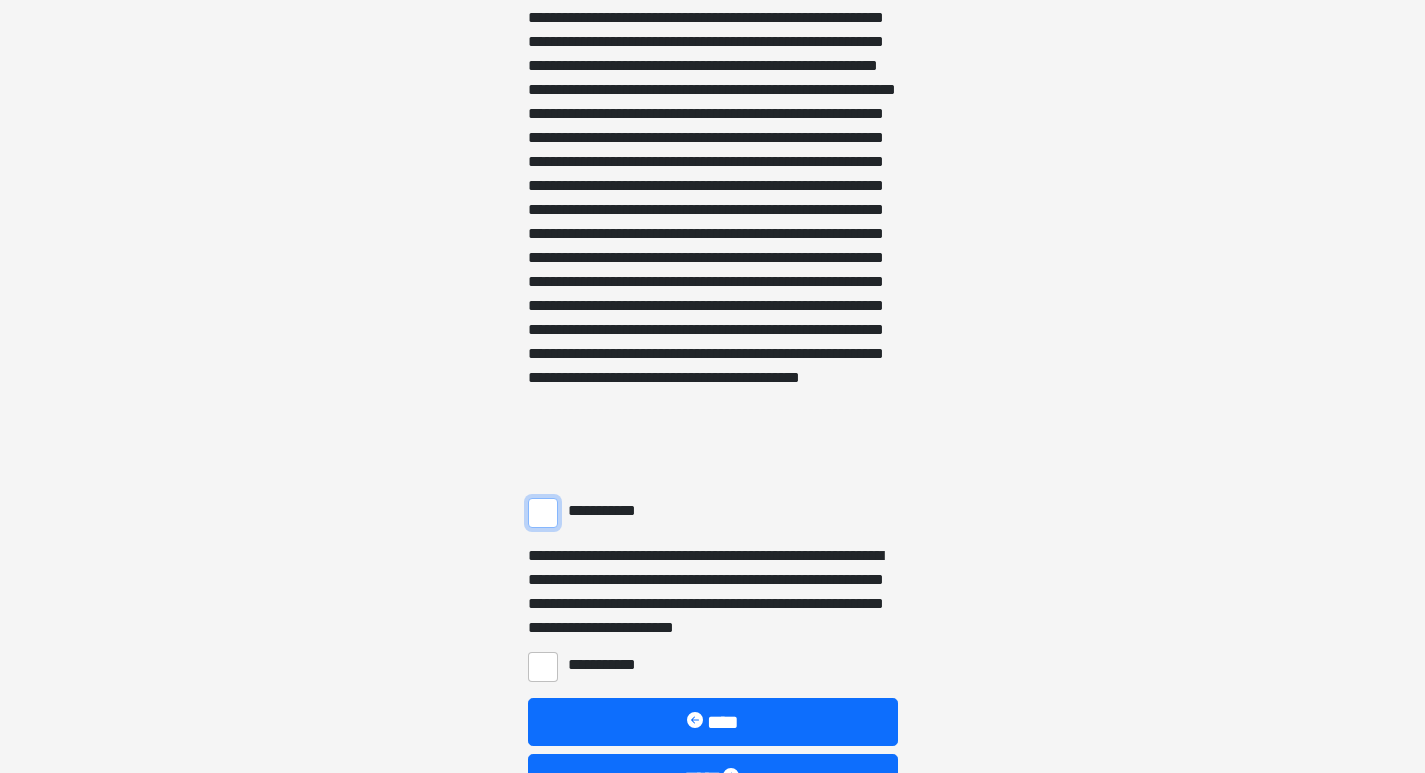 click on "**********" at bounding box center (543, 513) 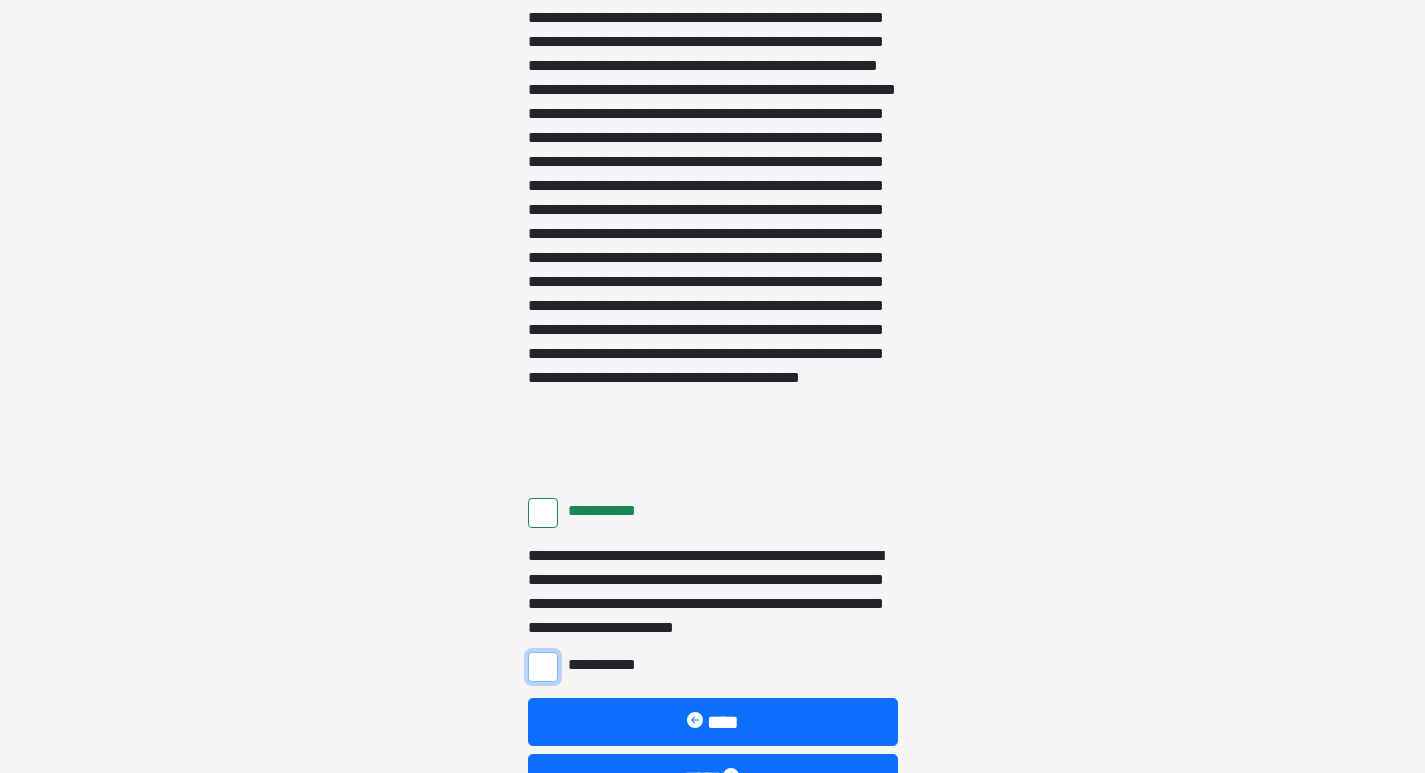 click on "**********" at bounding box center [543, 667] 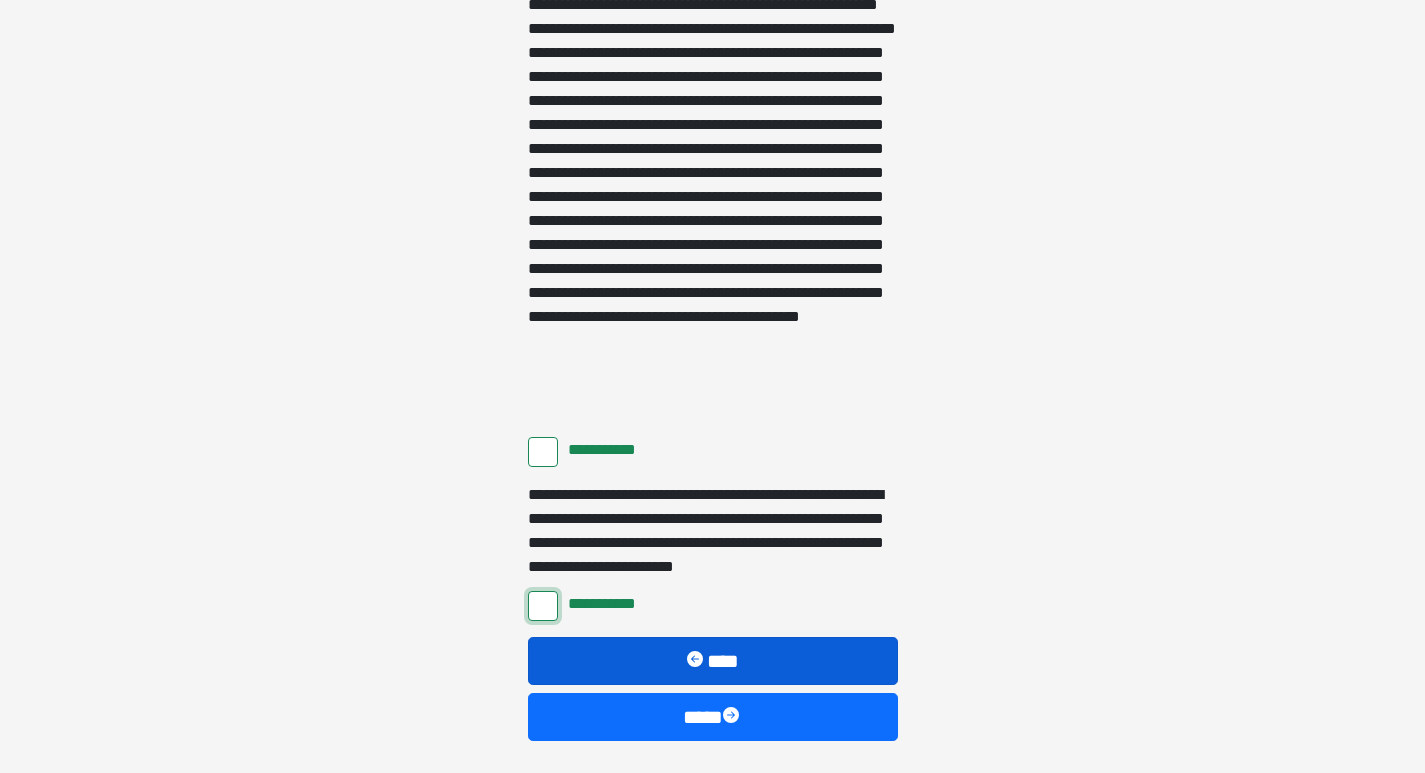 scroll, scrollTop: 1532, scrollLeft: 0, axis: vertical 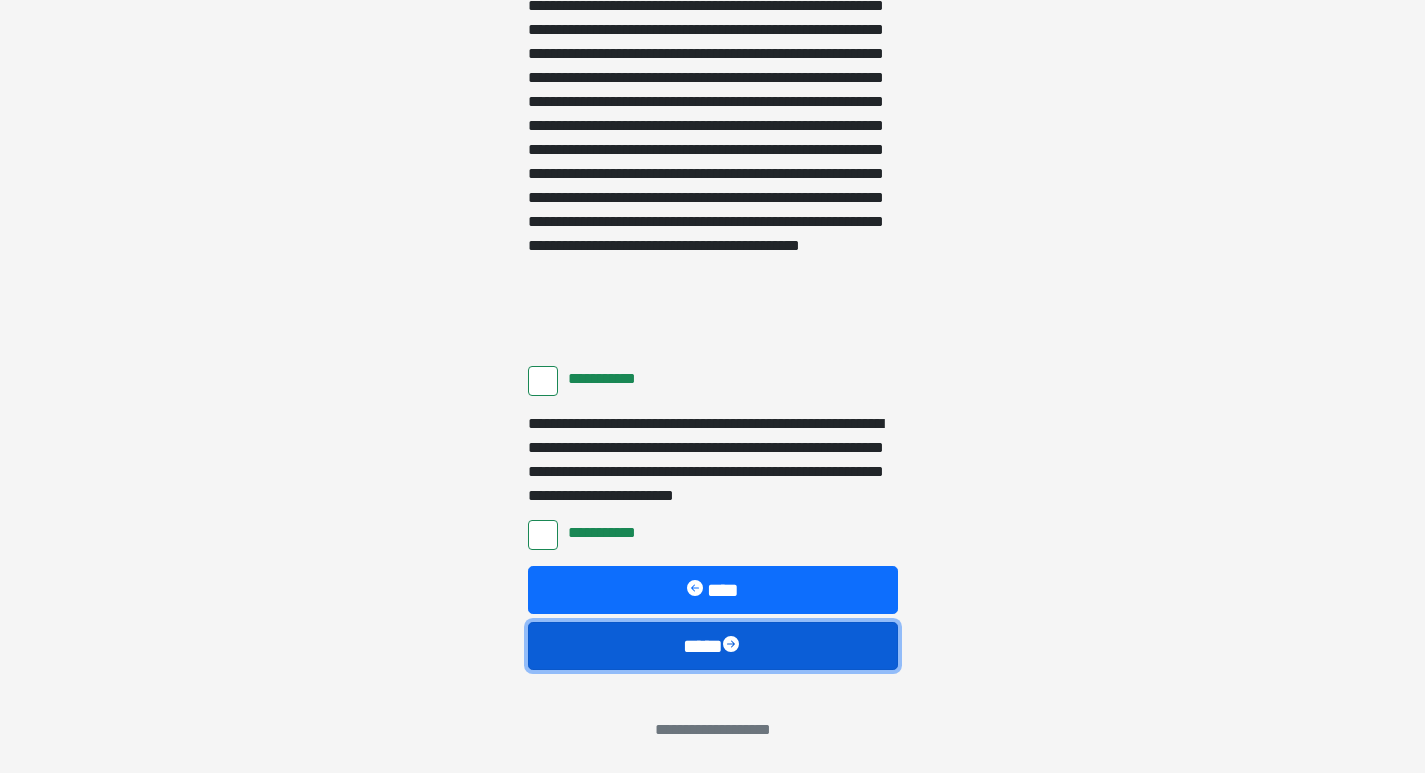 click on "****" at bounding box center (713, 646) 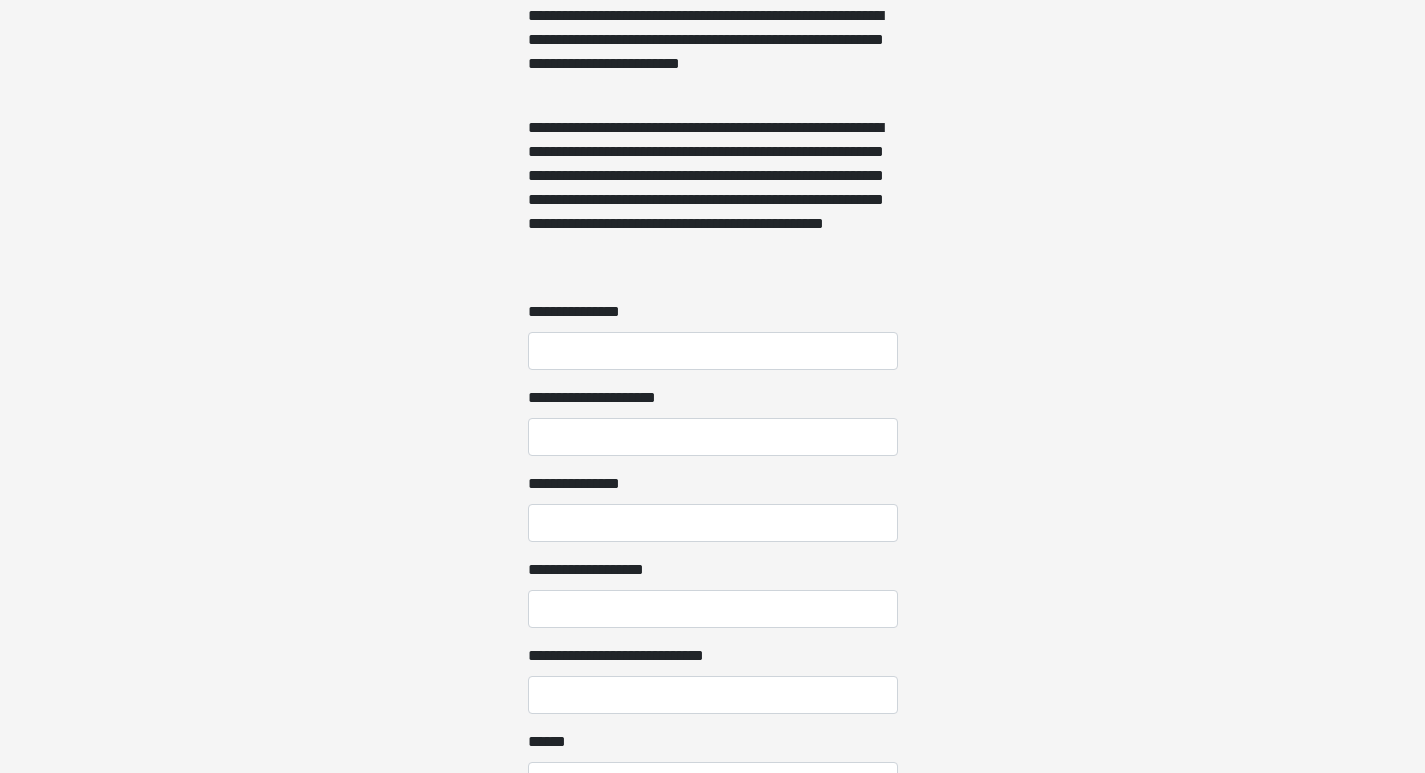 scroll, scrollTop: 1500, scrollLeft: 0, axis: vertical 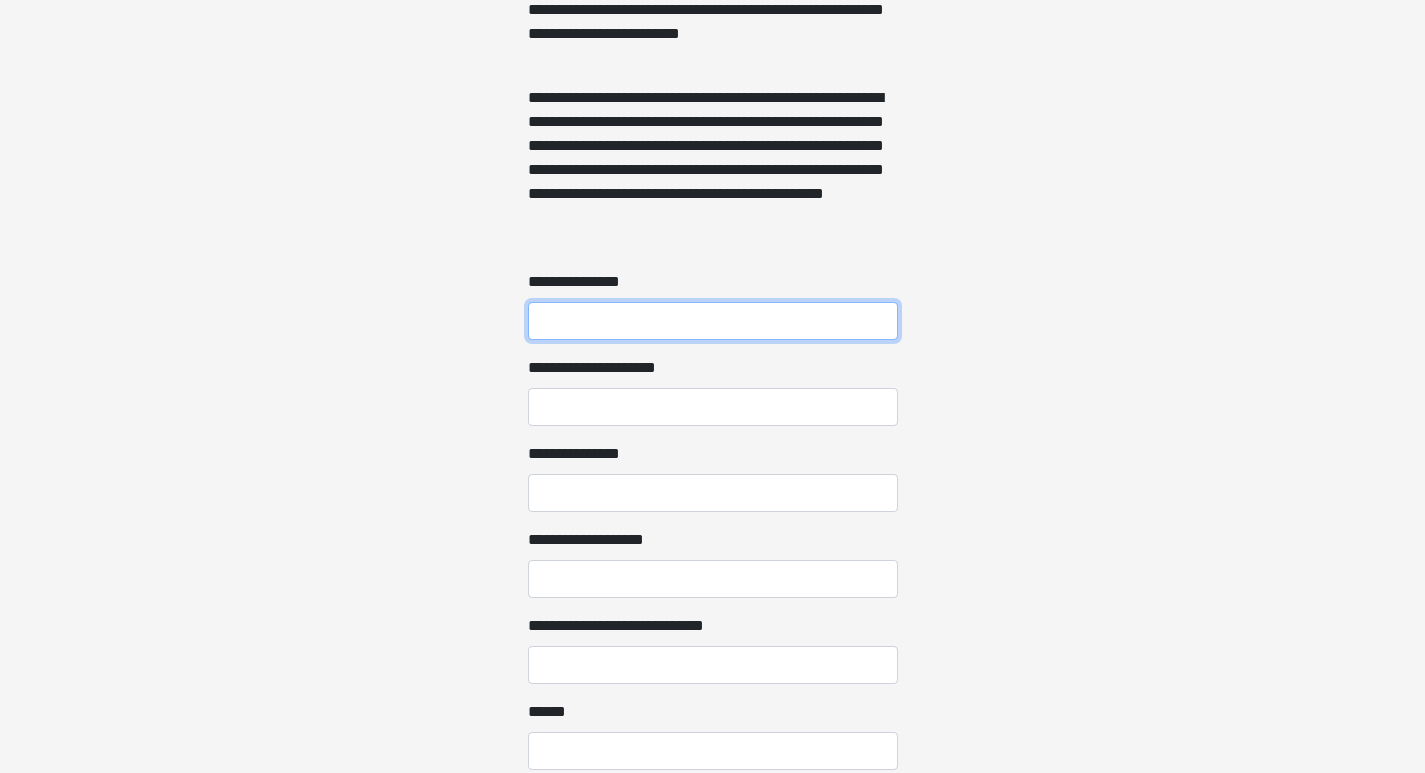 click on "**********" at bounding box center [713, 321] 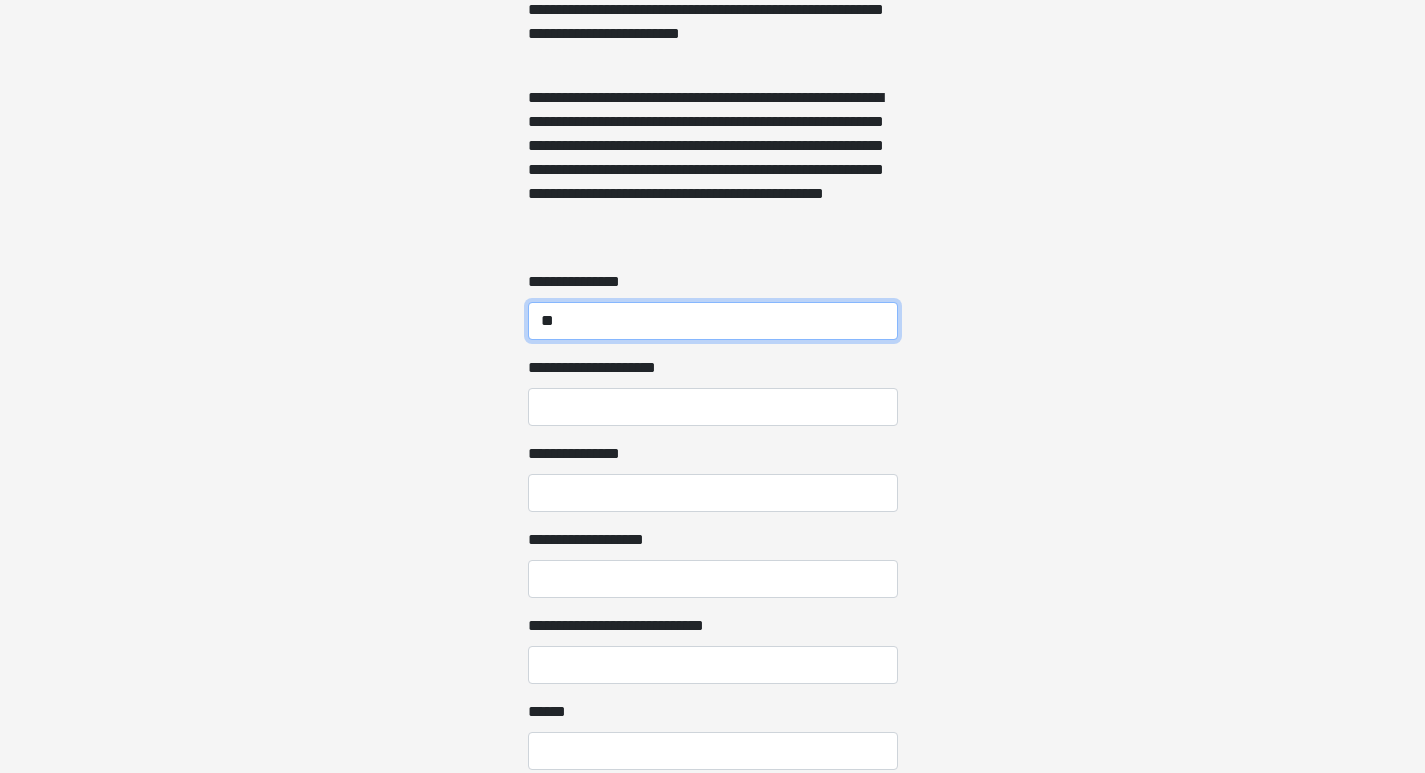 type on "*" 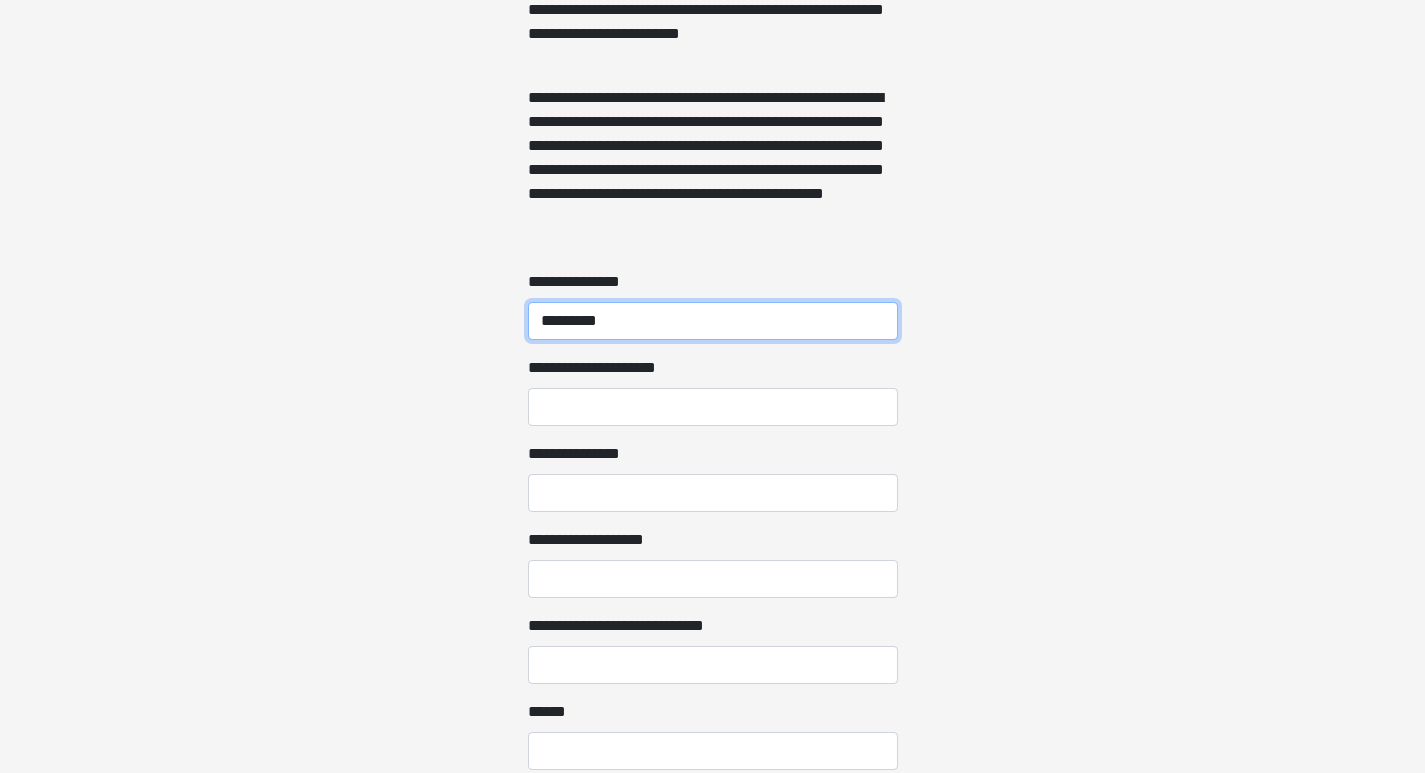type on "*********" 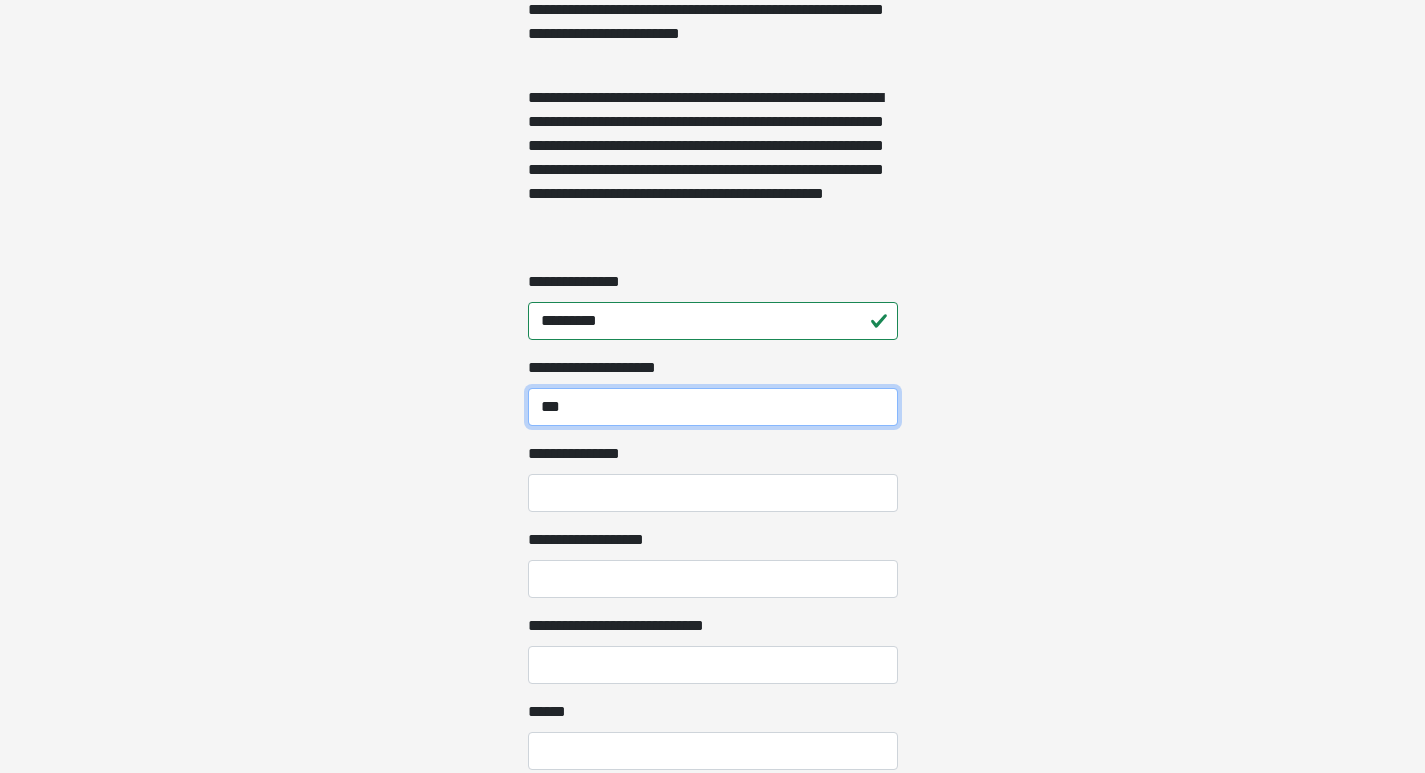 type on "***" 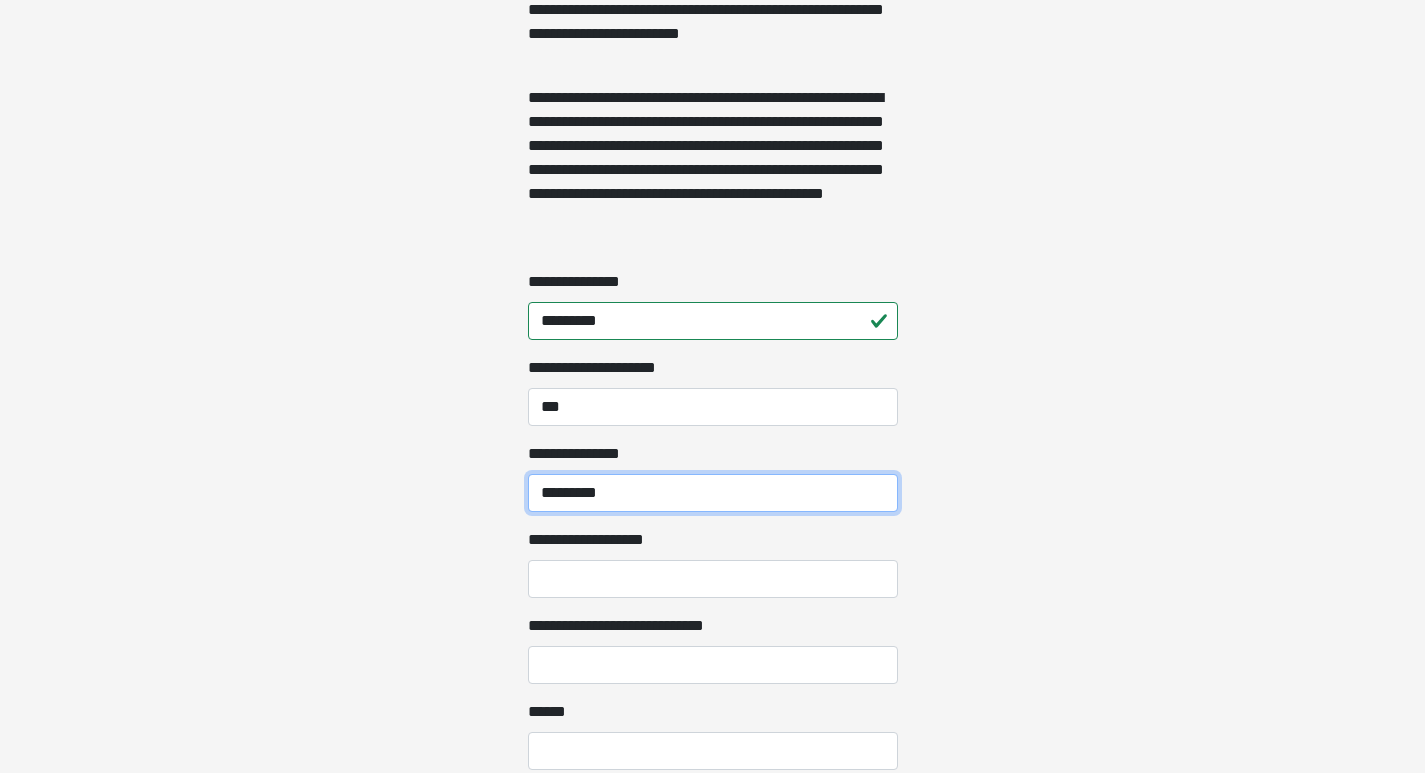 type on "*********" 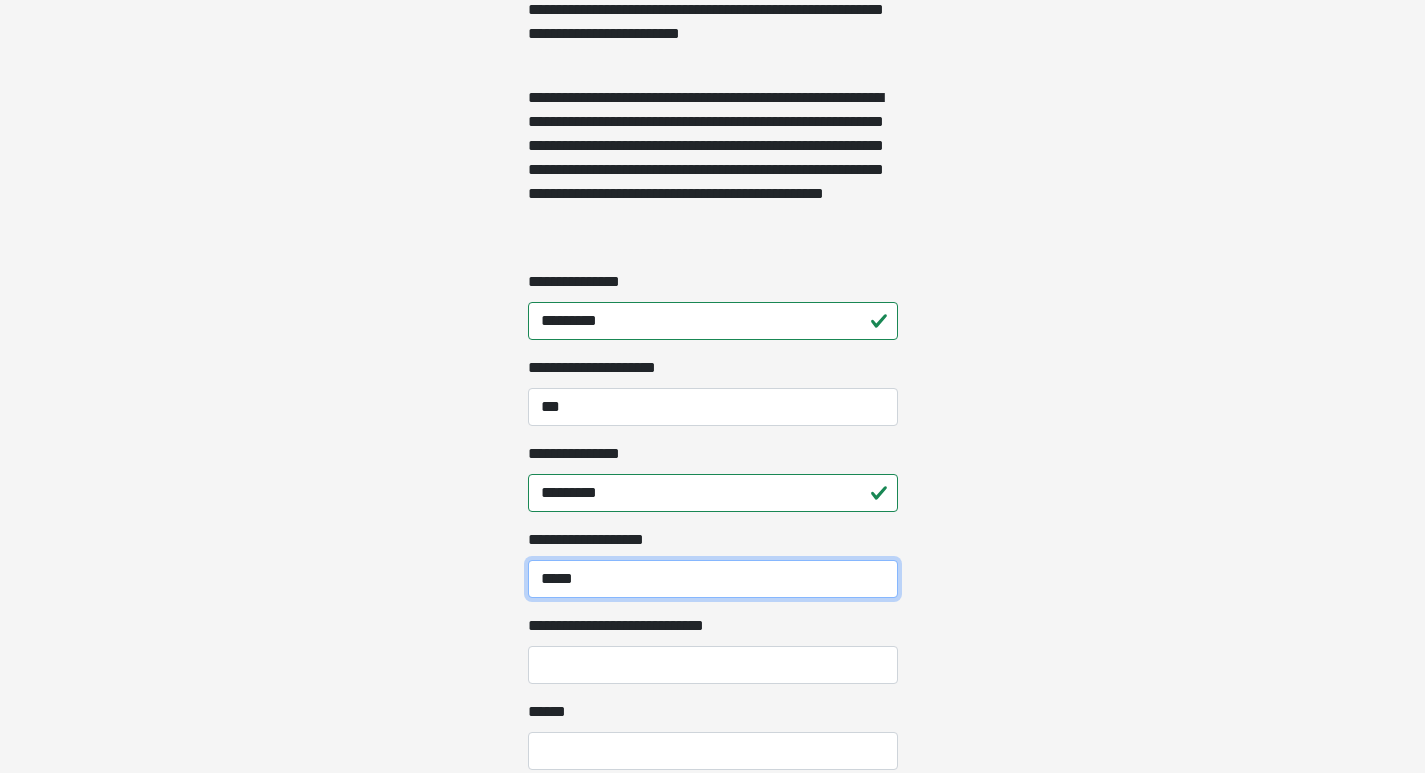 type on "*****" 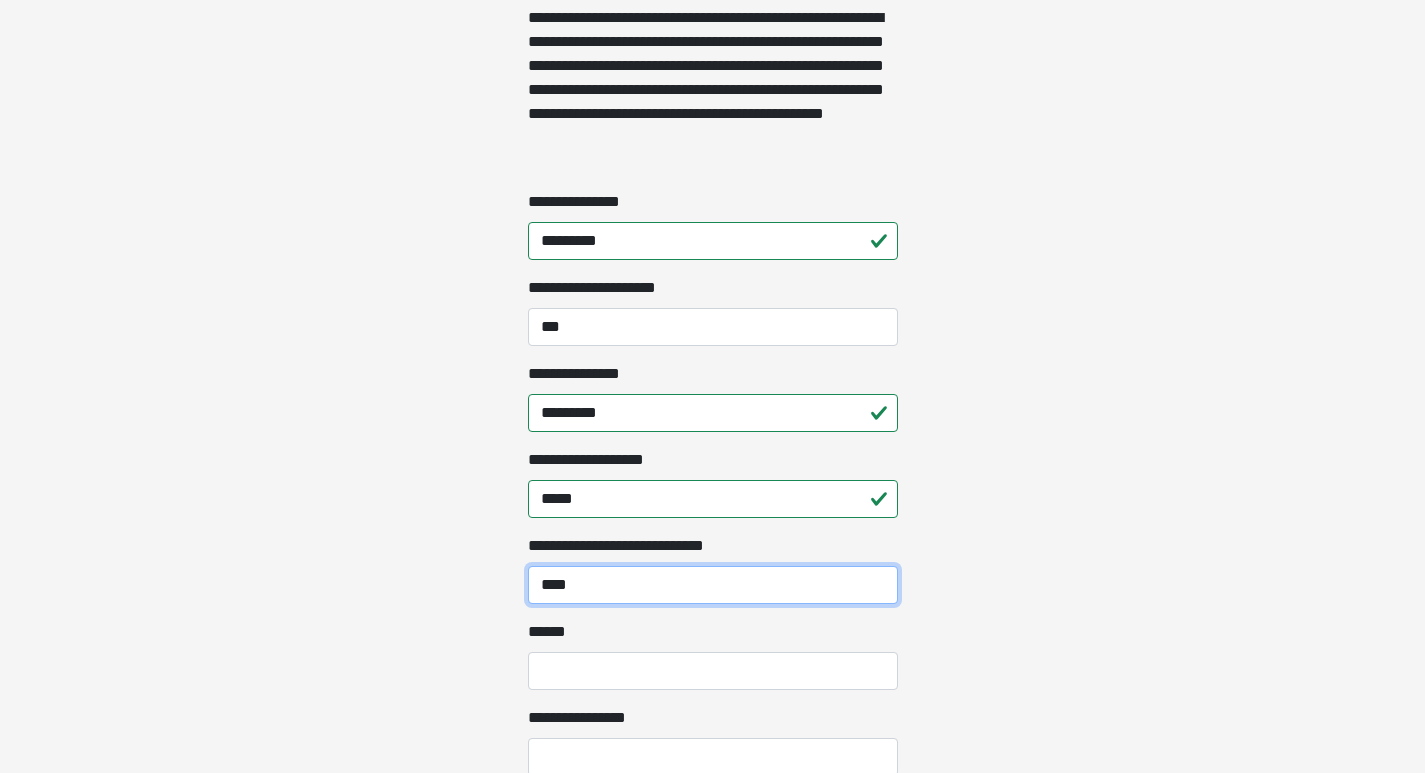 scroll, scrollTop: 1700, scrollLeft: 0, axis: vertical 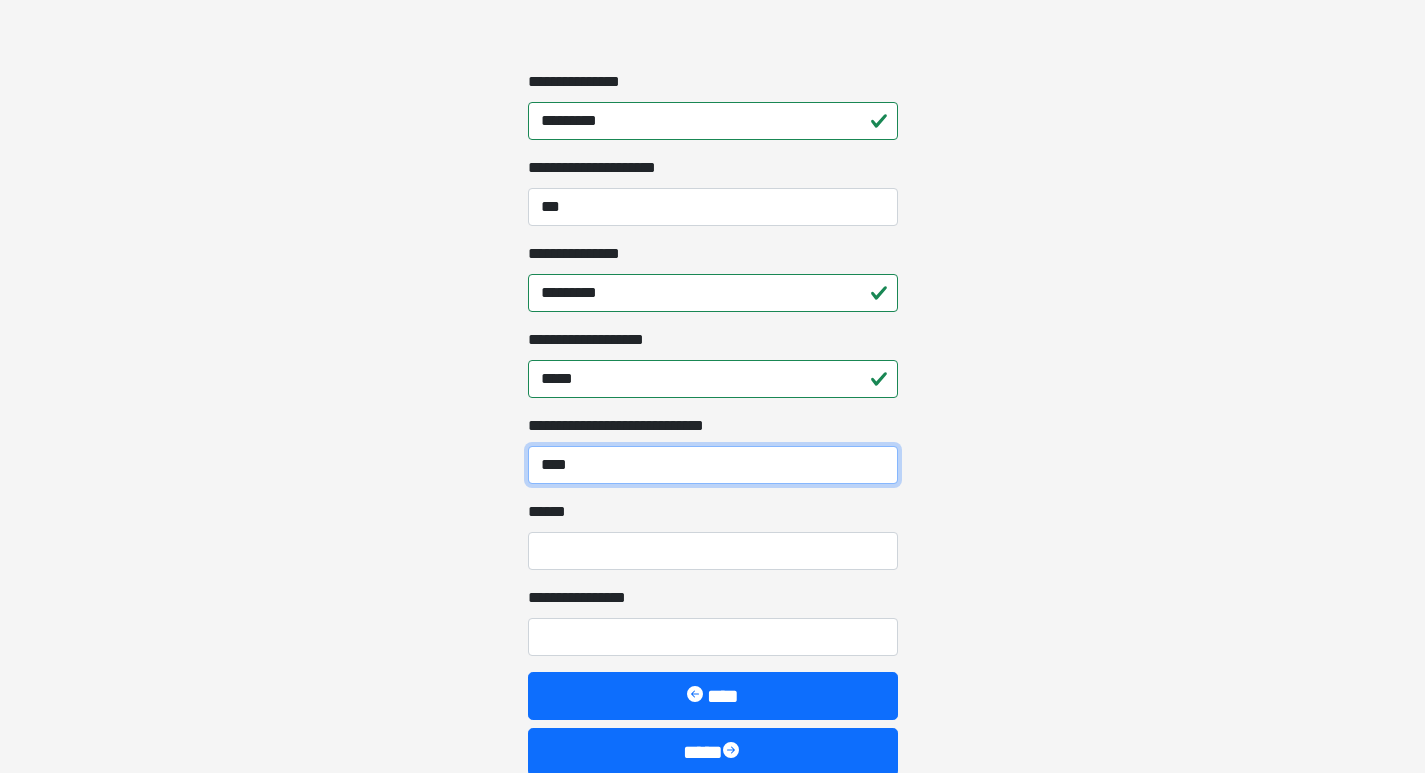 type on "****" 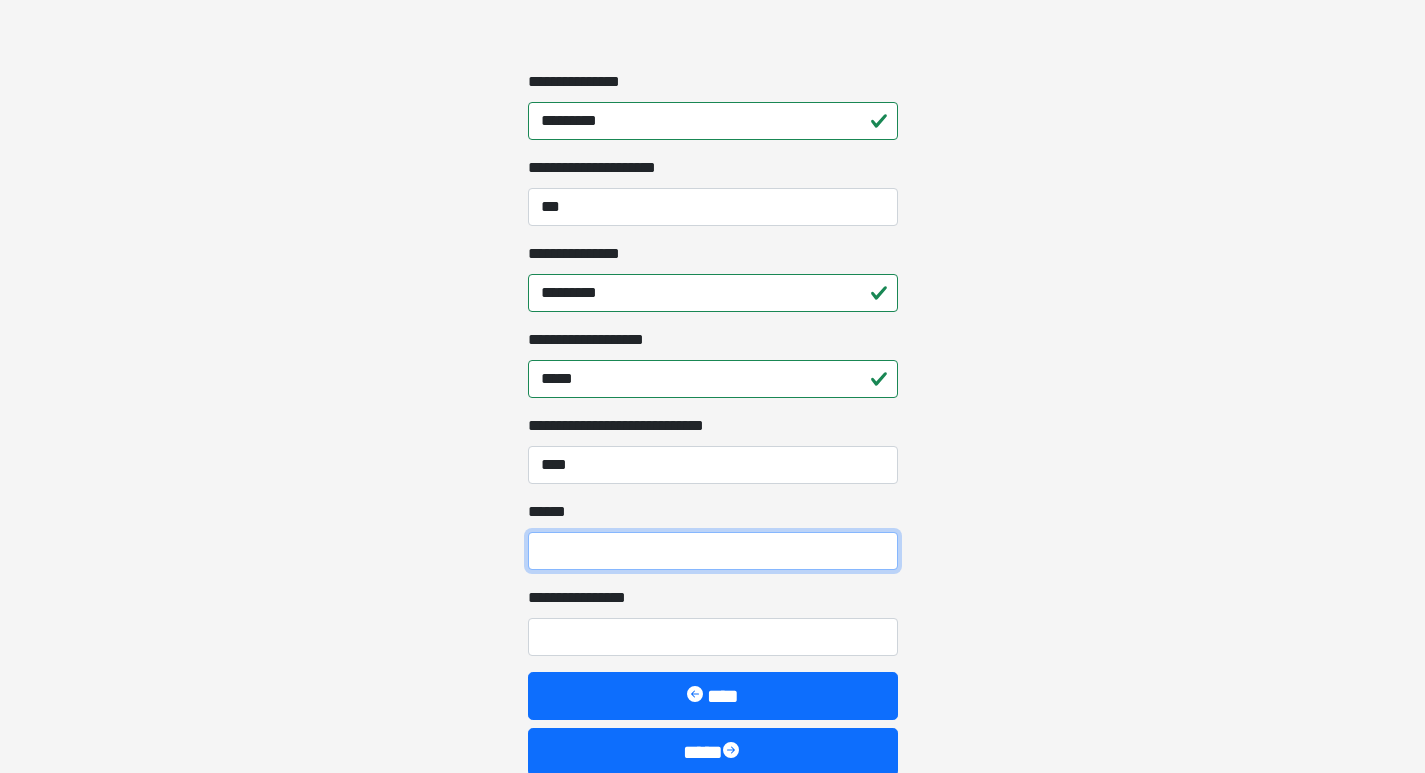 click on "**** *" at bounding box center (713, 551) 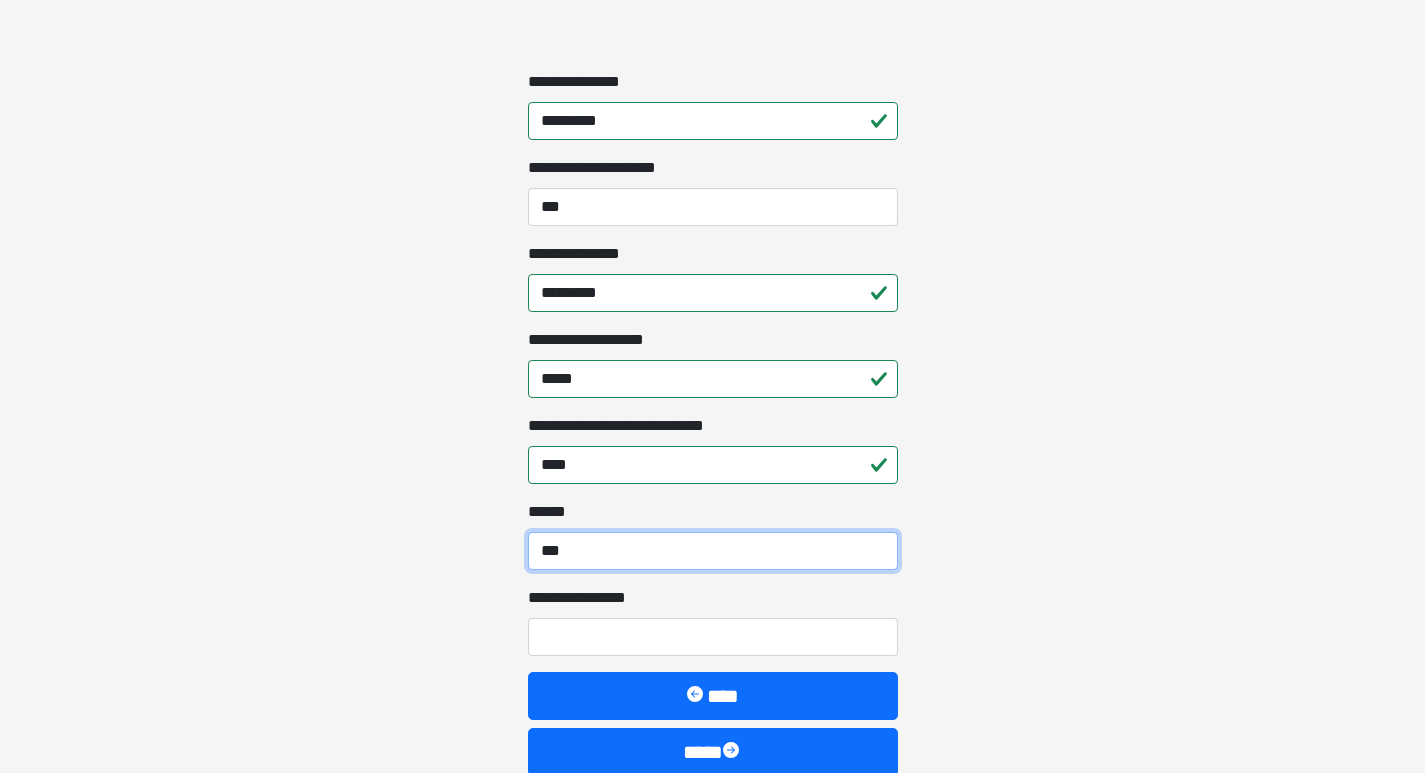 type on "***" 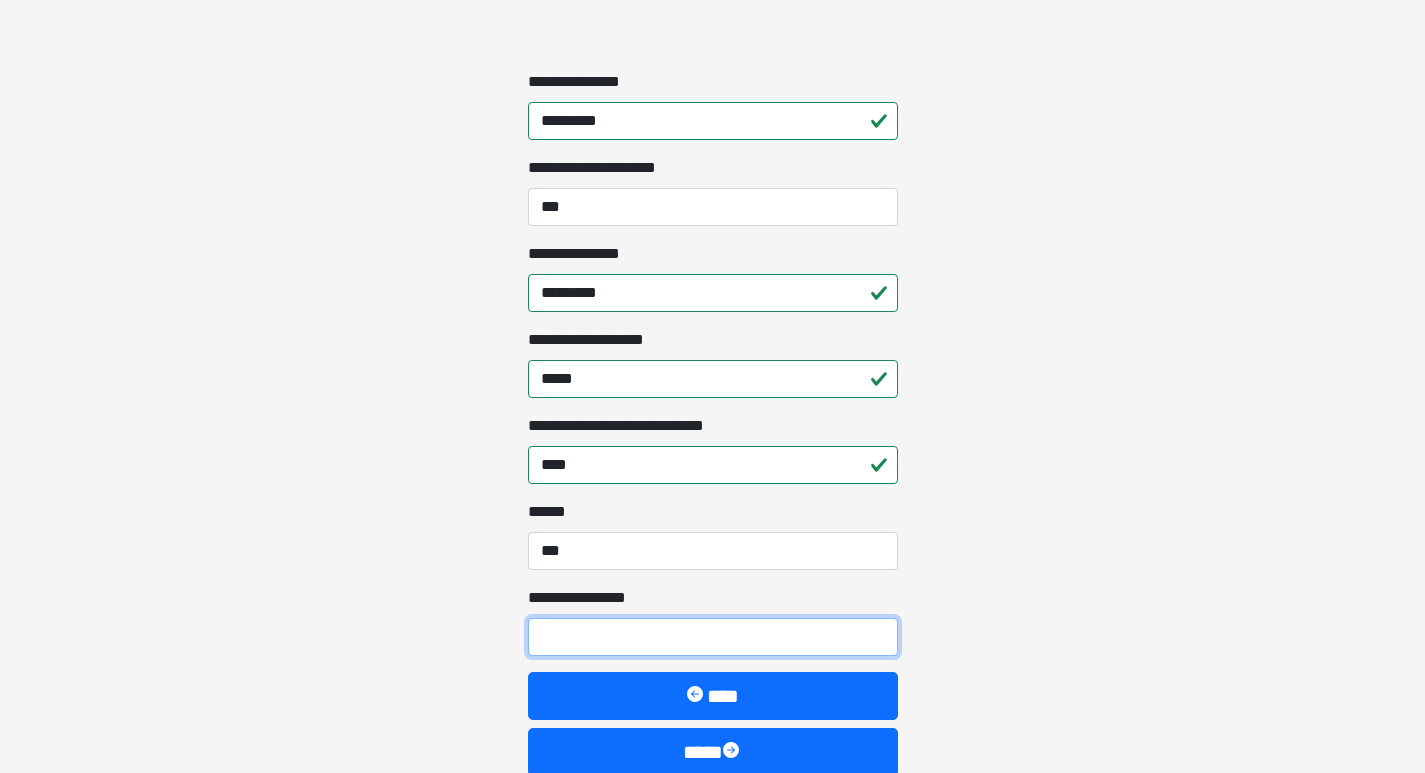 click on "**********" at bounding box center (713, 637) 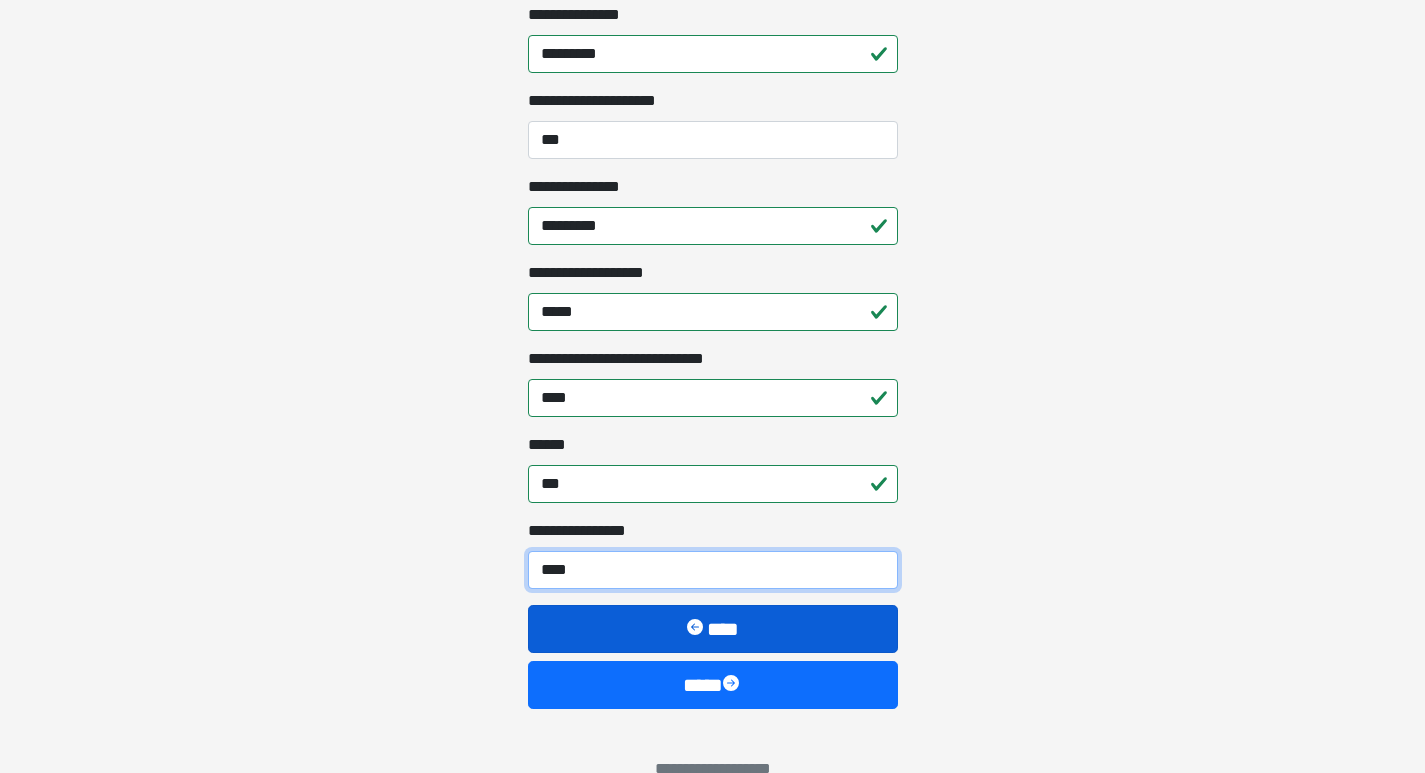 scroll, scrollTop: 1806, scrollLeft: 0, axis: vertical 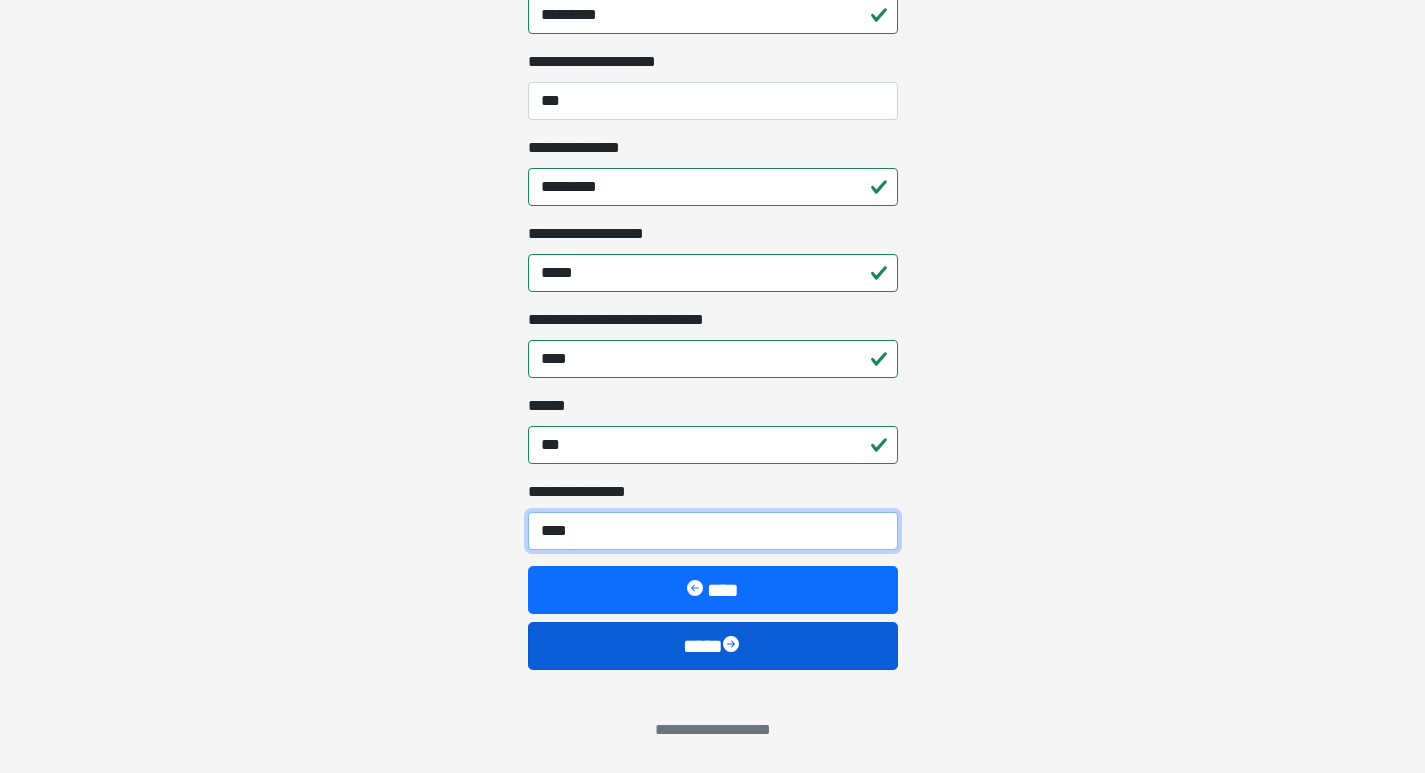 type on "****" 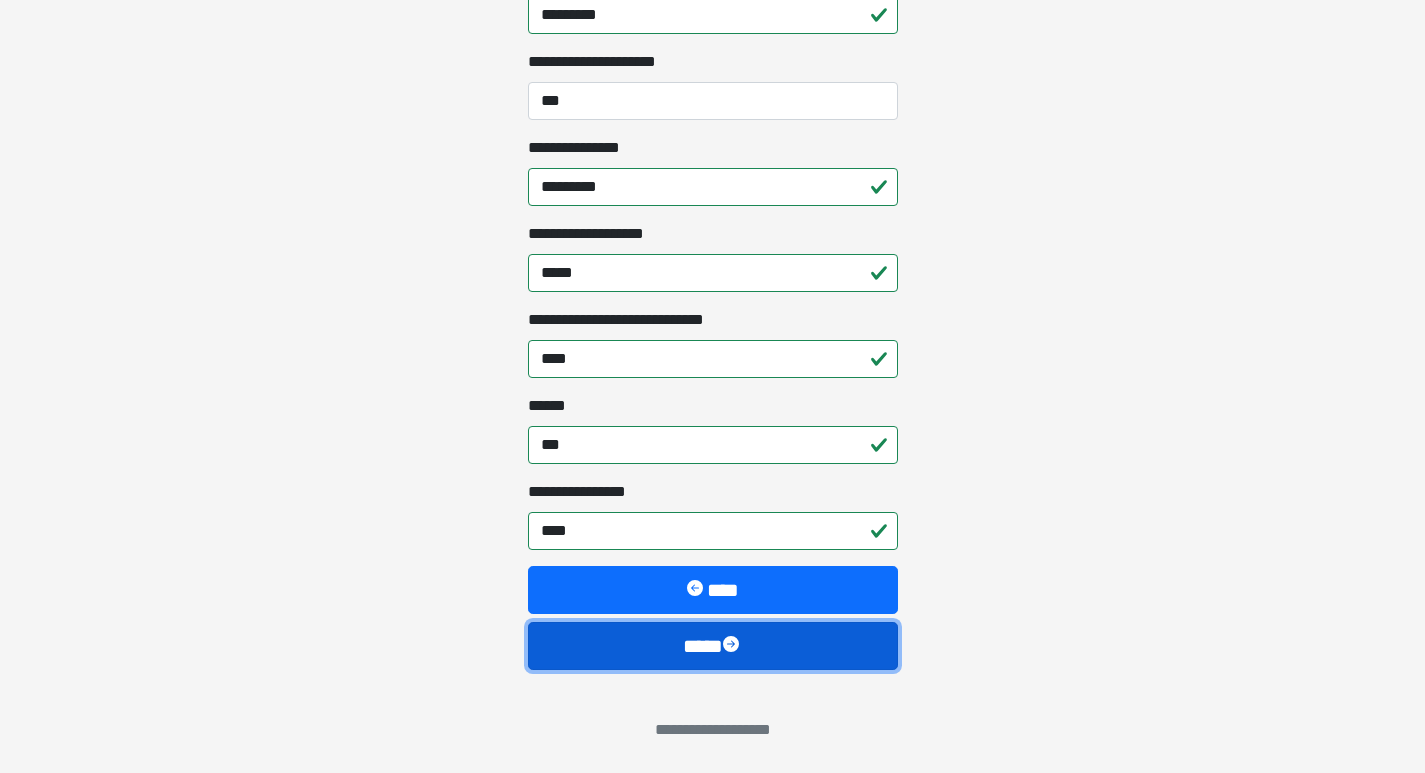 click on "****" at bounding box center [713, 646] 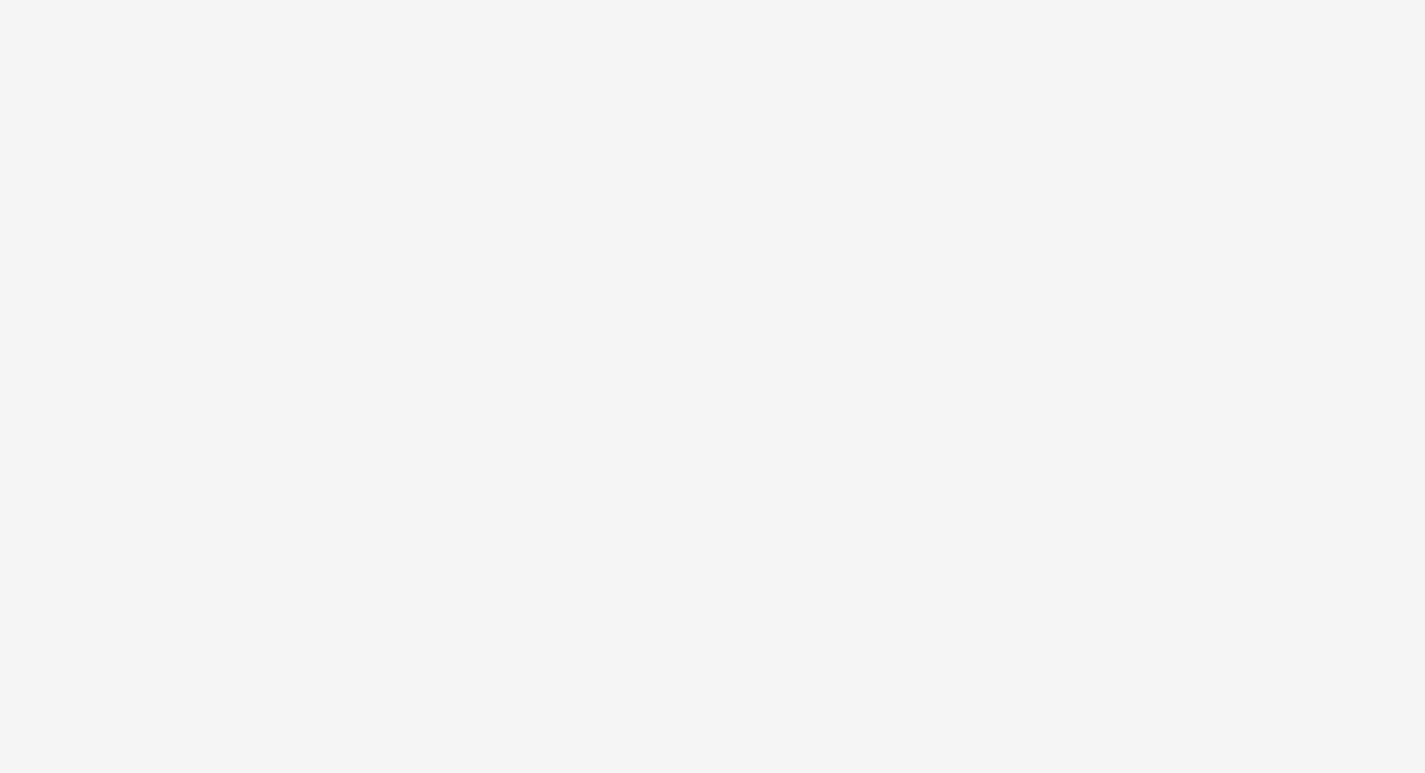 scroll, scrollTop: 0, scrollLeft: 0, axis: both 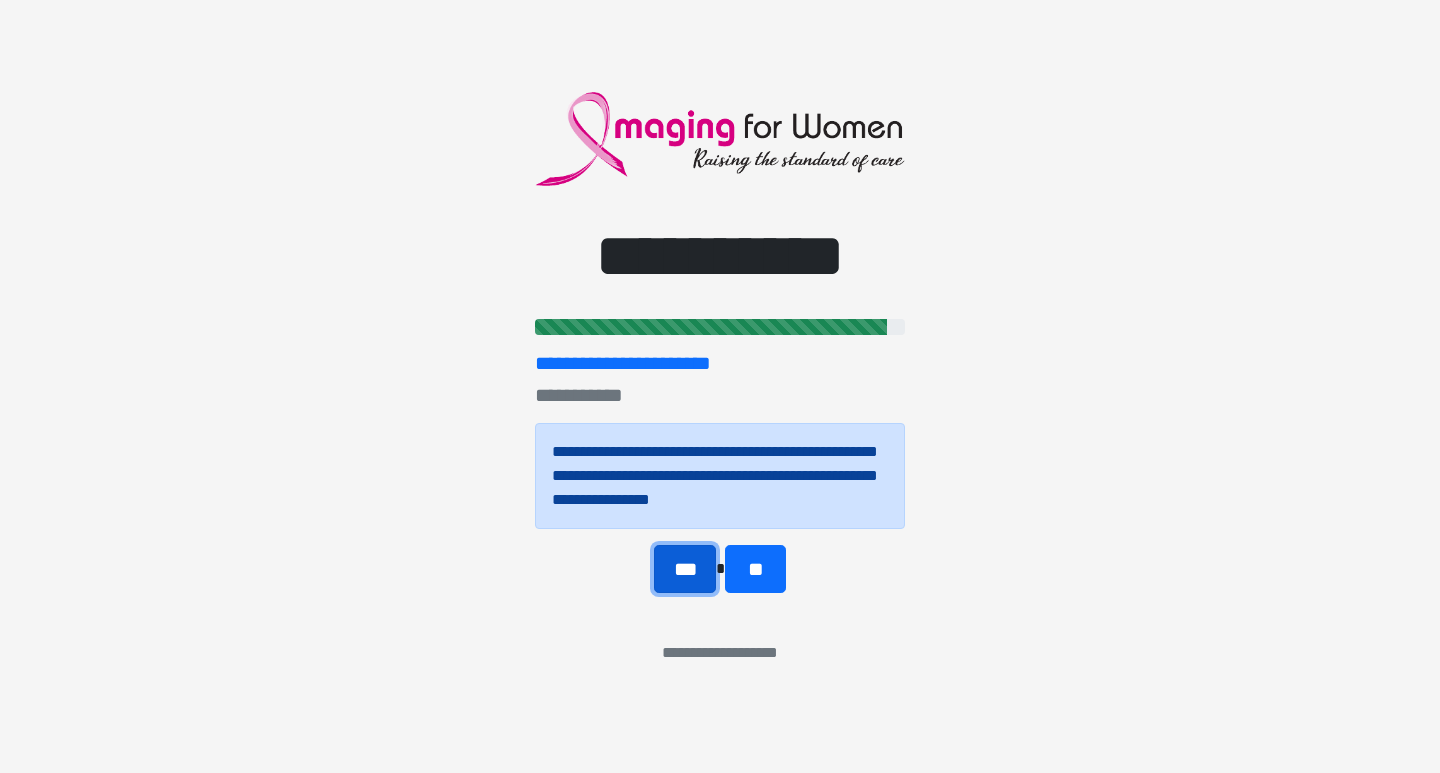 click on "***" at bounding box center (685, 569) 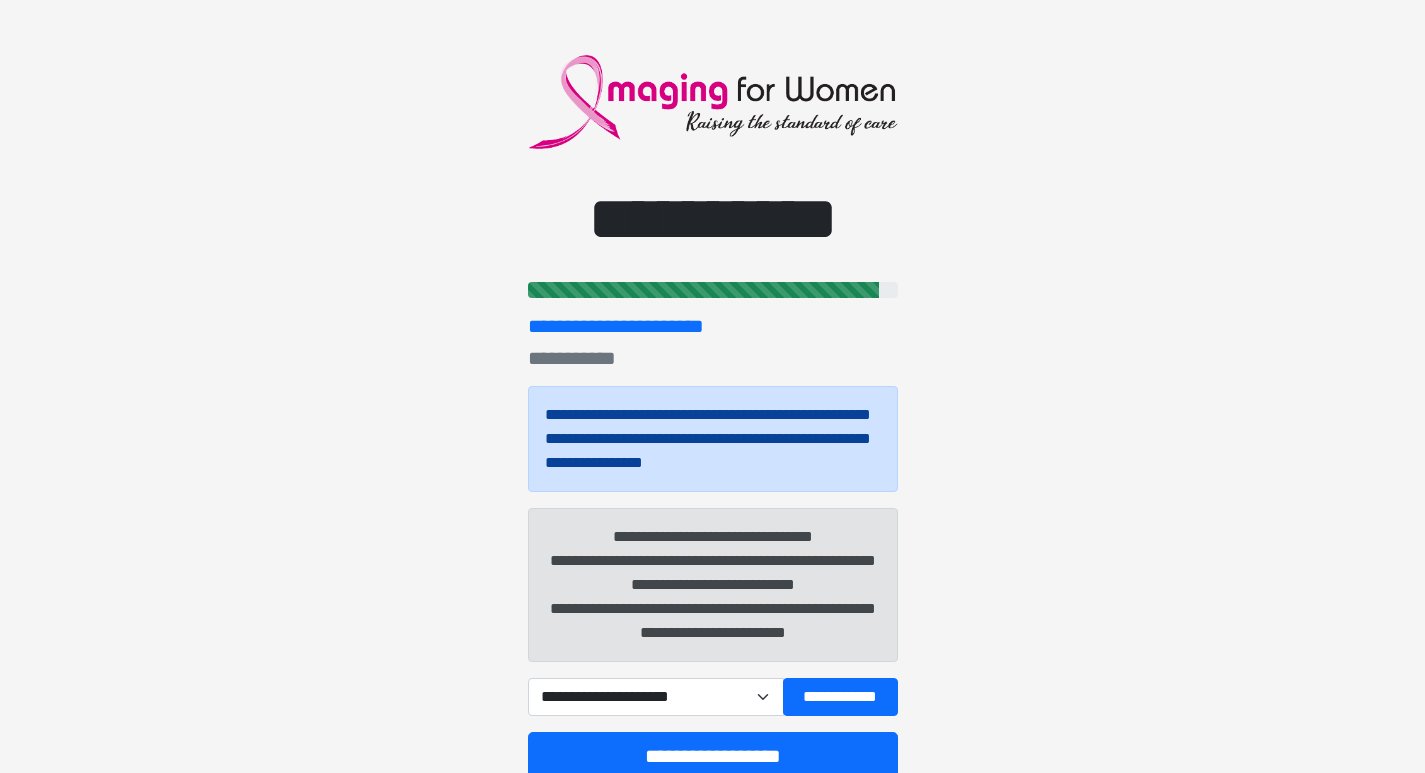 scroll, scrollTop: 100, scrollLeft: 0, axis: vertical 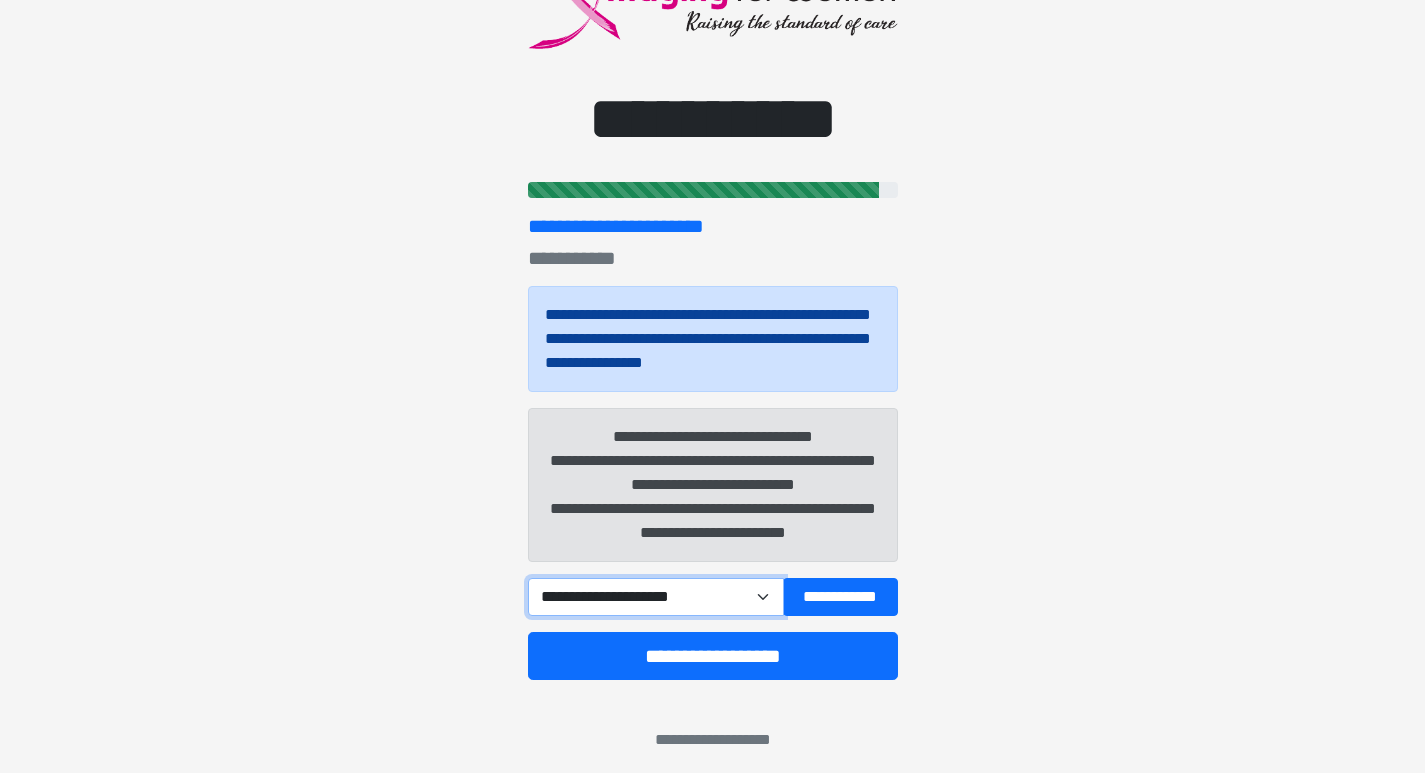 click on "**********" at bounding box center (656, 597) 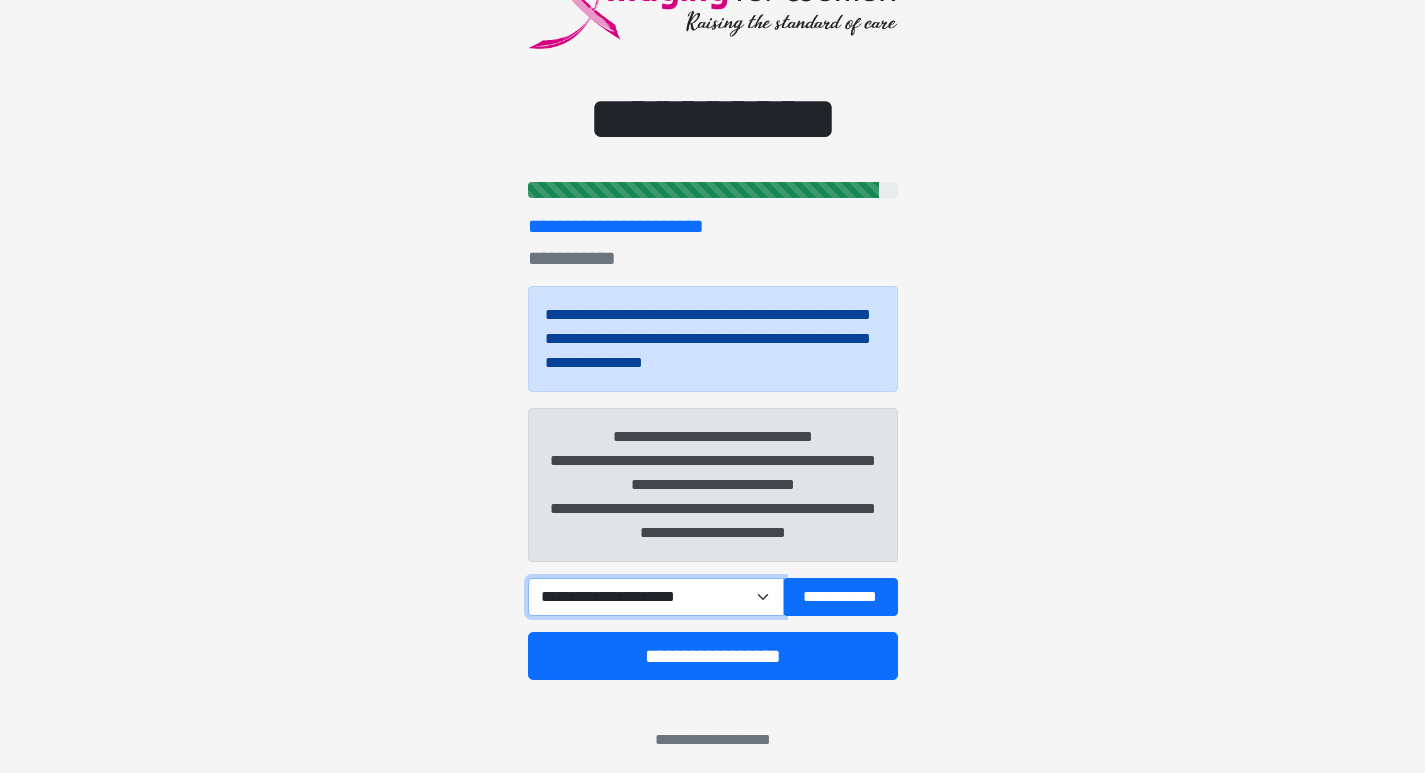 click on "**********" at bounding box center [656, 597] 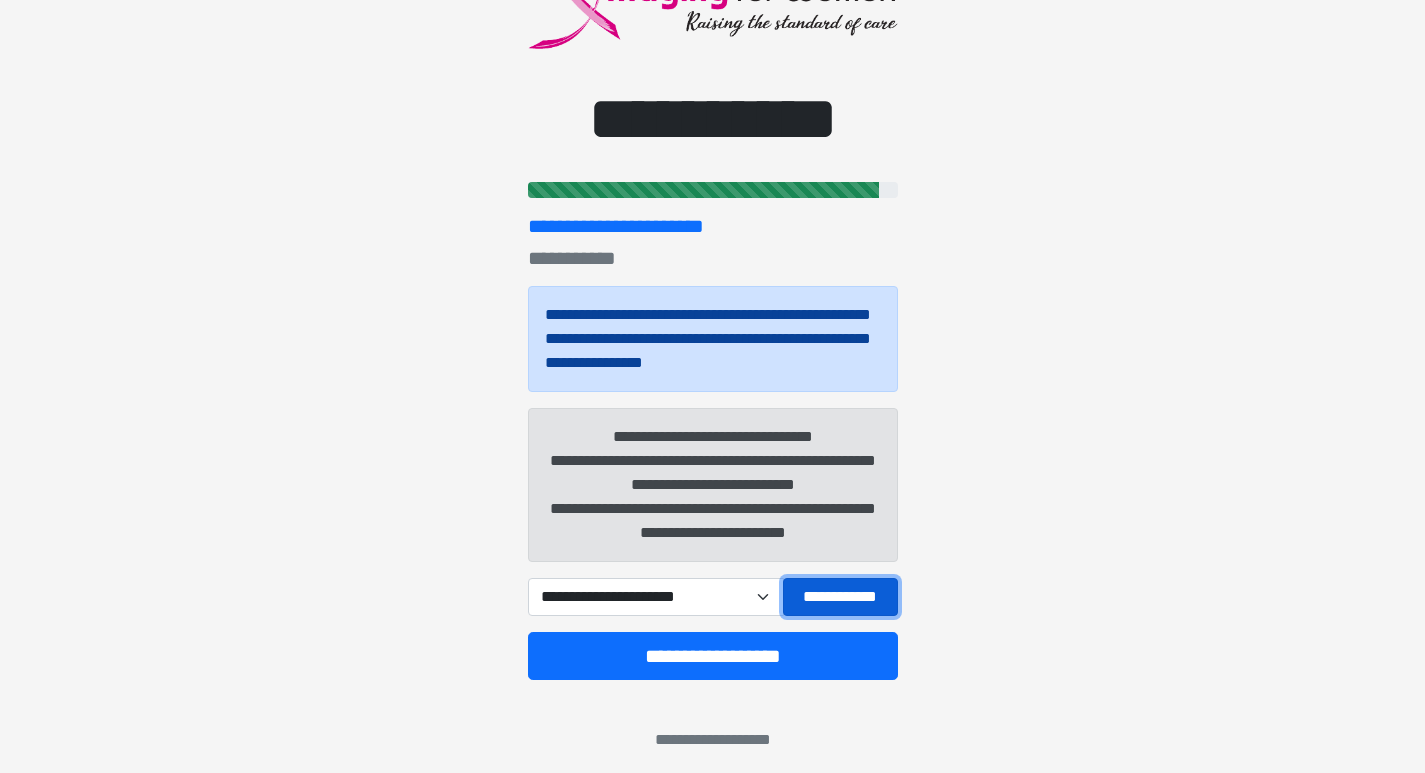 click on "**********" at bounding box center [840, 597] 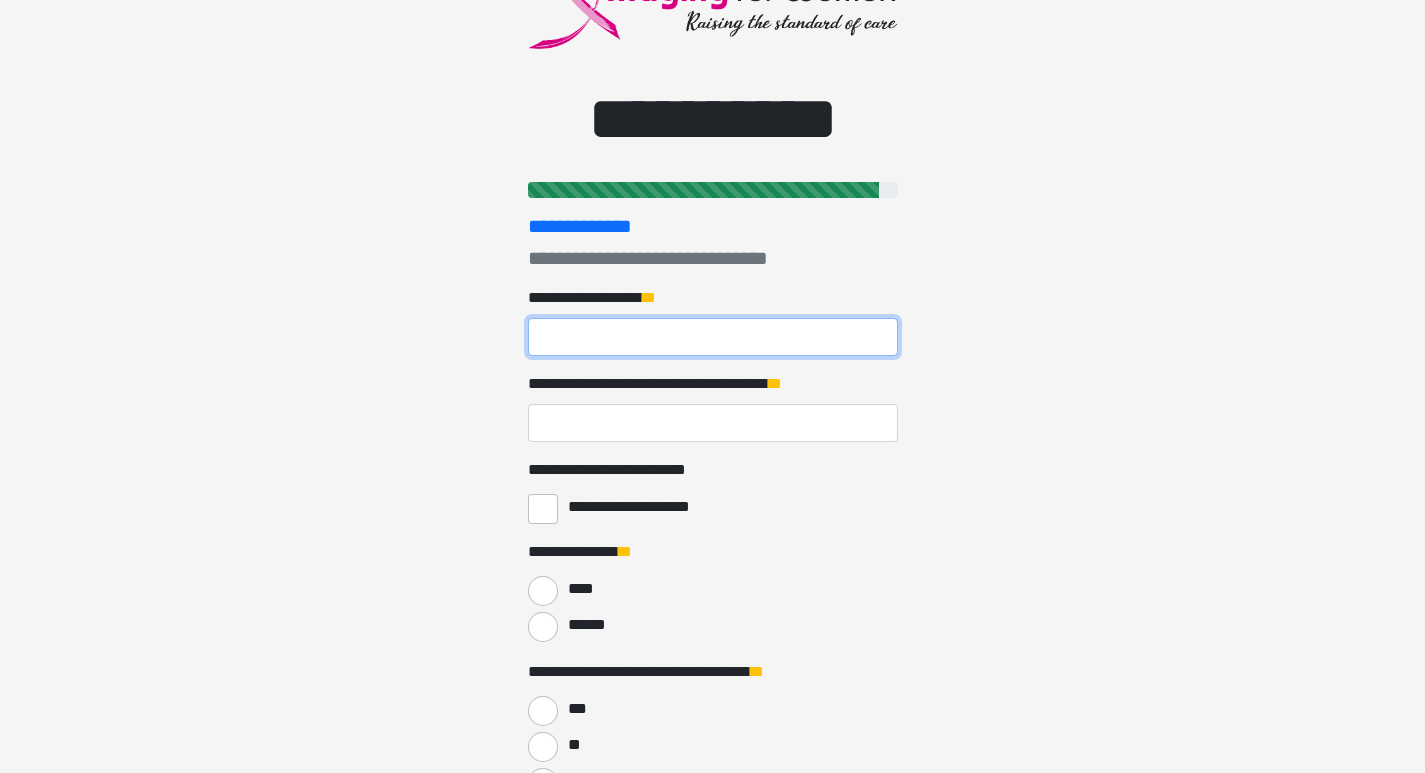 click on "**********" at bounding box center (713, 337) 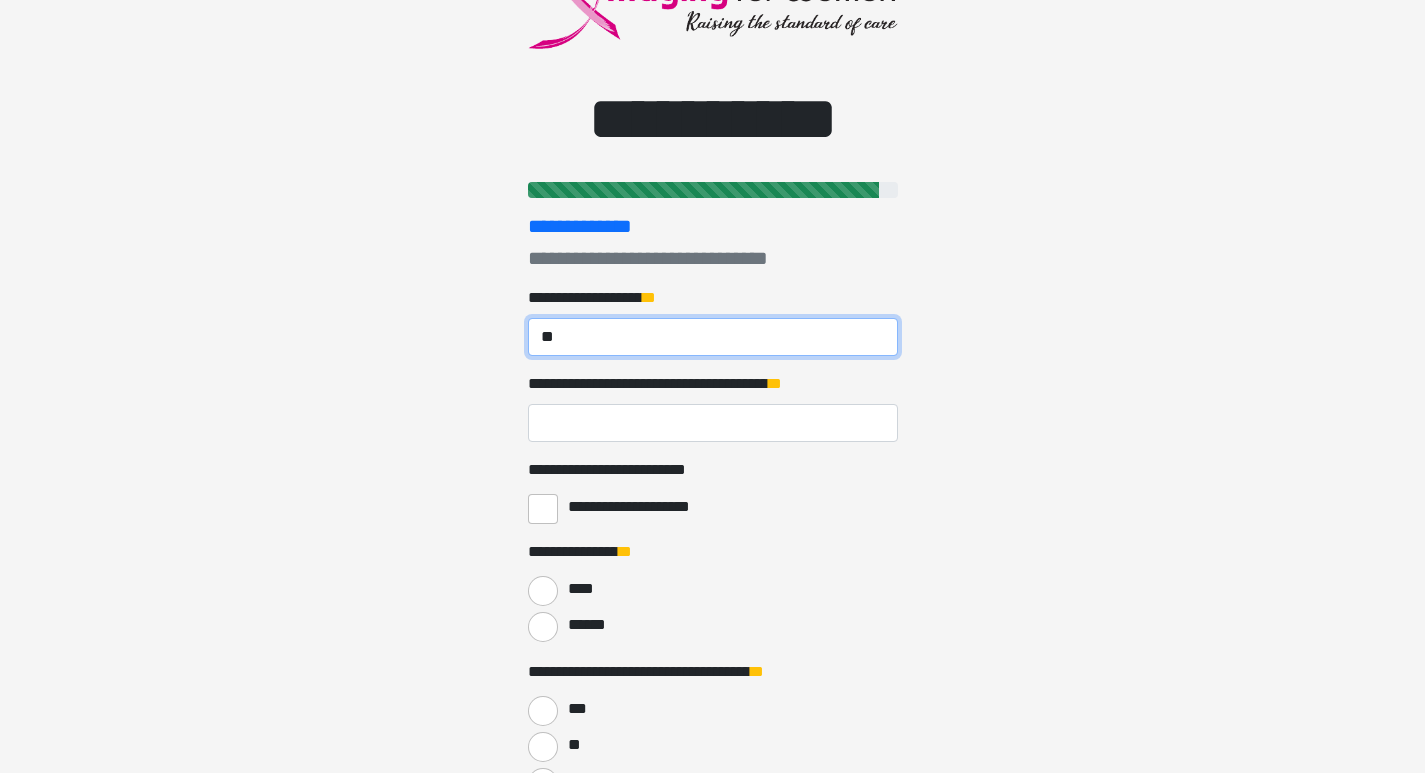 type on "*" 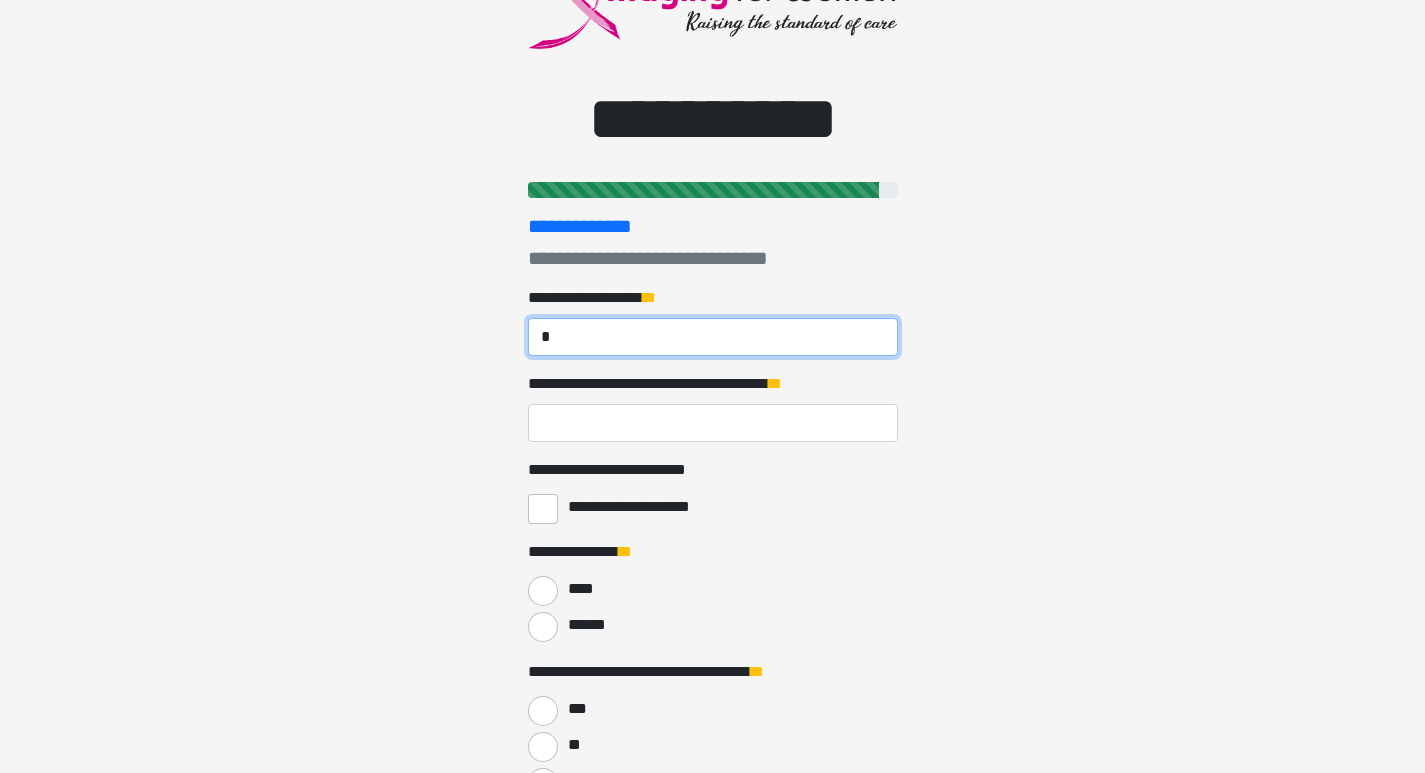 type 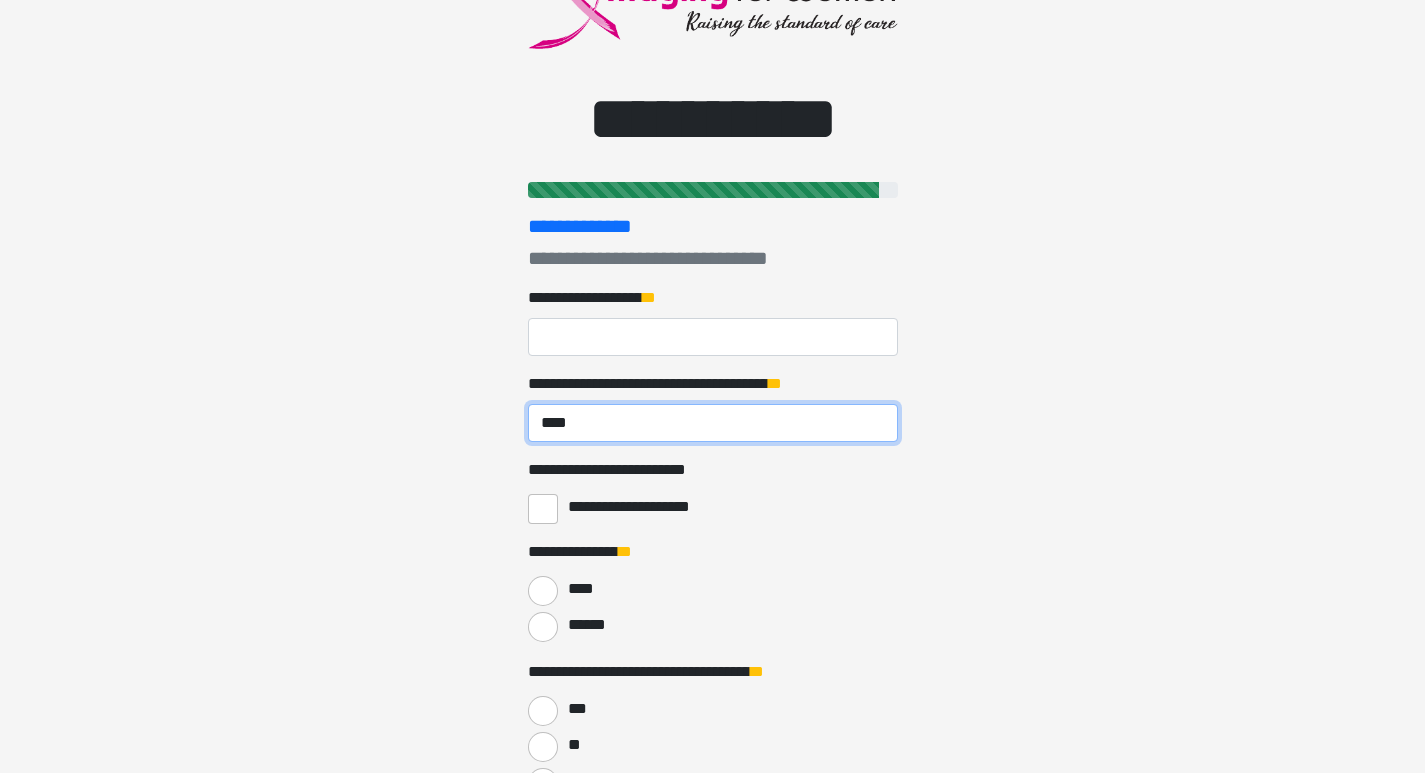 type on "****" 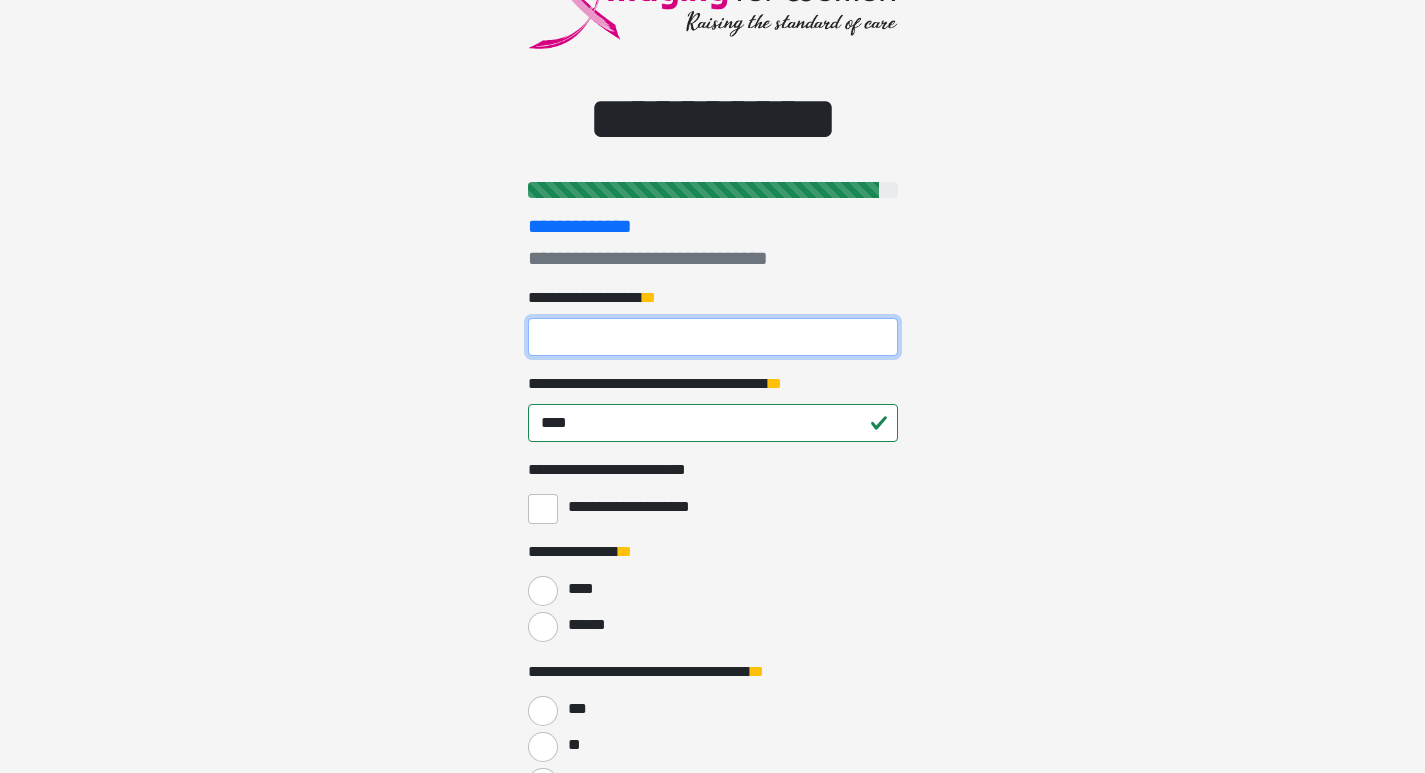 click on "**********" at bounding box center (713, 337) 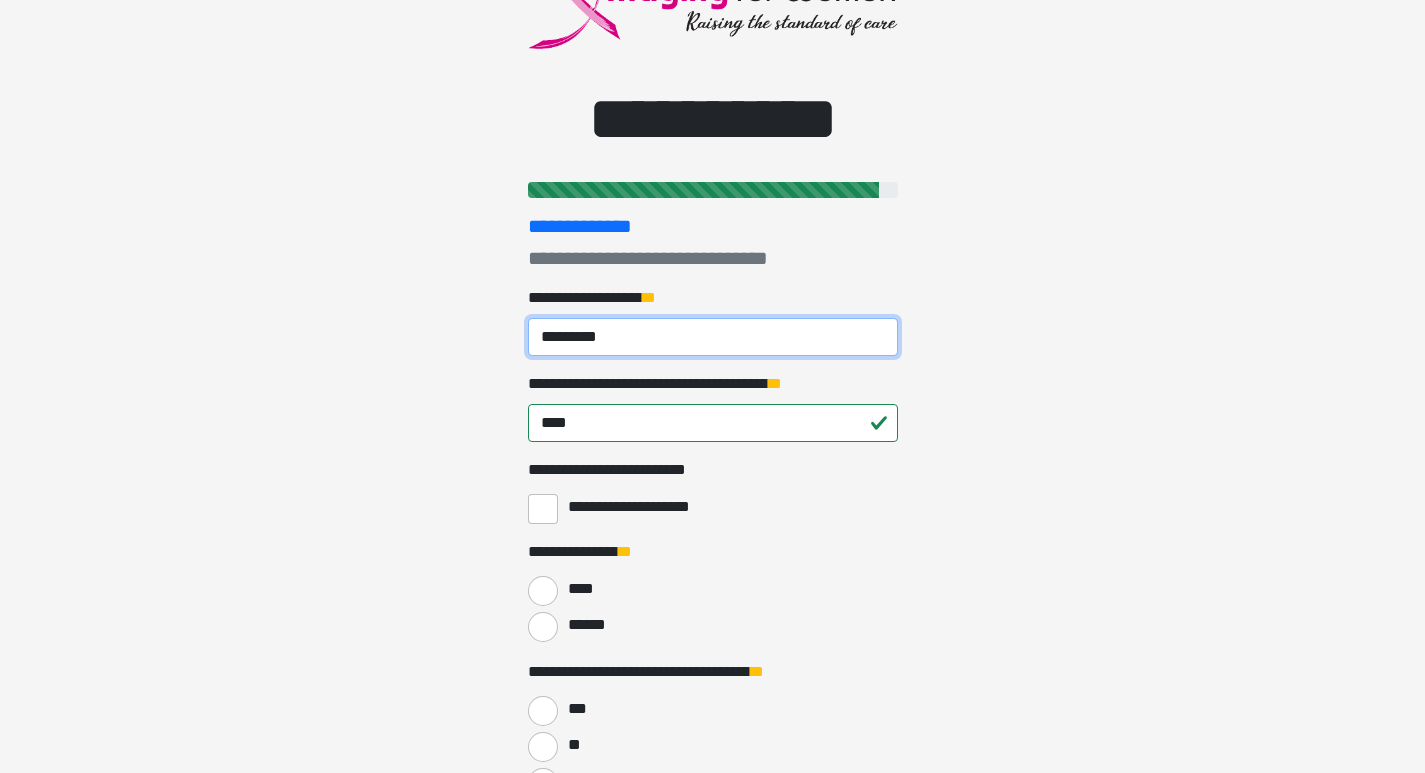 type on "*********" 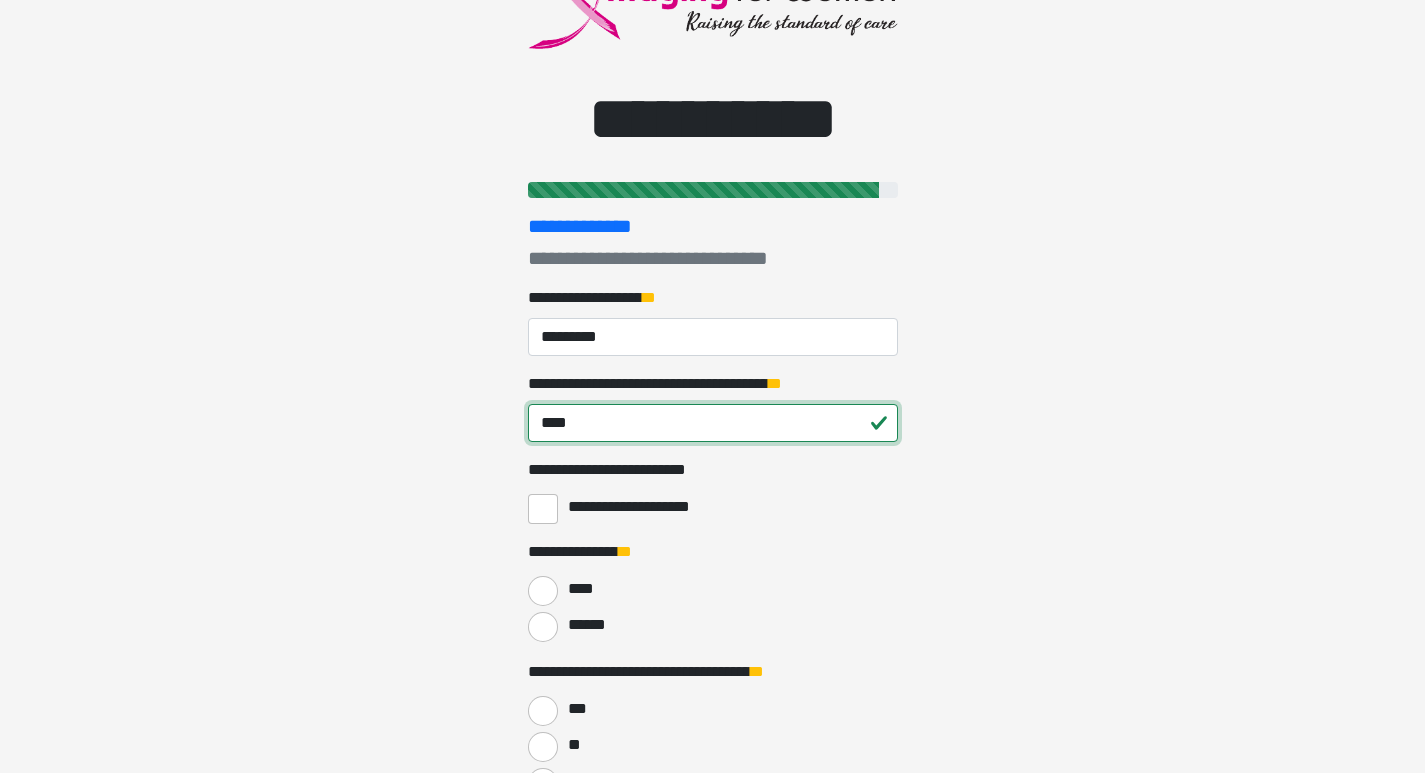 click on "****" at bounding box center (713, 423) 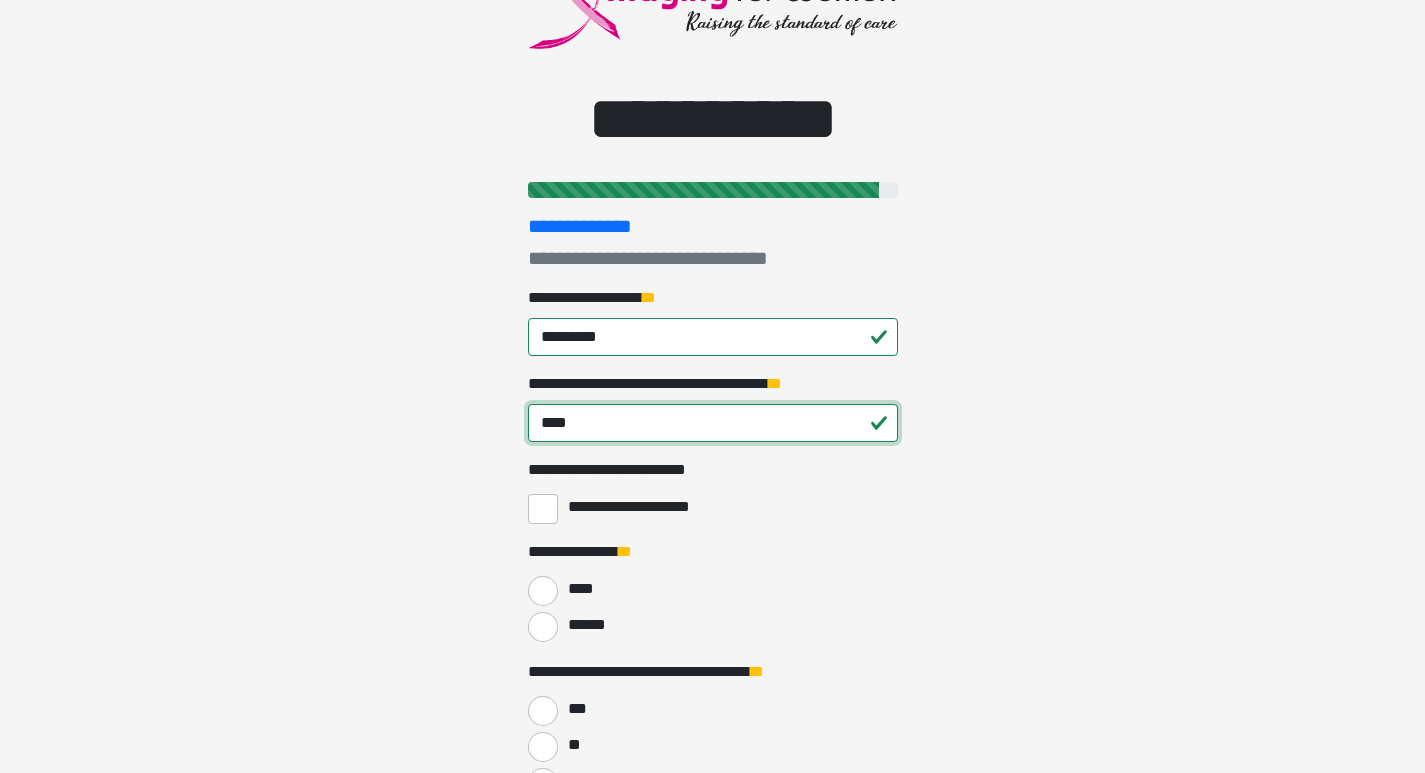 drag, startPoint x: 616, startPoint y: 425, endPoint x: 498, endPoint y: 413, distance: 118.6086 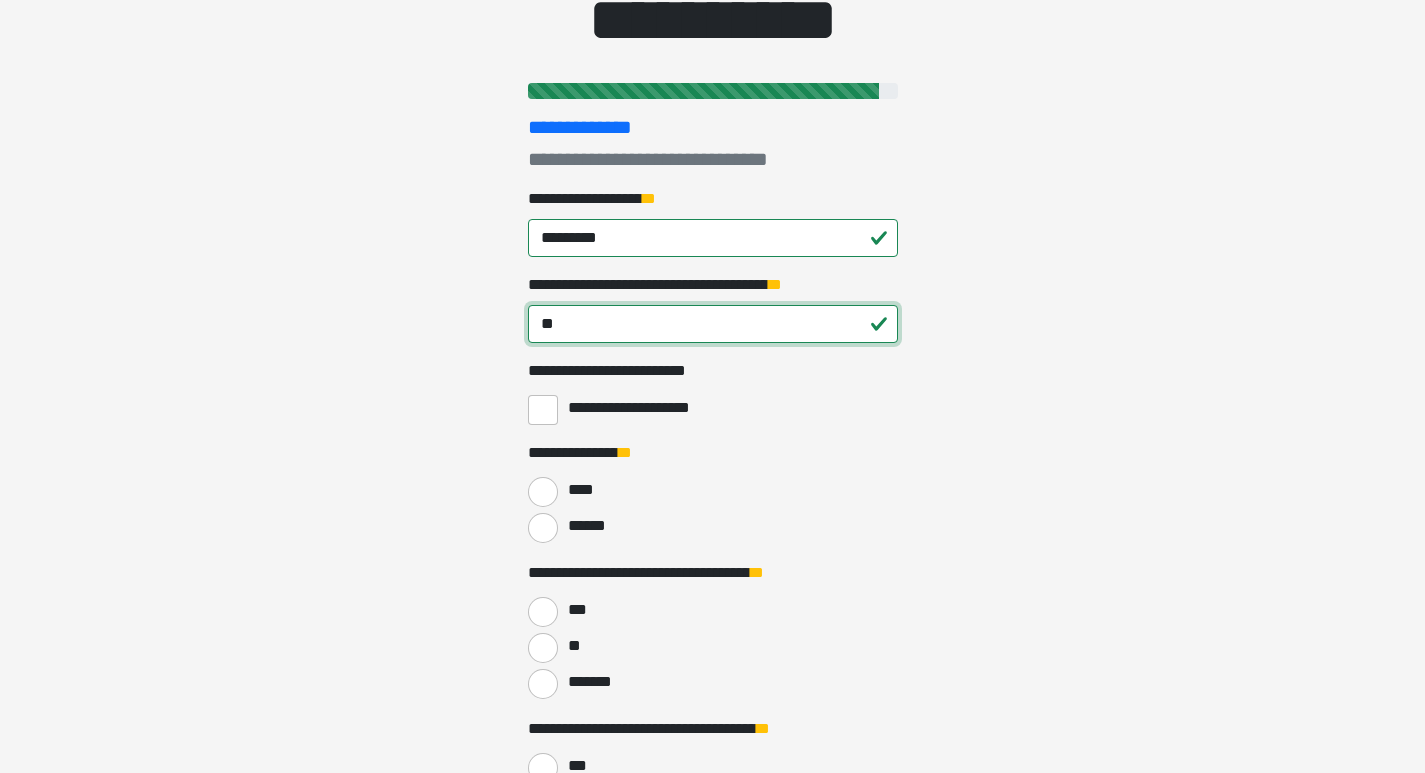 scroll, scrollTop: 200, scrollLeft: 0, axis: vertical 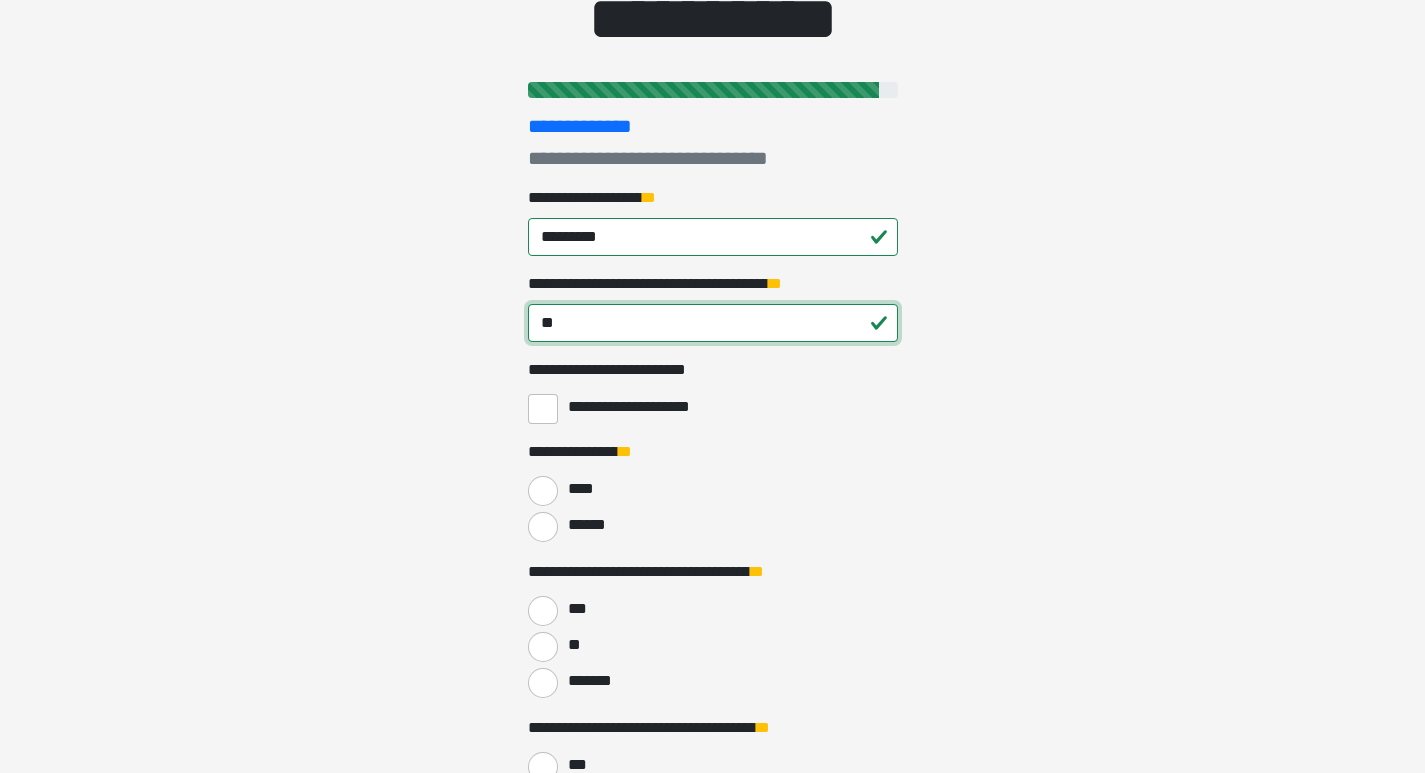 type on "**" 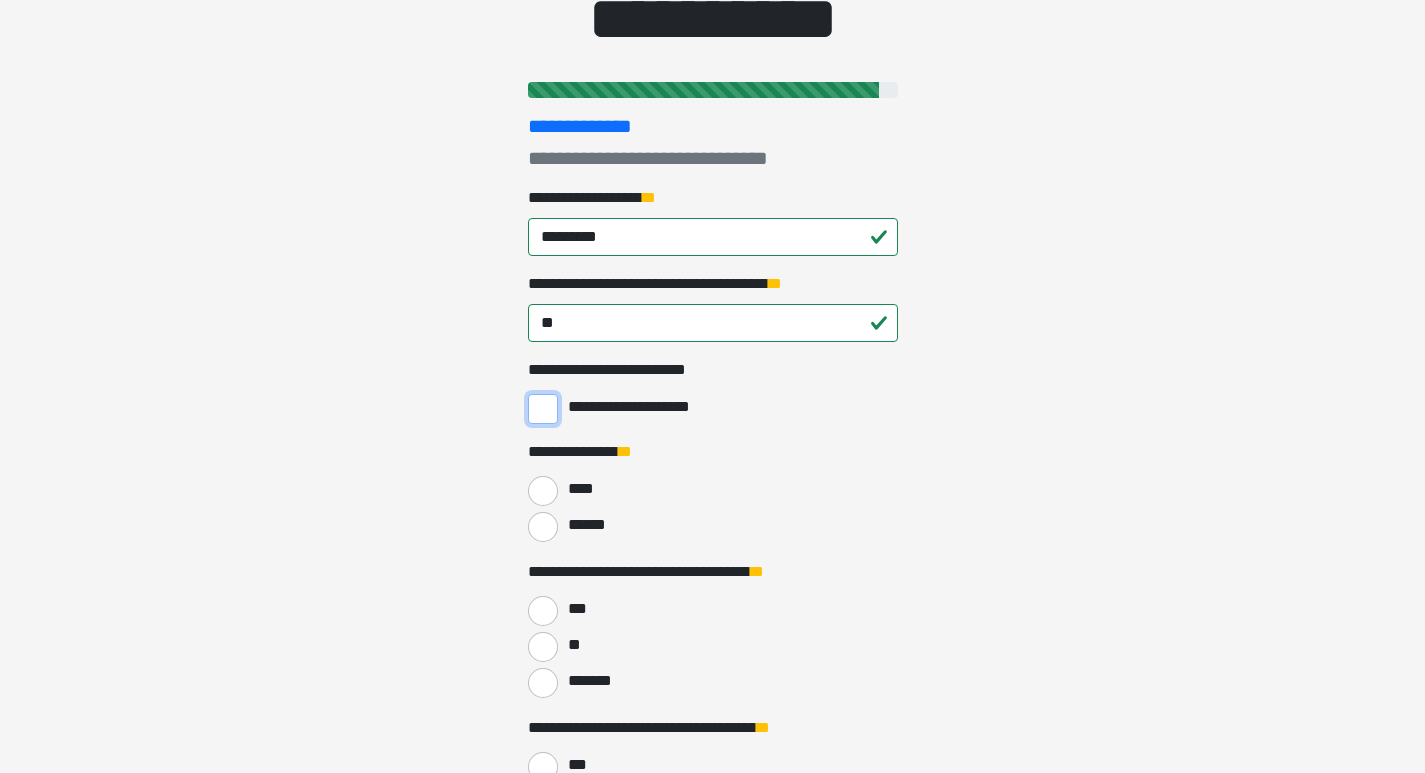 click on "**********" at bounding box center [543, 409] 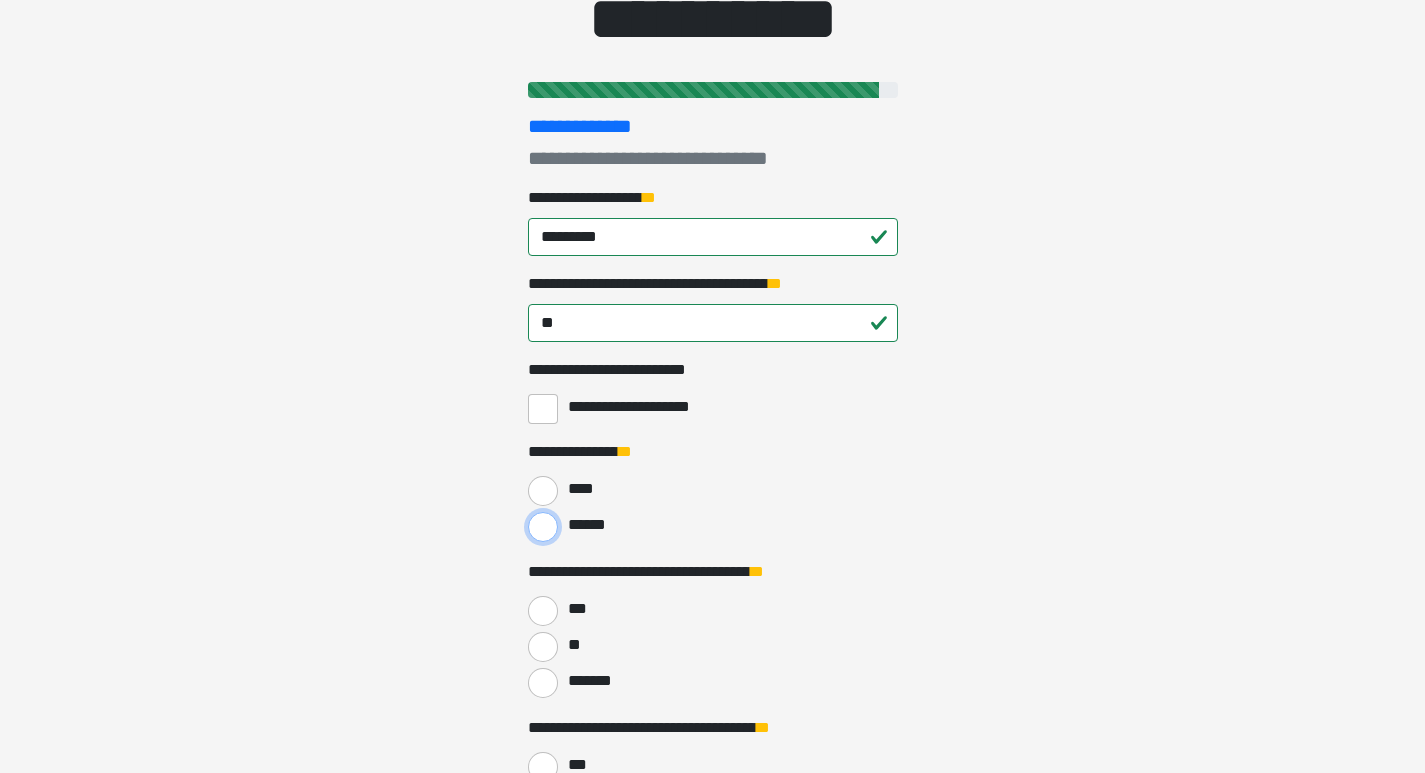 click on "******" at bounding box center [543, 527] 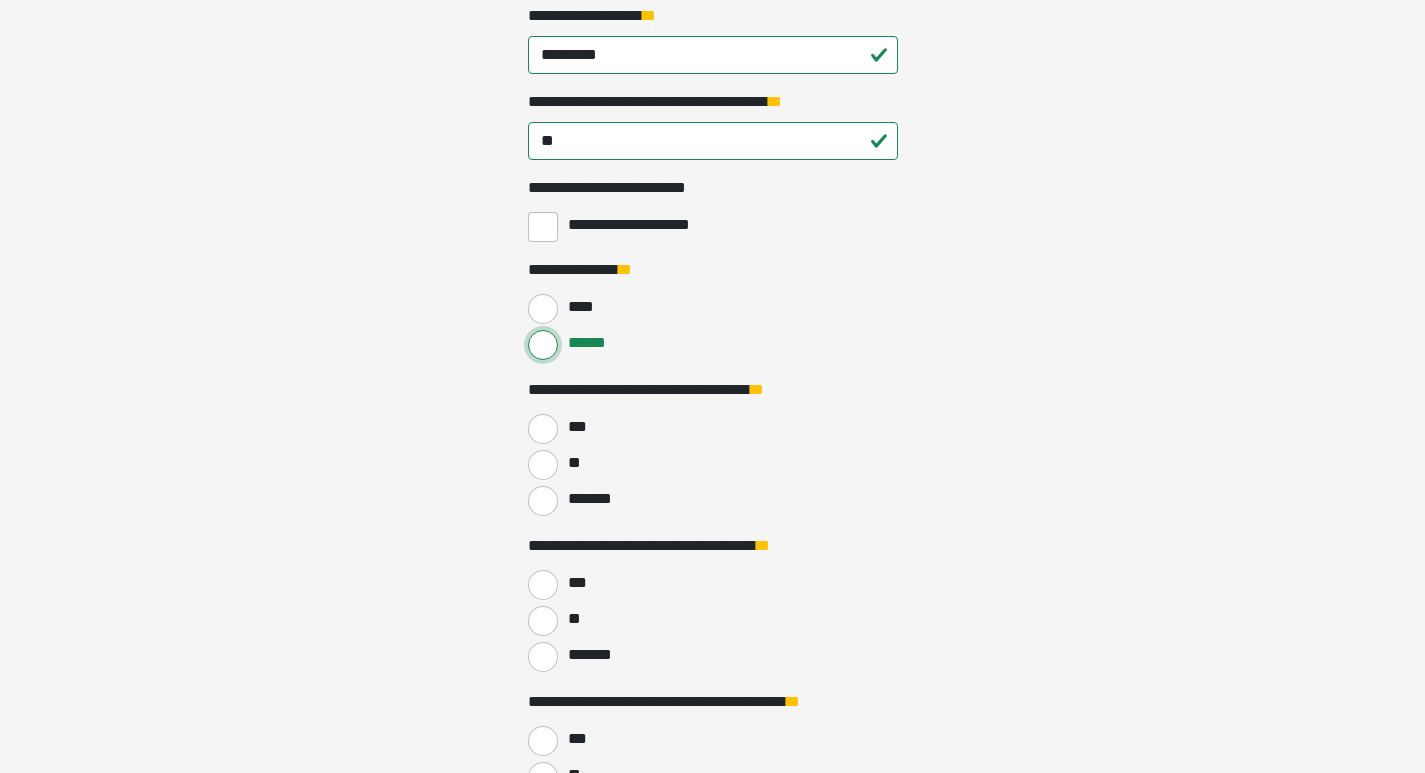 scroll, scrollTop: 400, scrollLeft: 0, axis: vertical 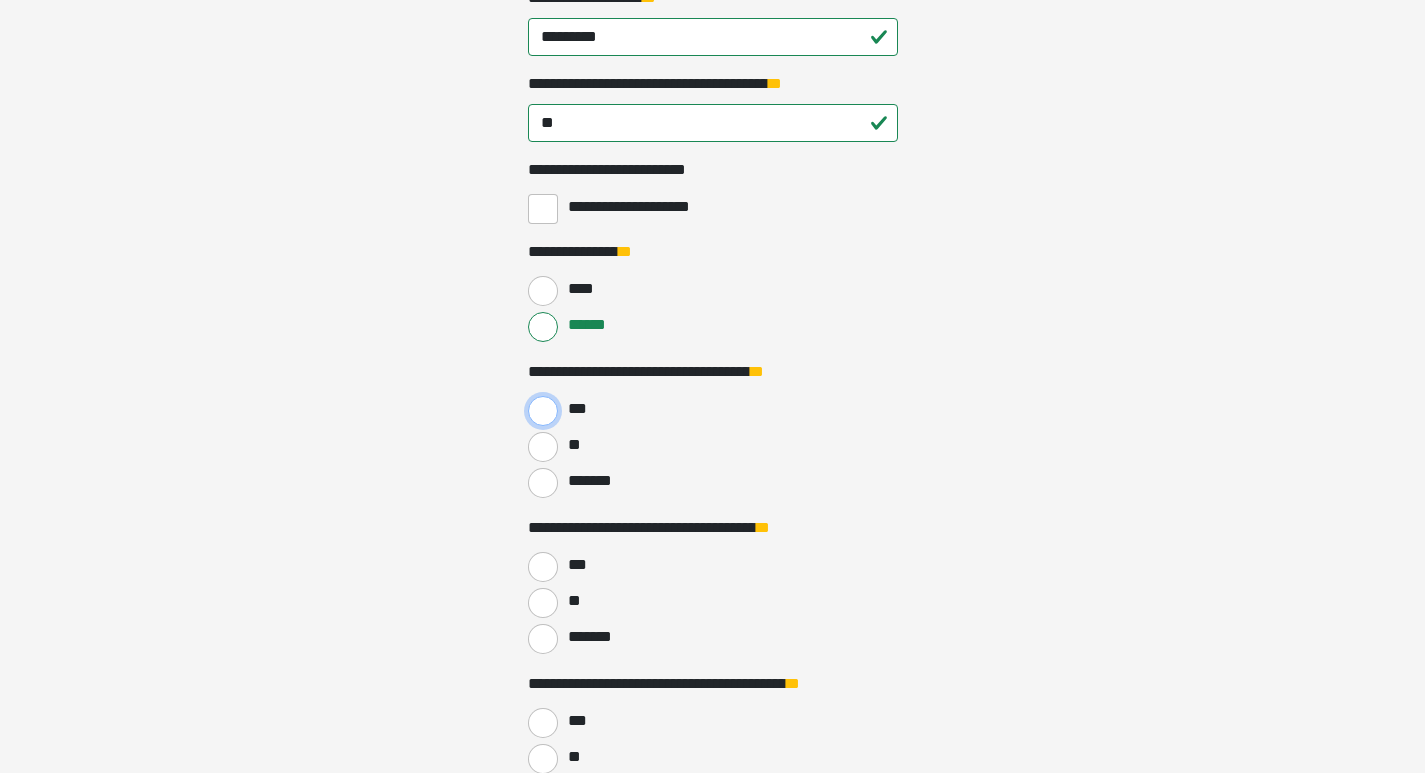 click on "***" at bounding box center (543, 411) 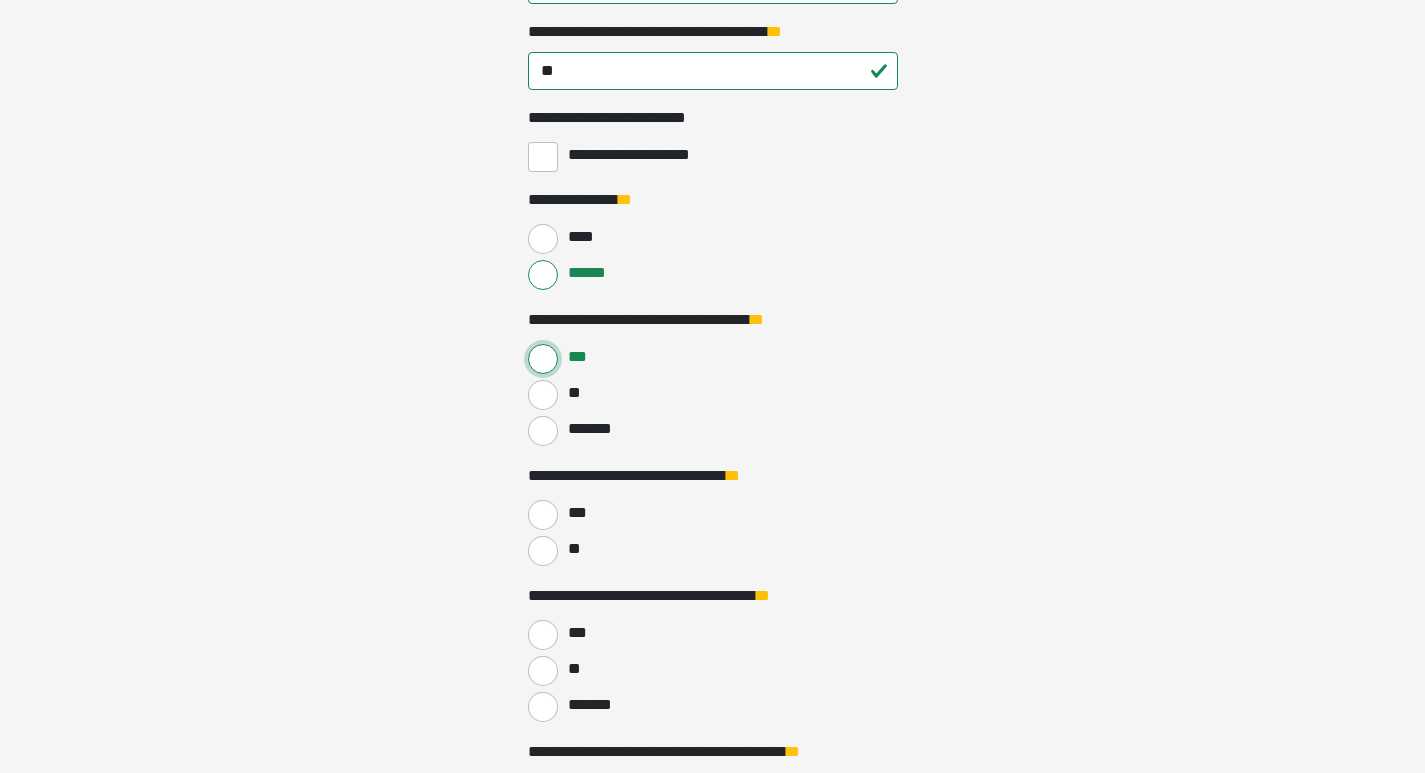 scroll, scrollTop: 500, scrollLeft: 0, axis: vertical 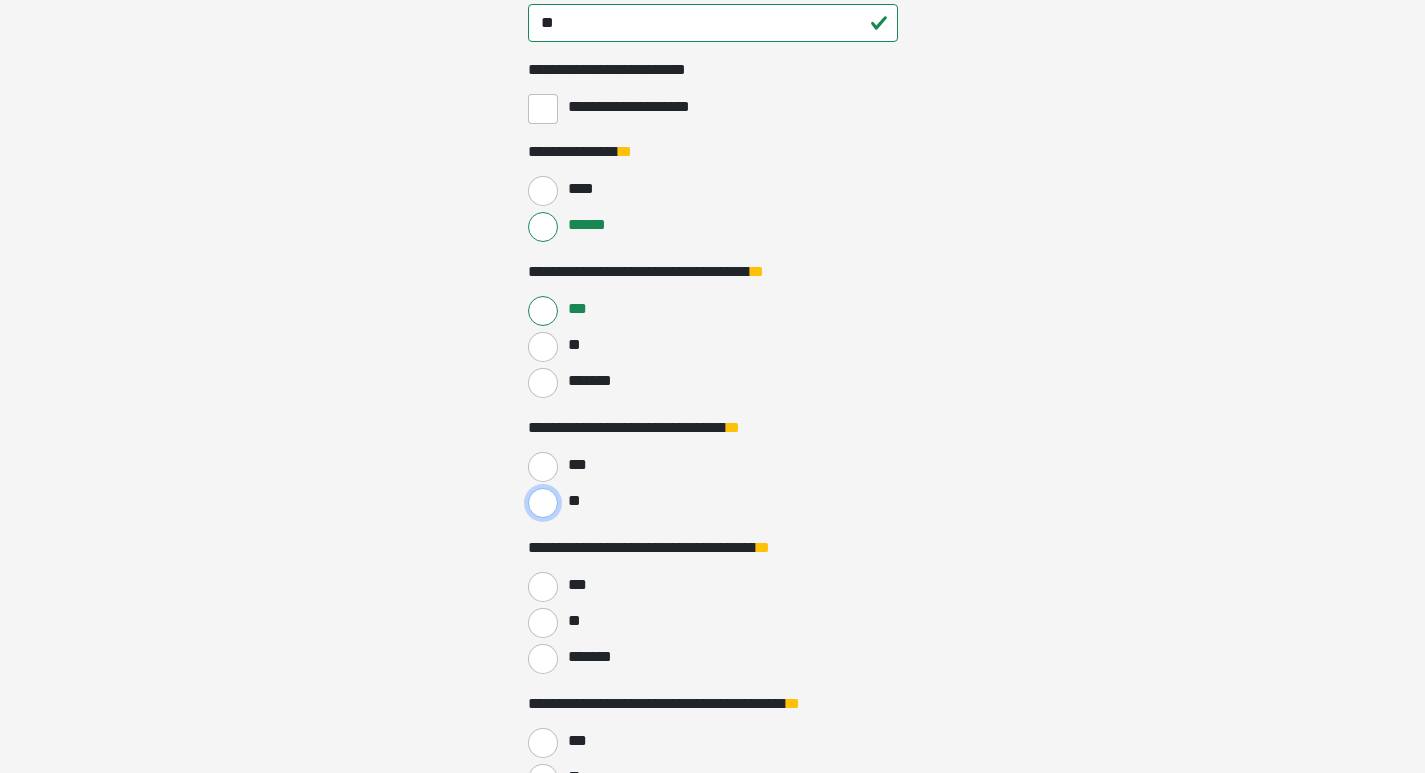 click on "**" at bounding box center (543, 503) 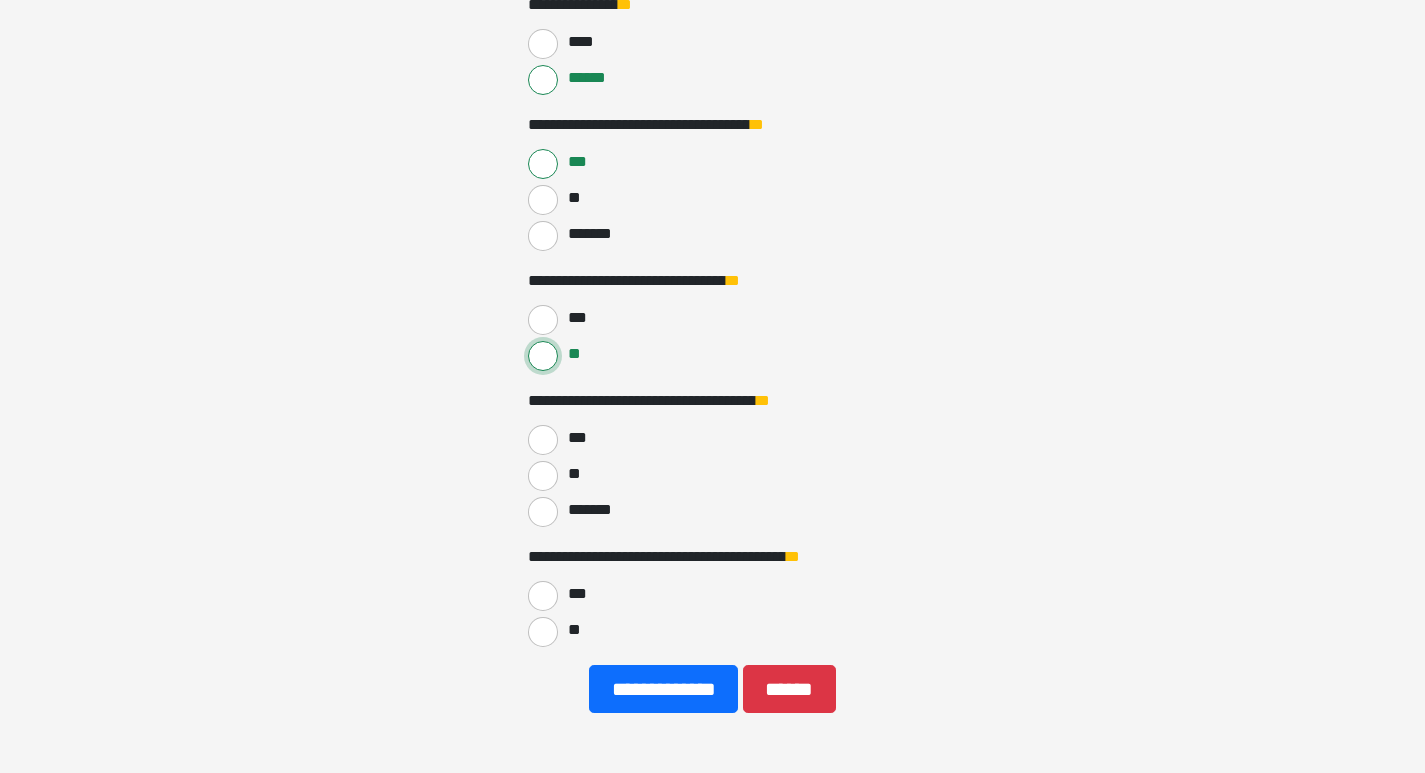 scroll, scrollTop: 700, scrollLeft: 0, axis: vertical 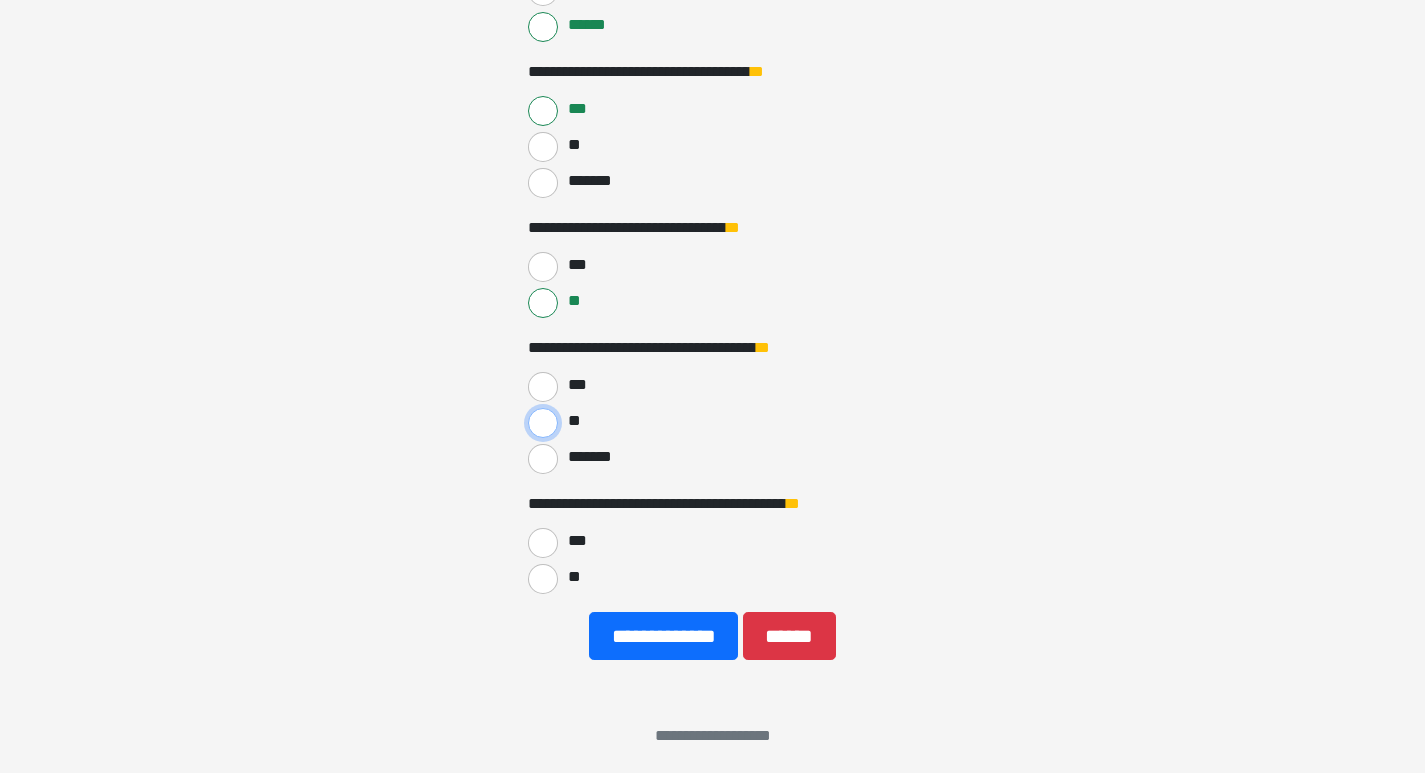 click on "**" at bounding box center (543, 423) 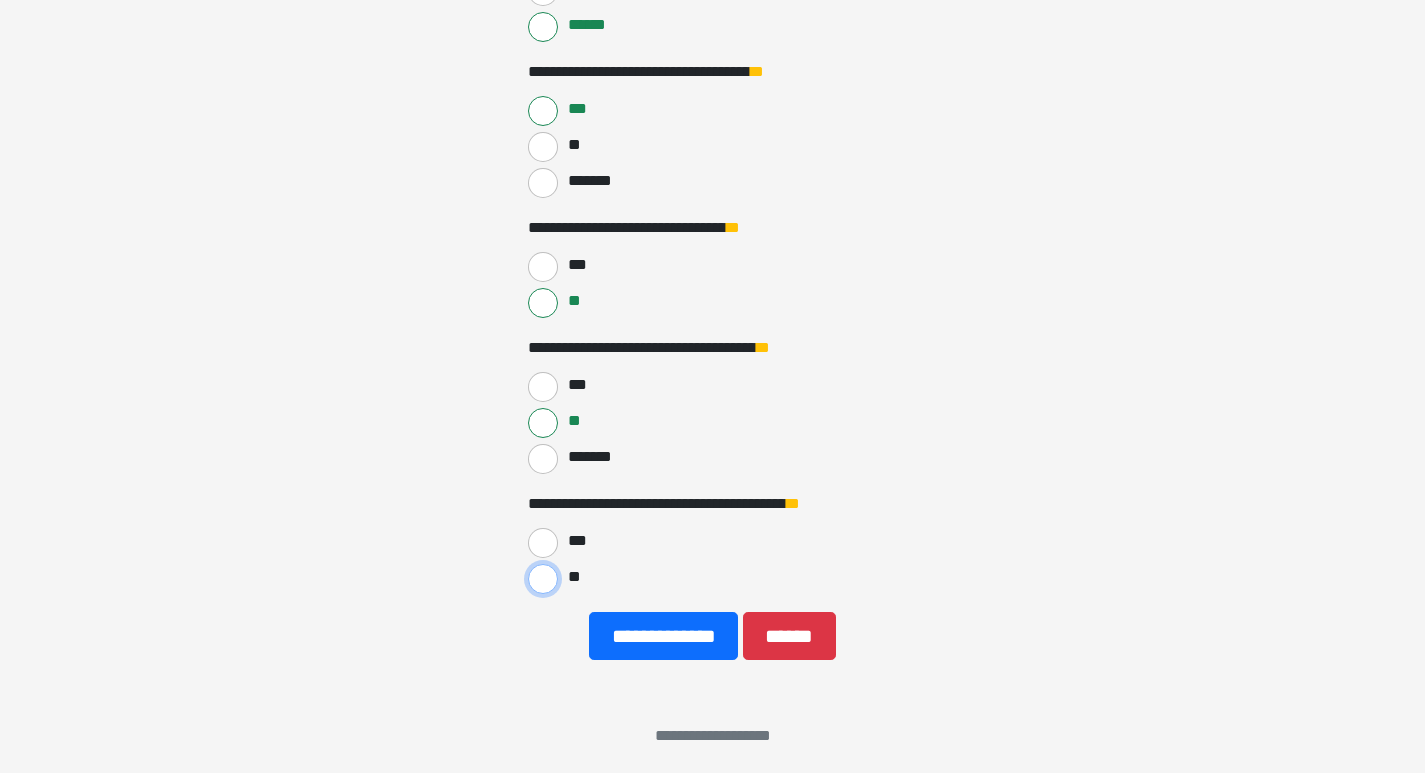 click on "**" at bounding box center [543, 579] 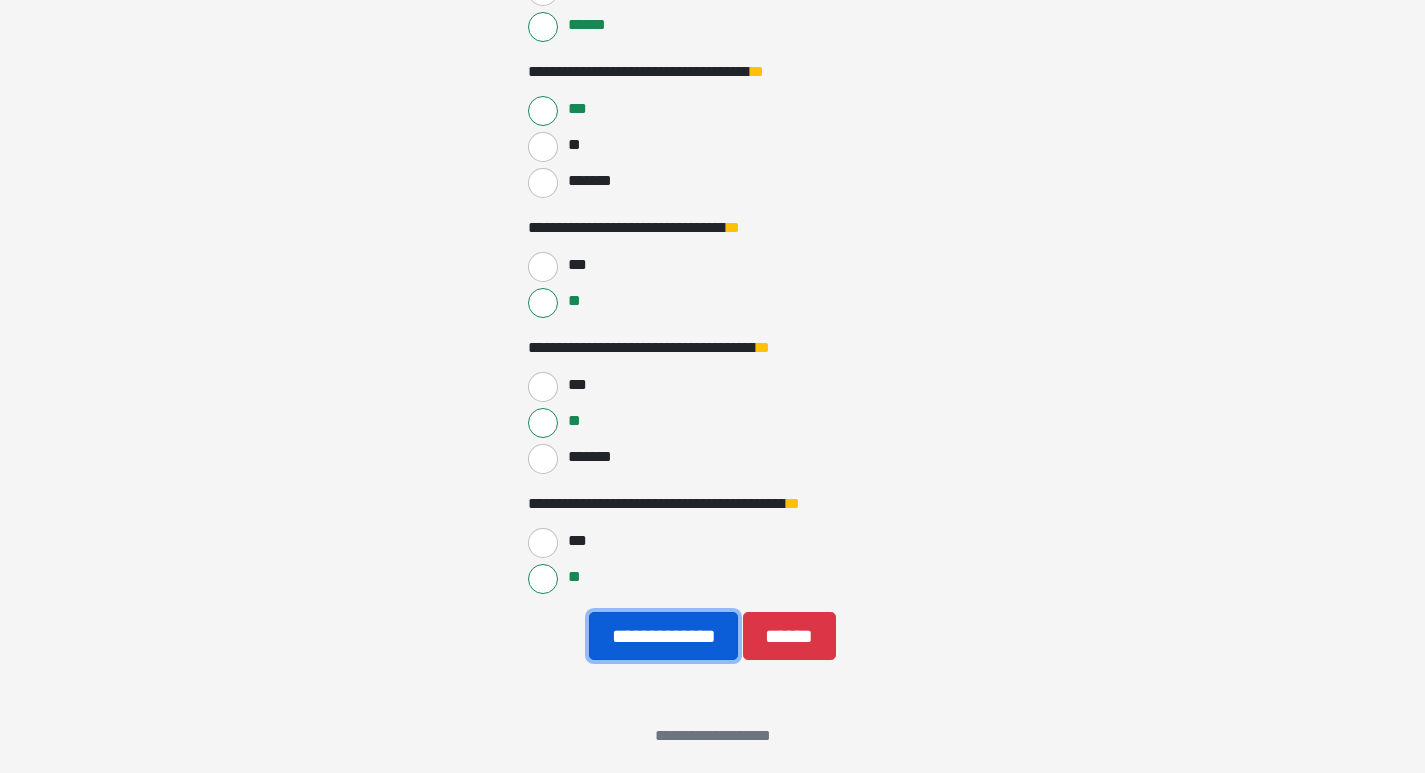 click on "**********" at bounding box center (663, 636) 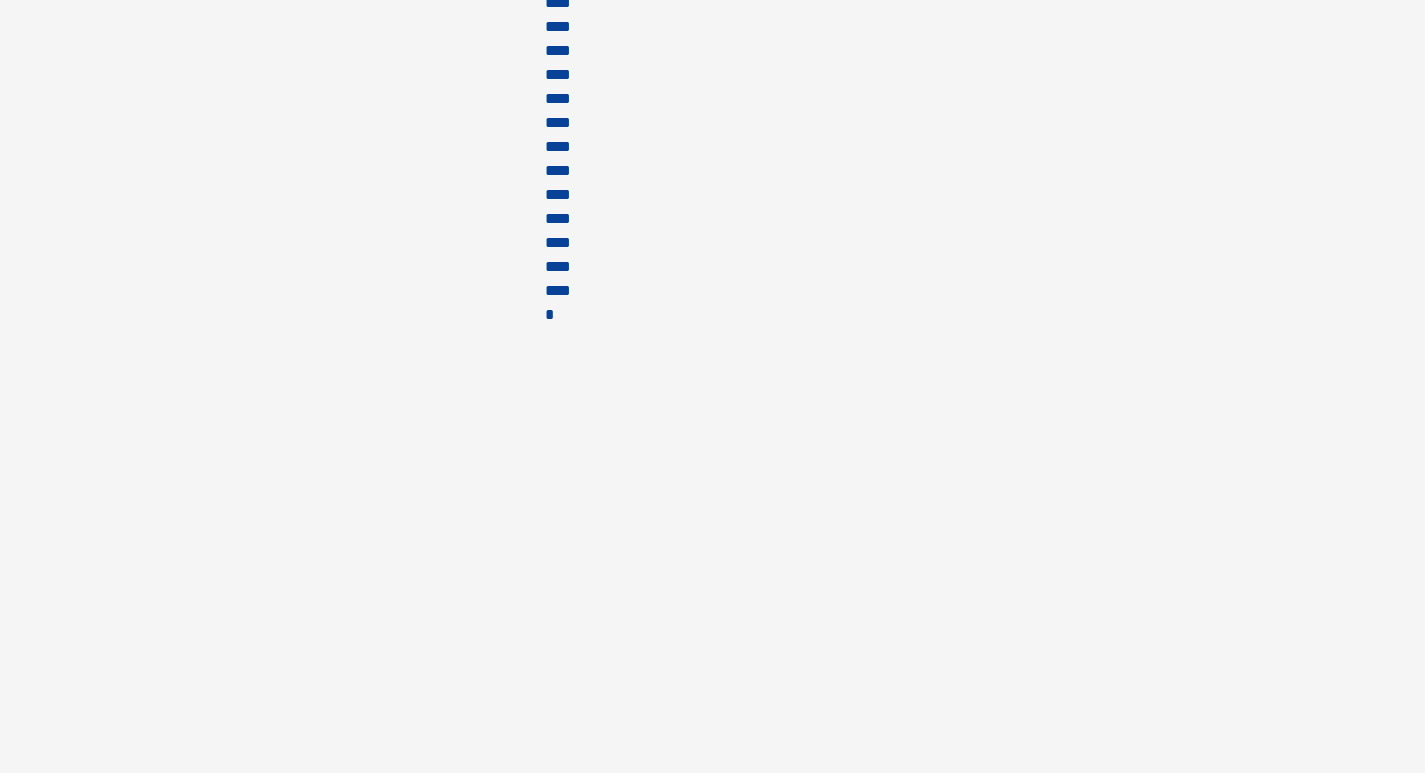 scroll, scrollTop: 56, scrollLeft: 0, axis: vertical 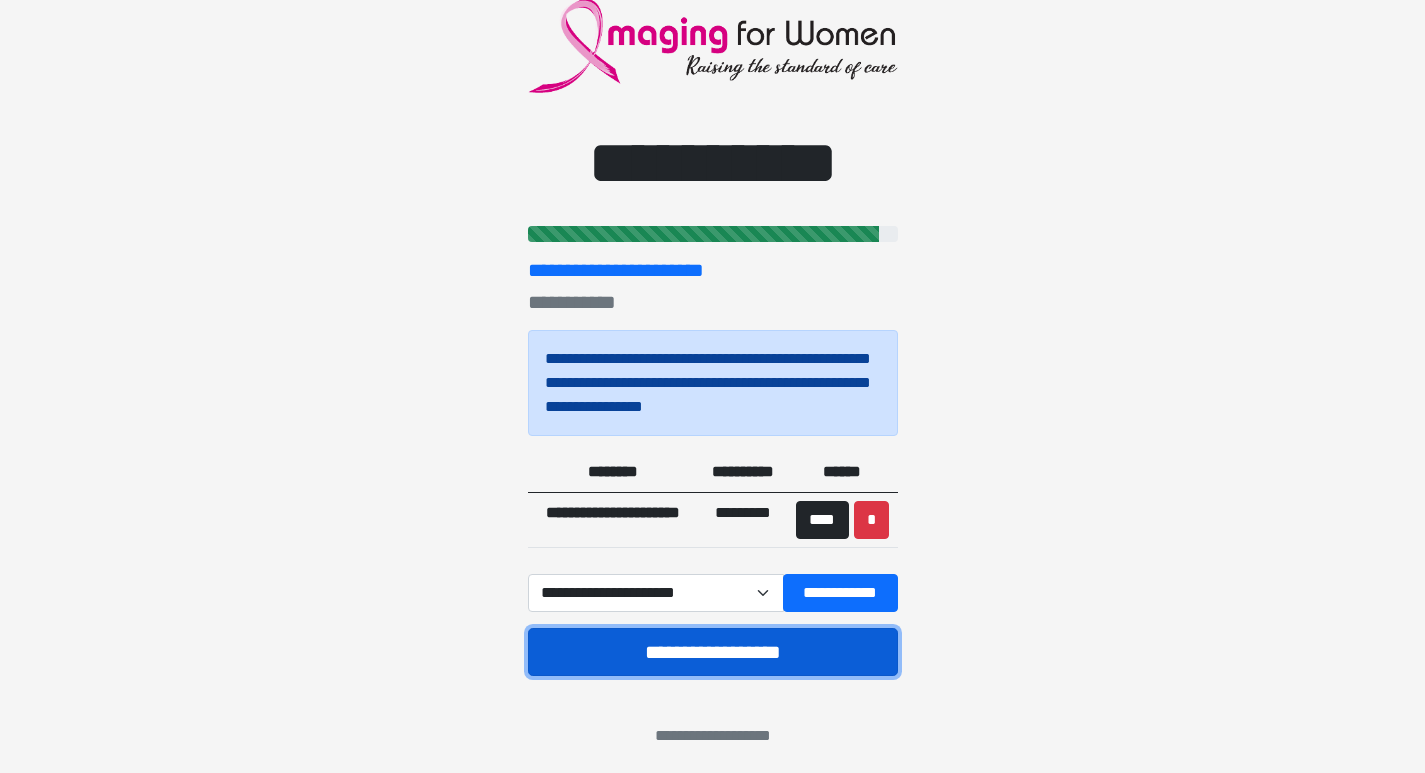 click on "**********" at bounding box center (713, 652) 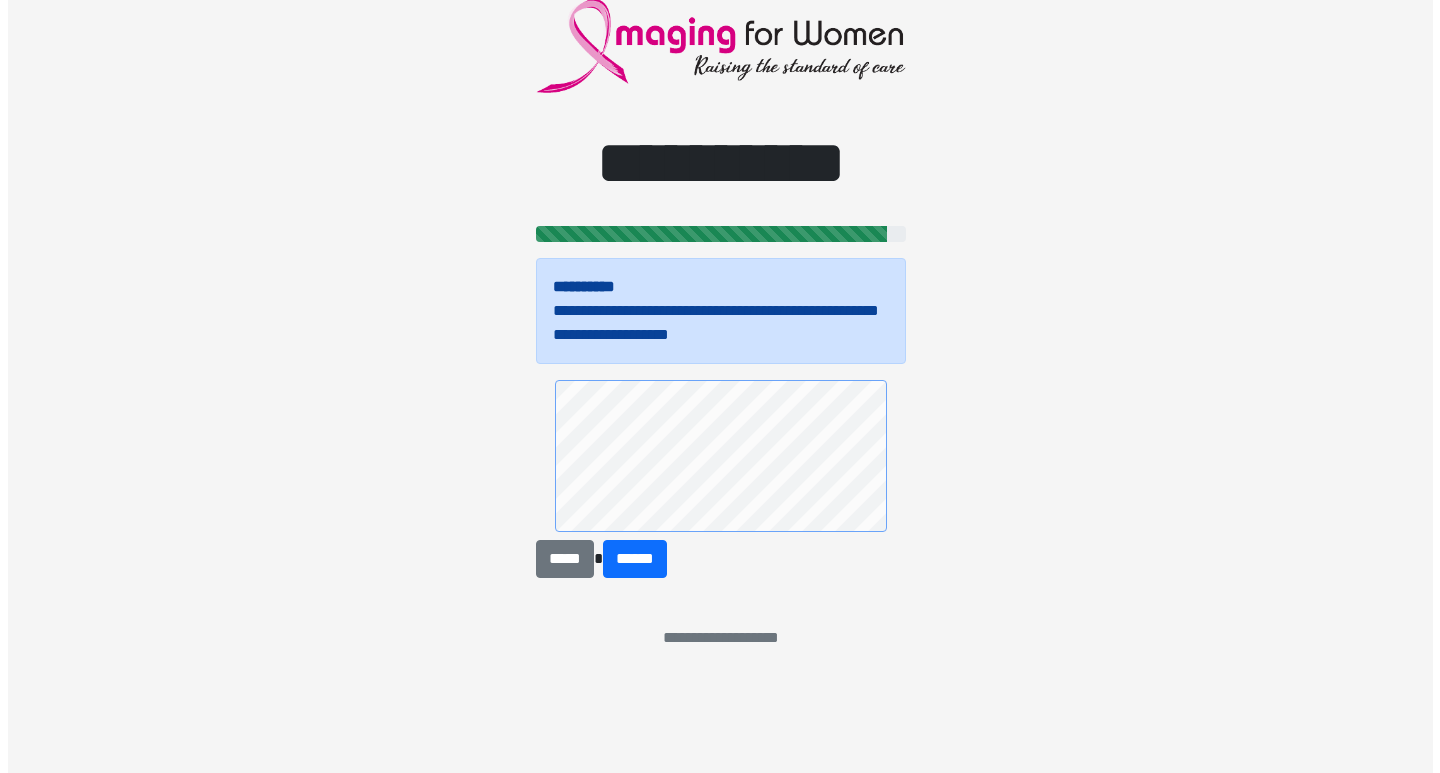 scroll, scrollTop: 0, scrollLeft: 0, axis: both 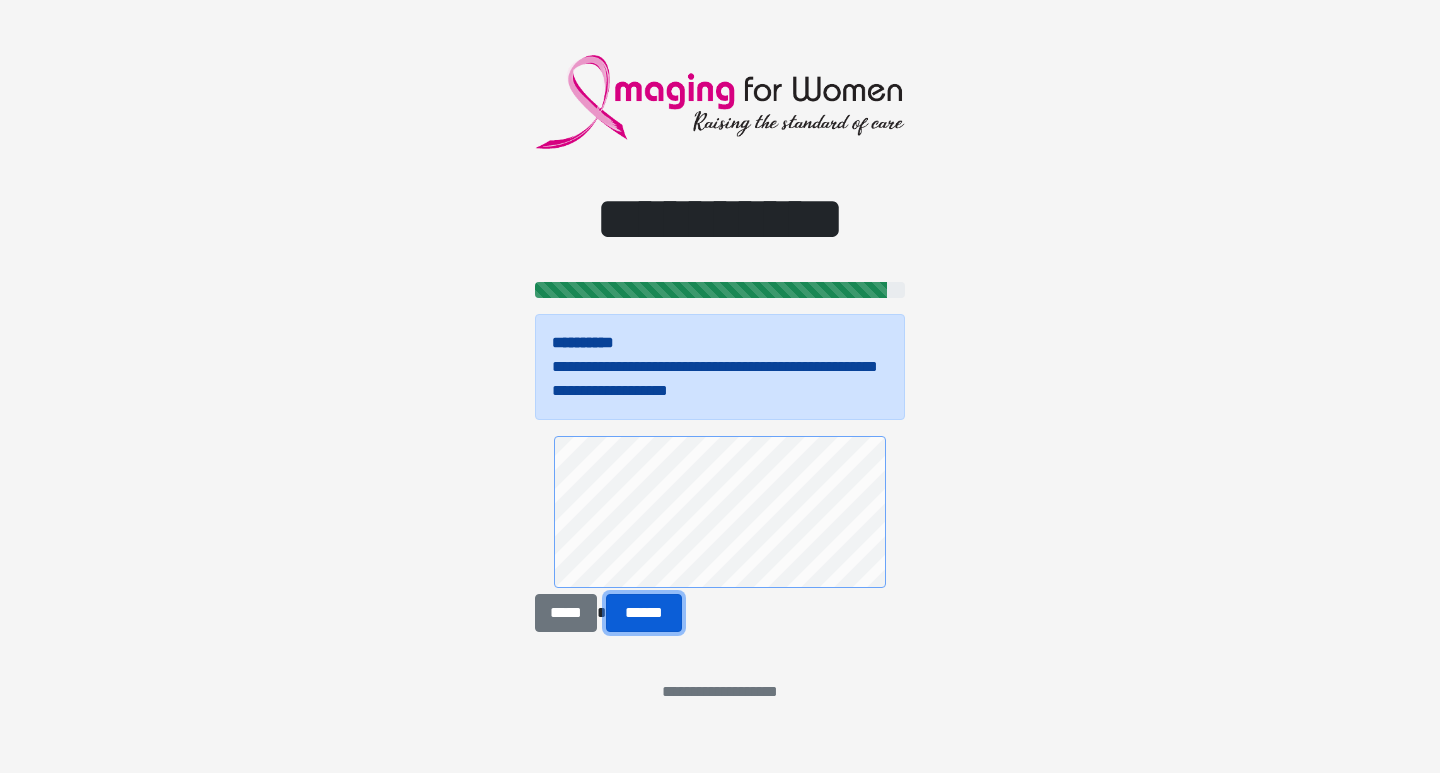 click on "******" at bounding box center (644, 613) 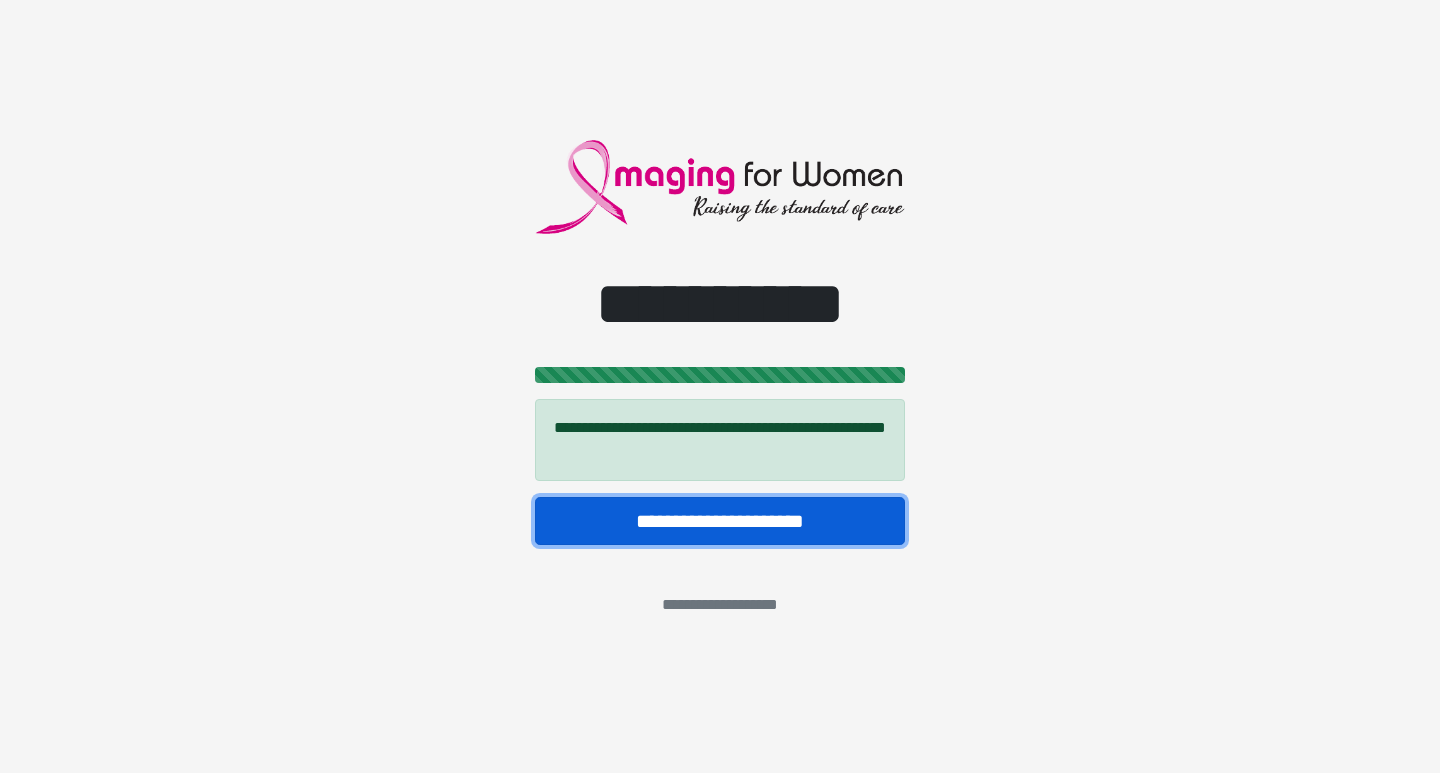 click on "**********" at bounding box center (720, 521) 